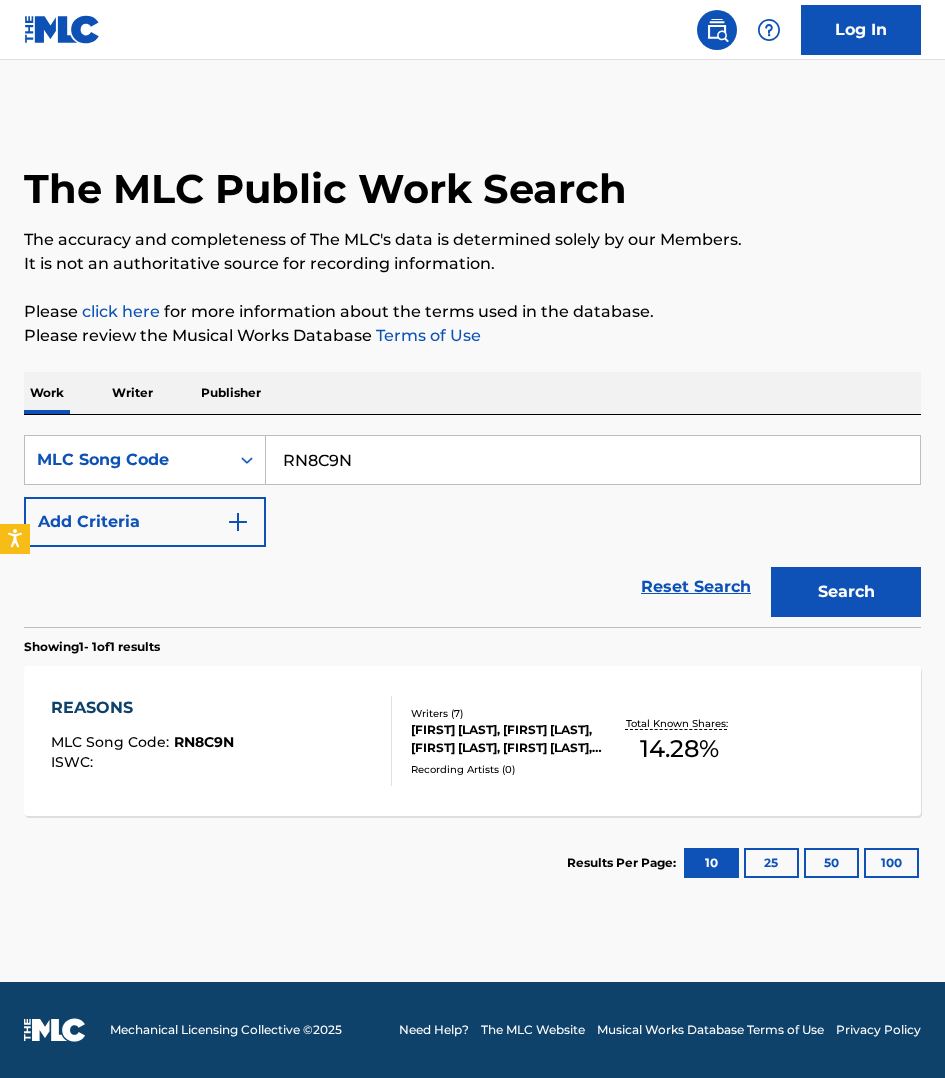 scroll, scrollTop: 0, scrollLeft: 0, axis: both 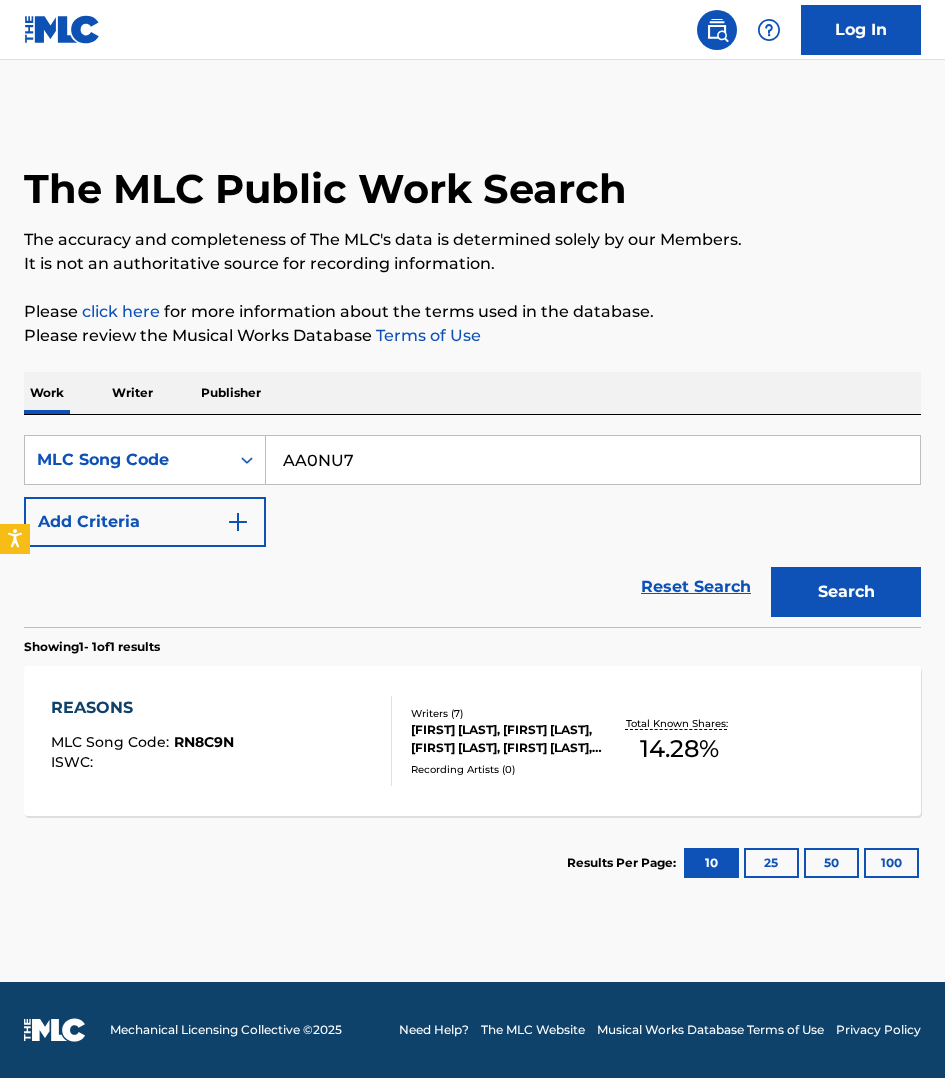 type on "AA0NU7" 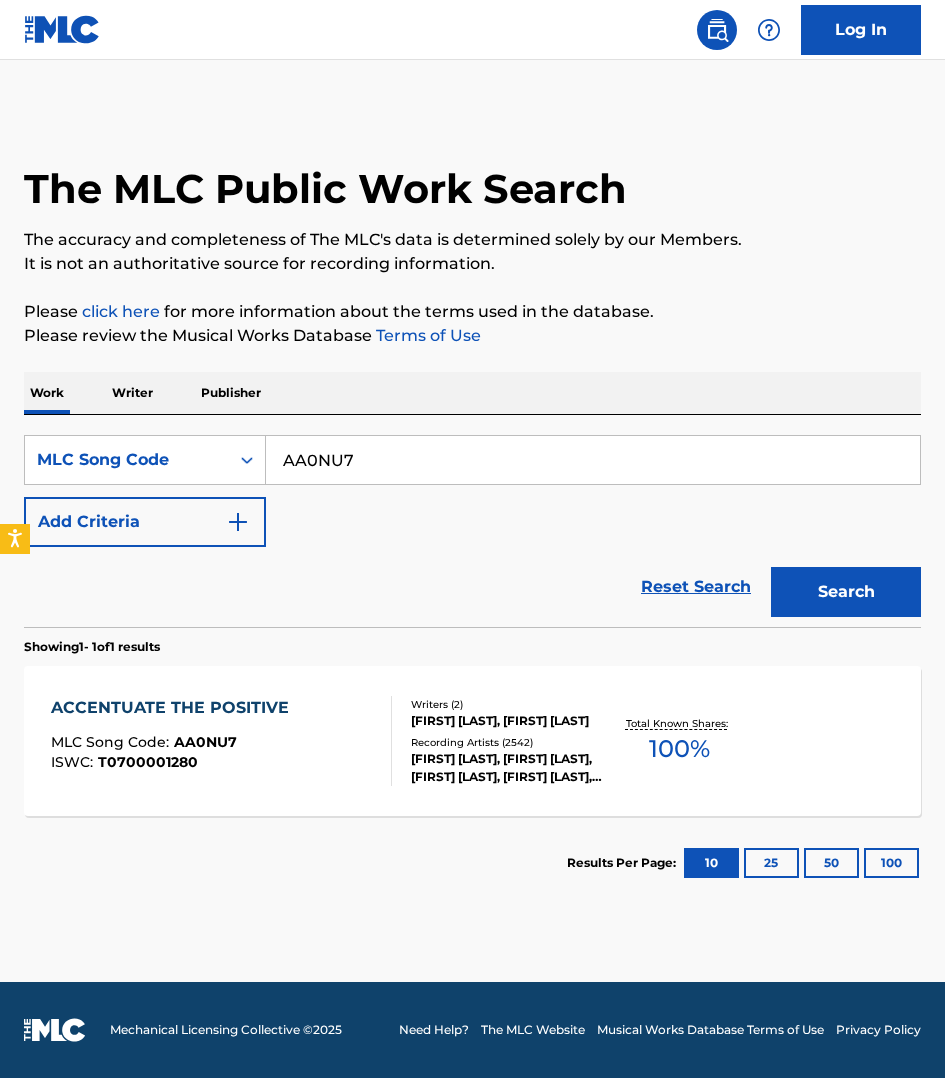 click on "ACCENTUATE THE POSITIVE MLC Song Code : AA0NU7 ISWC : T0700001280" at bounding box center [221, 741] 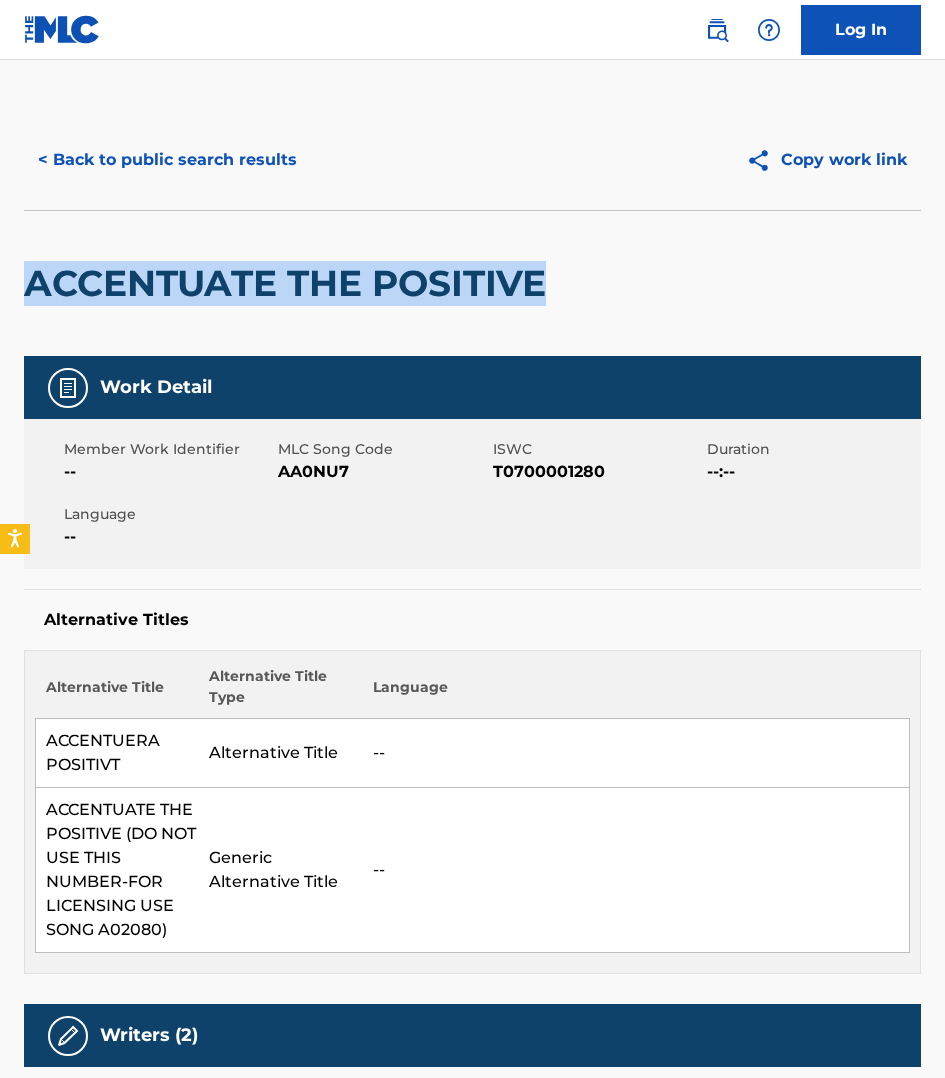 drag, startPoint x: 546, startPoint y: 280, endPoint x: 31, endPoint y: 275, distance: 515.0243 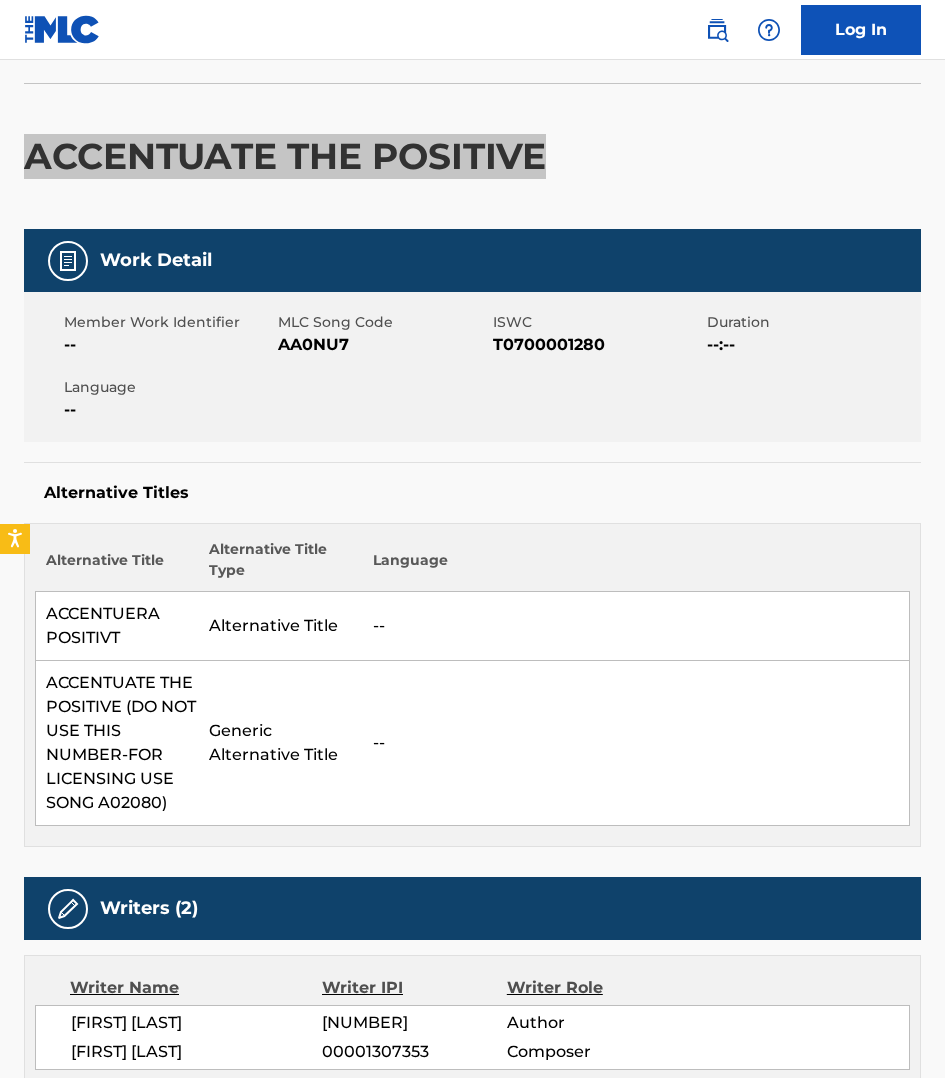 scroll, scrollTop: 125, scrollLeft: 0, axis: vertical 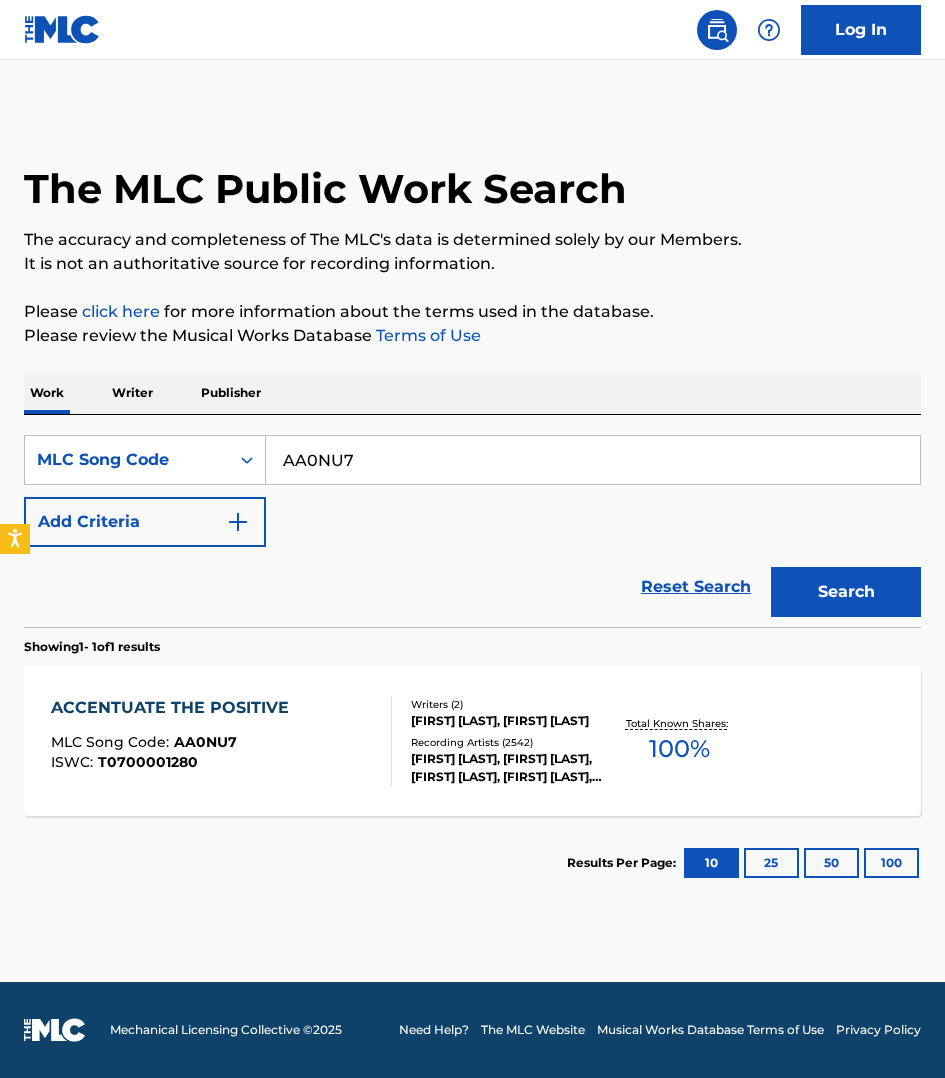 click on "AA0NU7" at bounding box center (593, 460) 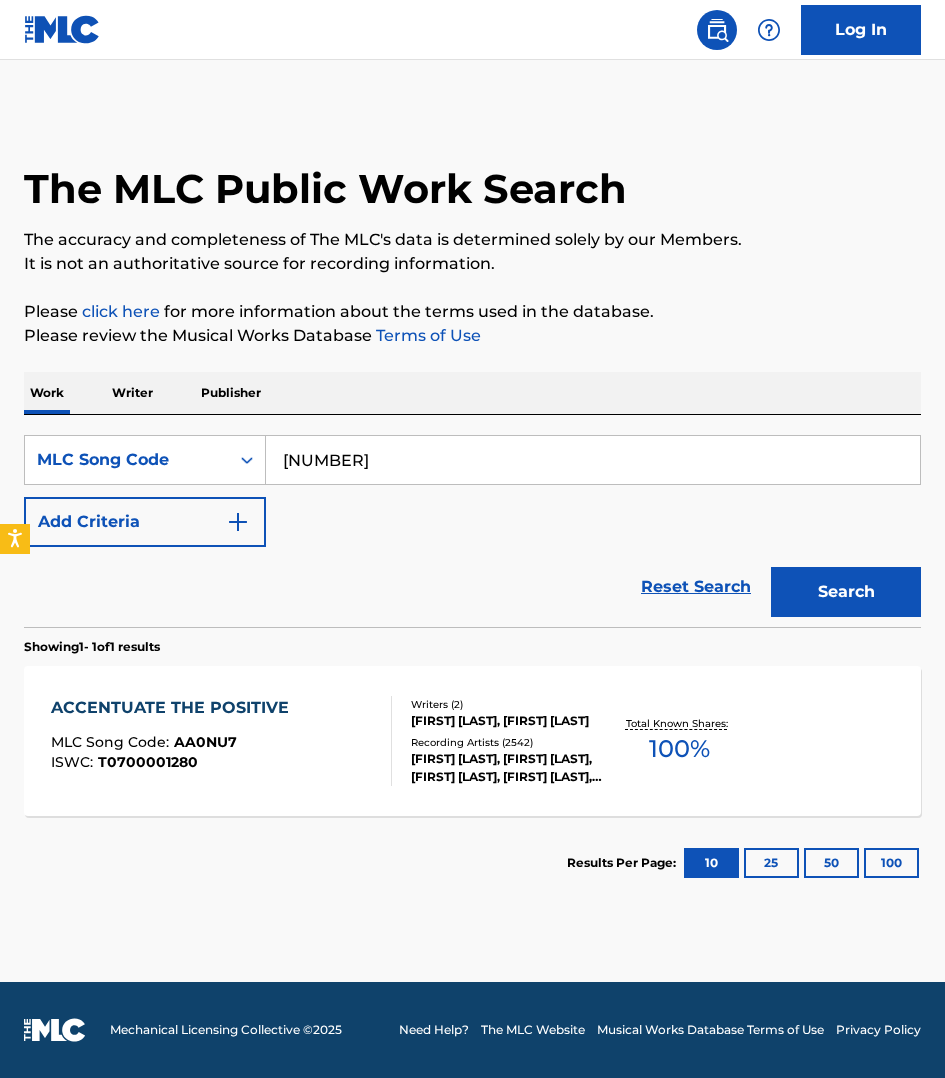 type on "[NUMBER]" 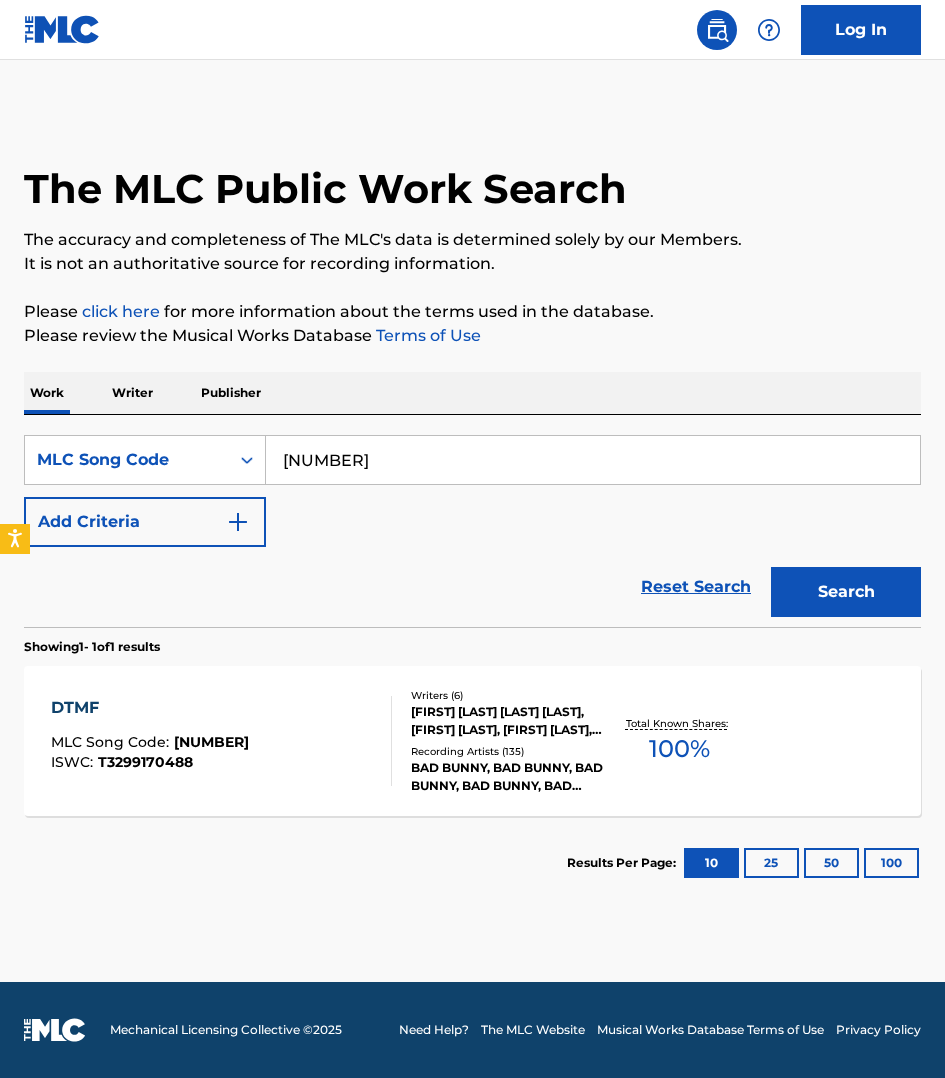 click on "DTMF MLC Song Code : DQ4KJG ISWC : T3299170488" at bounding box center [221, 741] 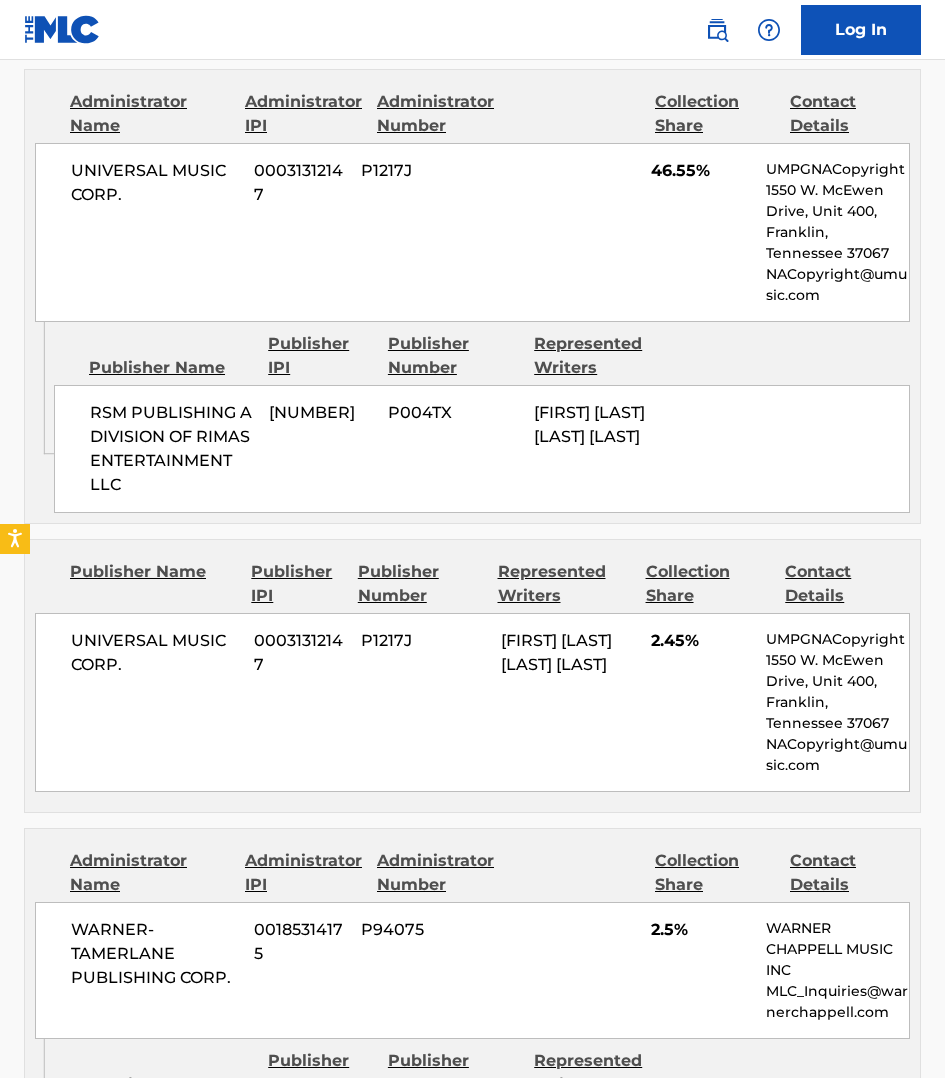 scroll, scrollTop: 3718, scrollLeft: 0, axis: vertical 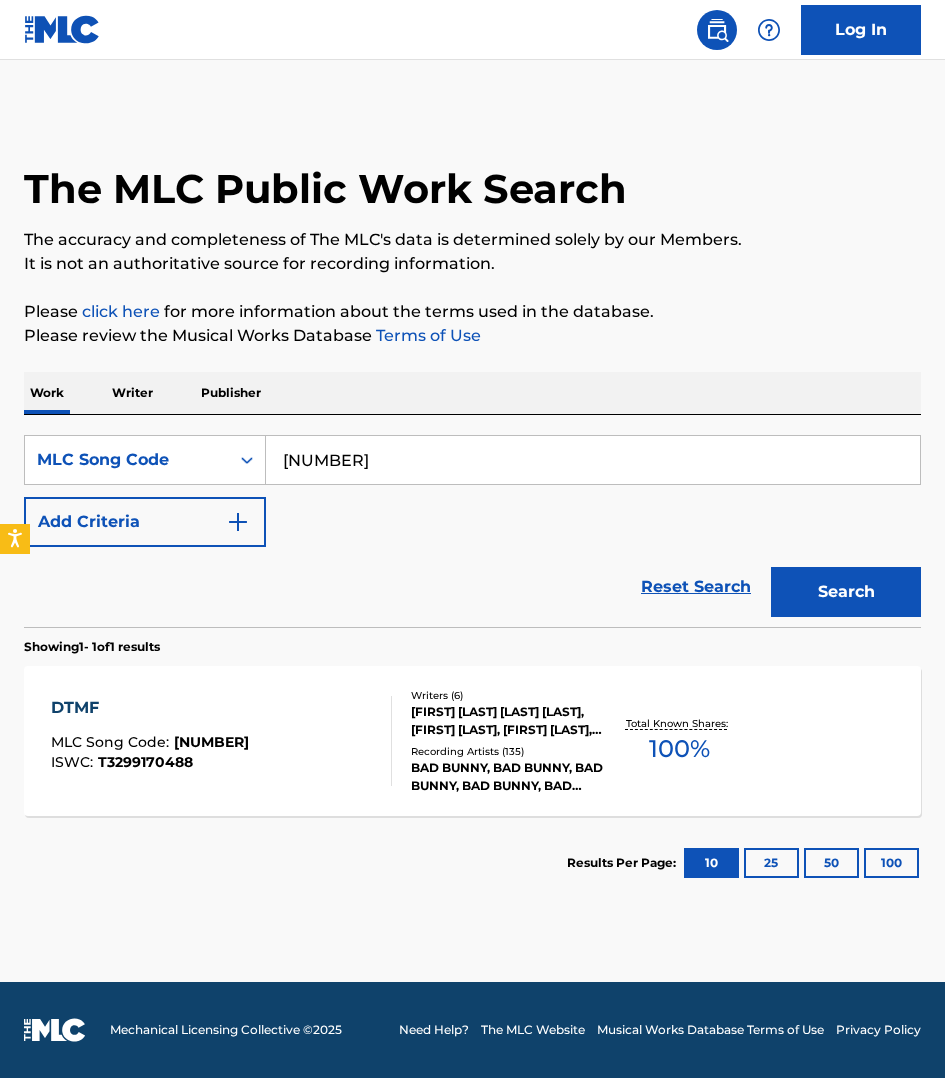 click on "[NUMBER]" at bounding box center (593, 460) 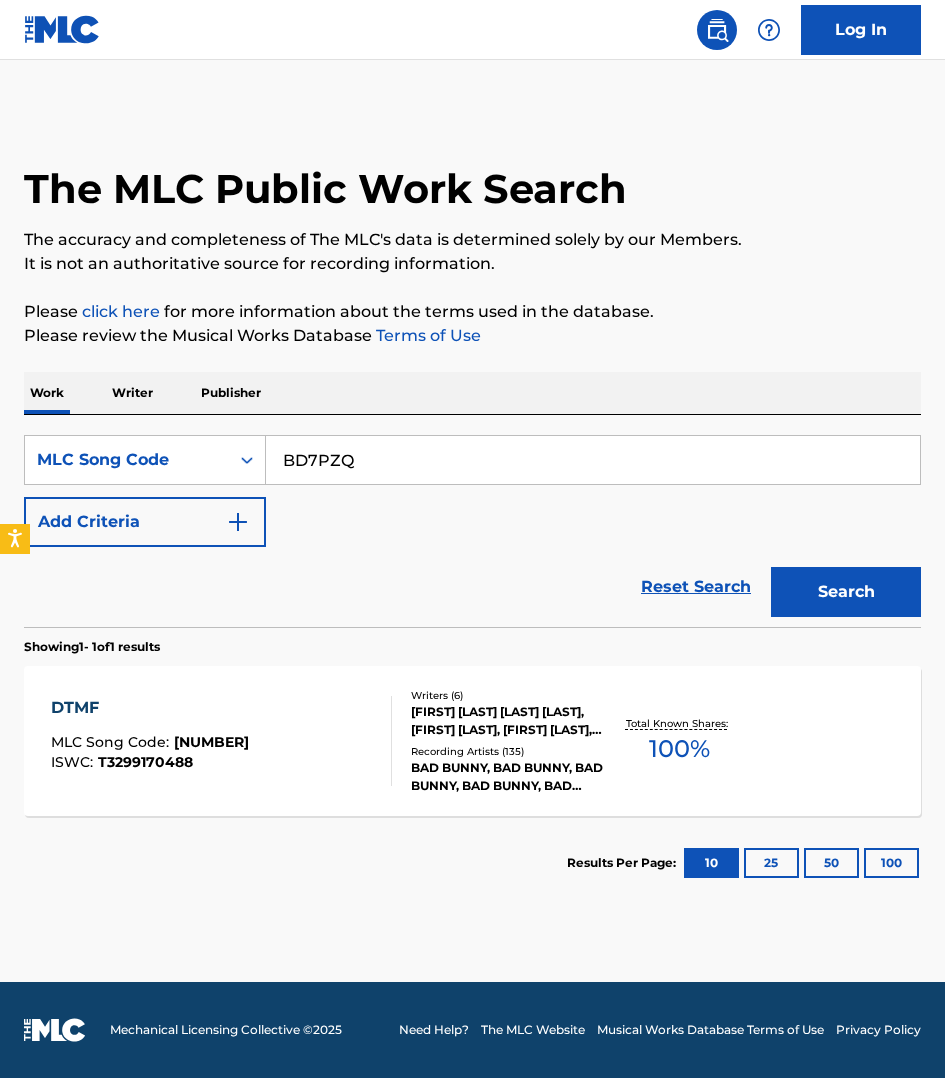 type on "BD7PZQ" 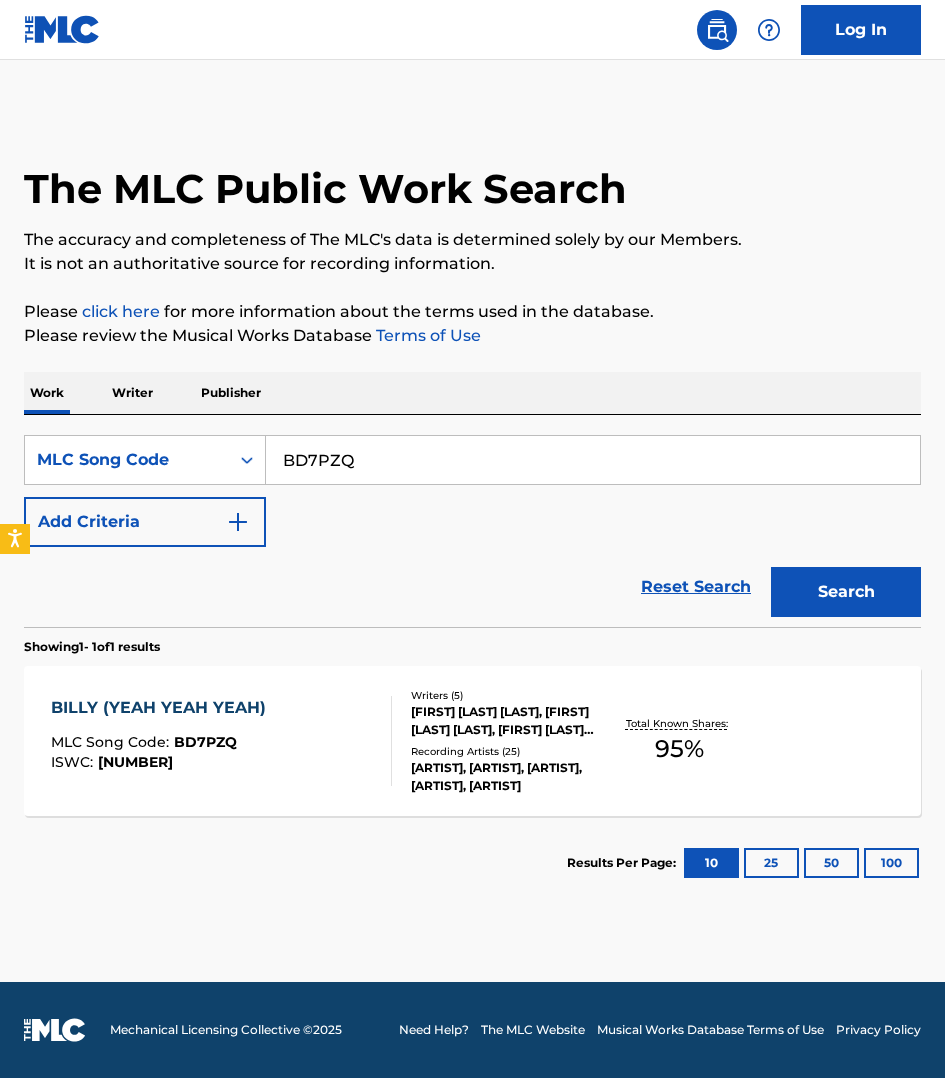 click on "BILLY (YEAH YEAH YEAH) MLC Song Code : BD7PZQ ISWC : T3296352353" at bounding box center [221, 741] 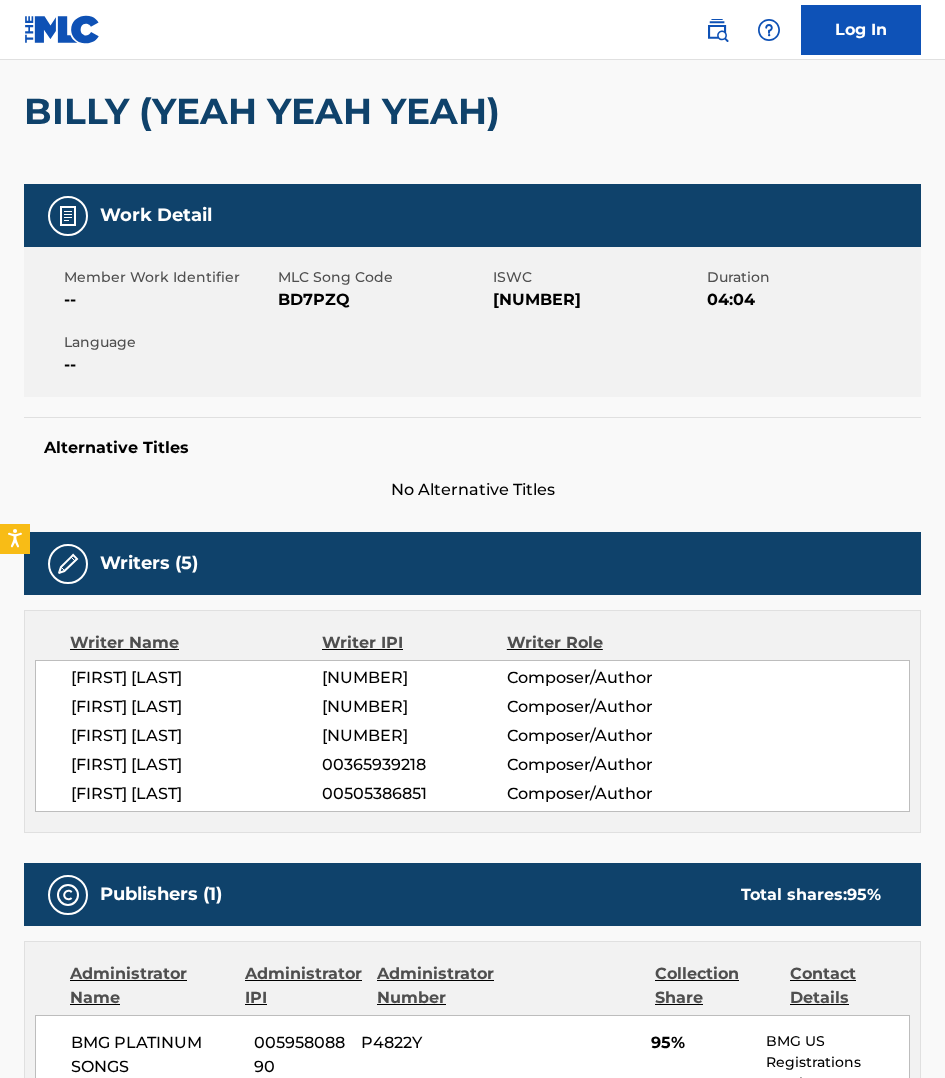 scroll, scrollTop: 218, scrollLeft: 0, axis: vertical 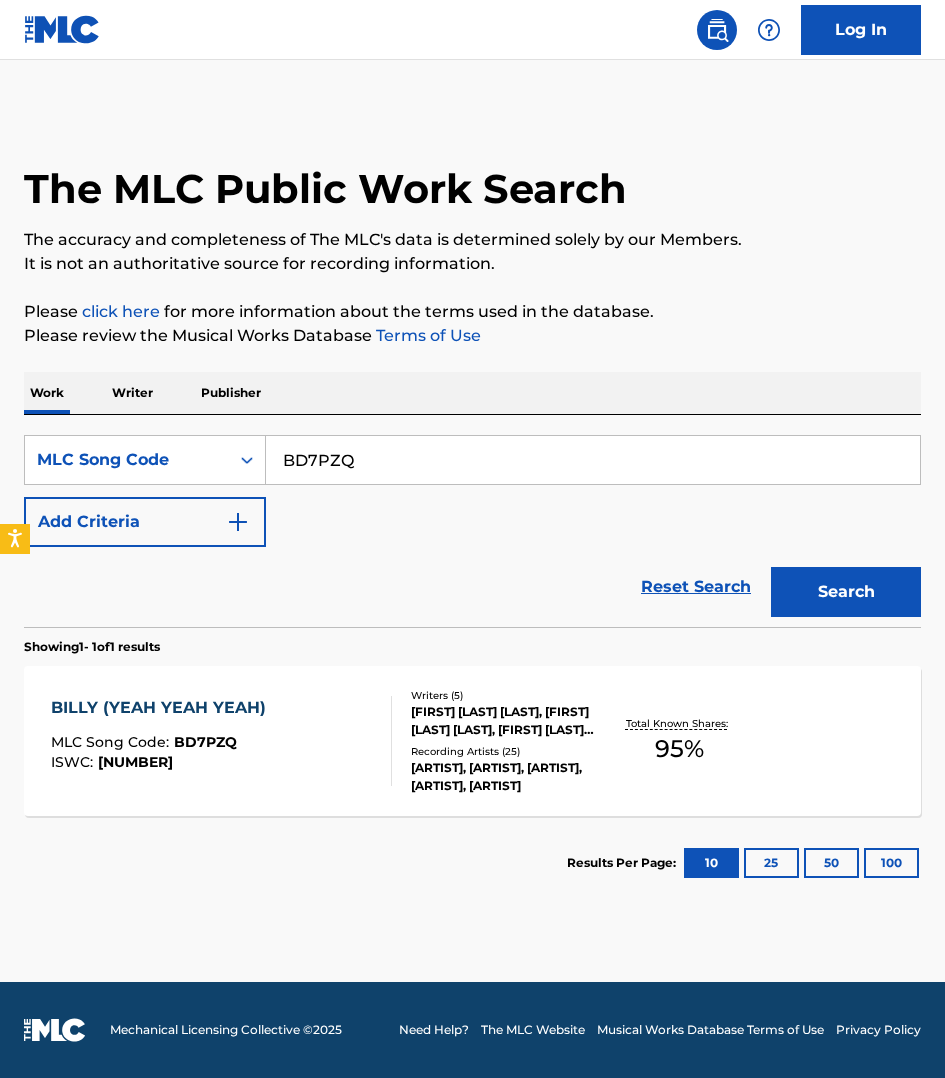 click on "BD7PZQ" at bounding box center (593, 460) 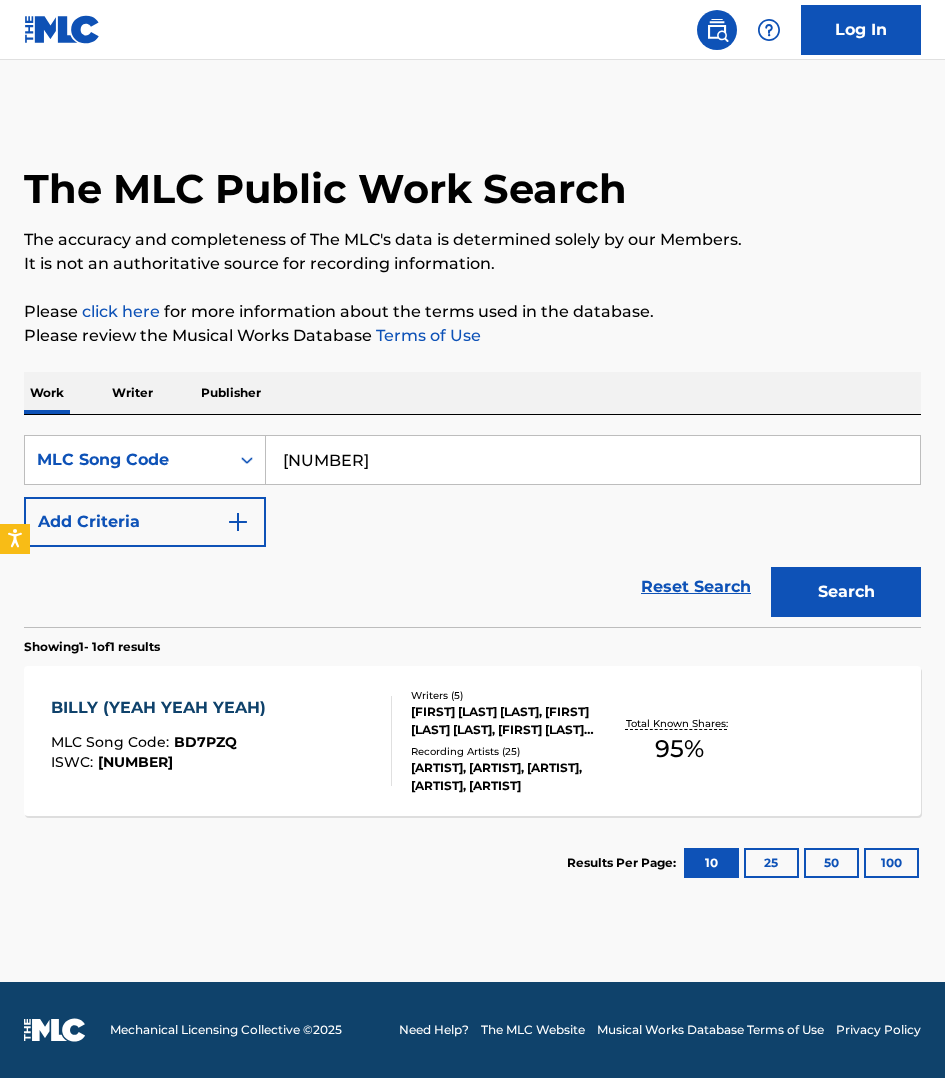 type on "[NUMBER]" 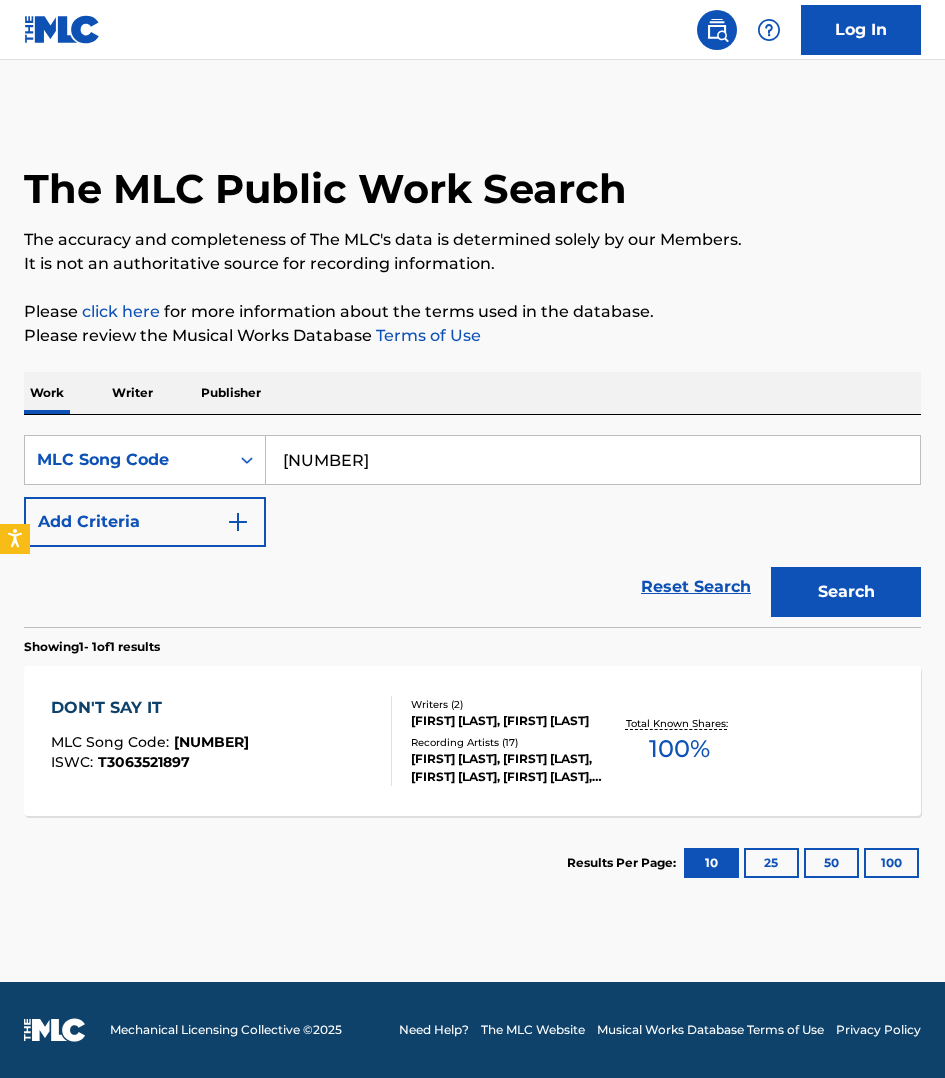 click on "DON'T SAY IT MLC Song Code : DVBT9G ISWC : T3063521897" at bounding box center [221, 741] 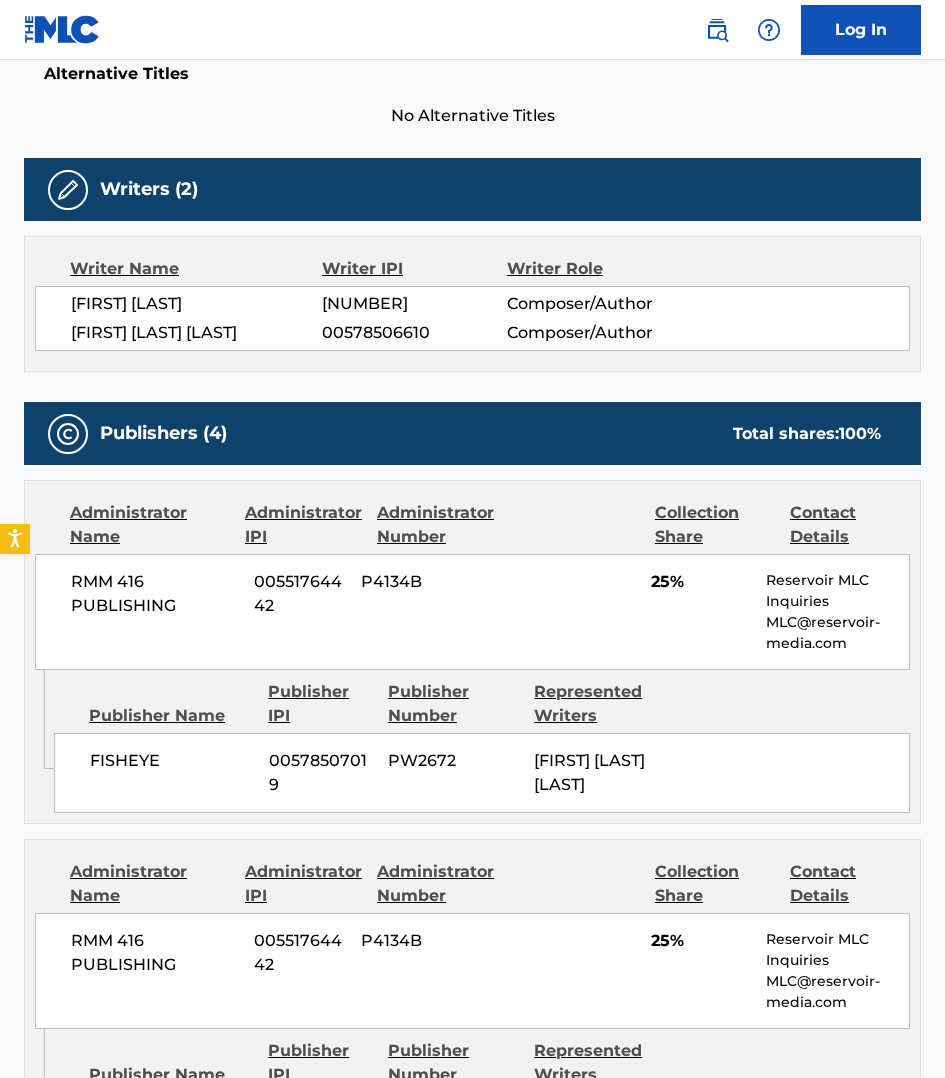 scroll, scrollTop: 500, scrollLeft: 0, axis: vertical 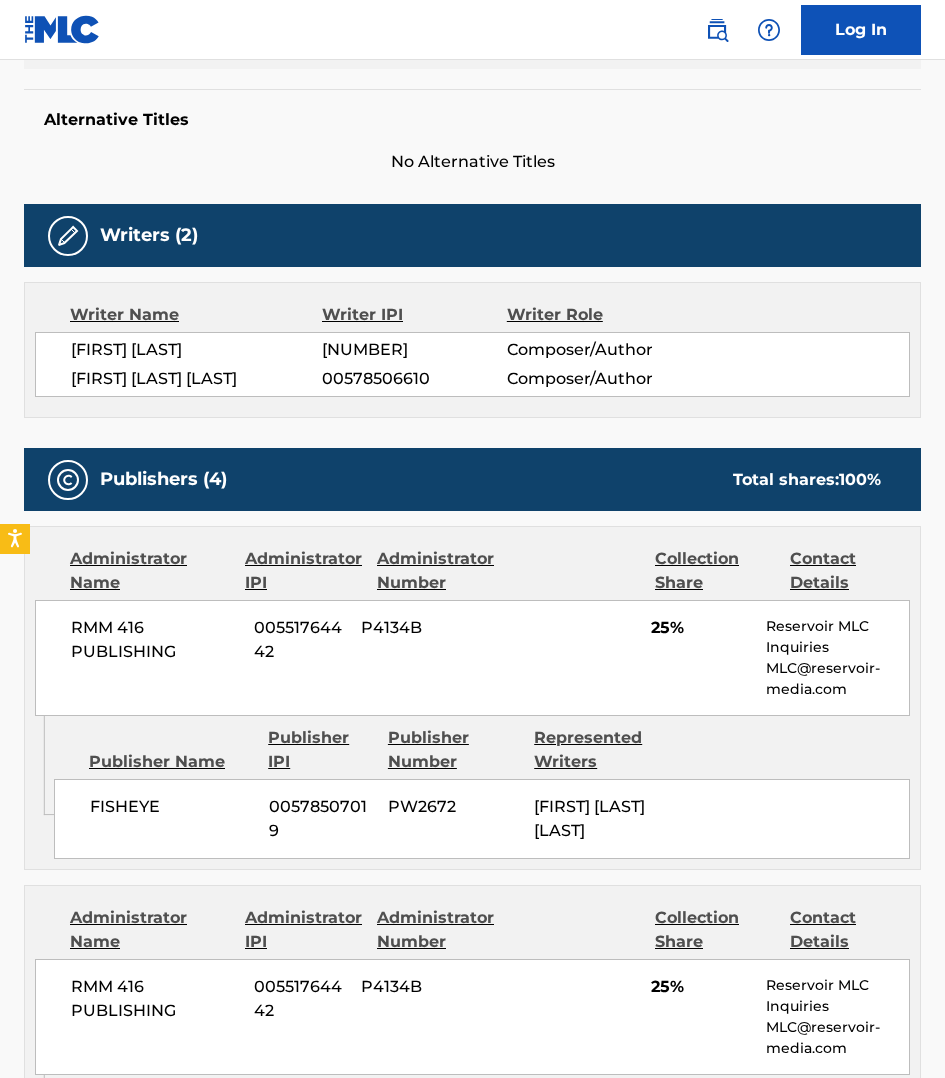click on "Alternative Titles No Alternative Titles" at bounding box center (472, 131) 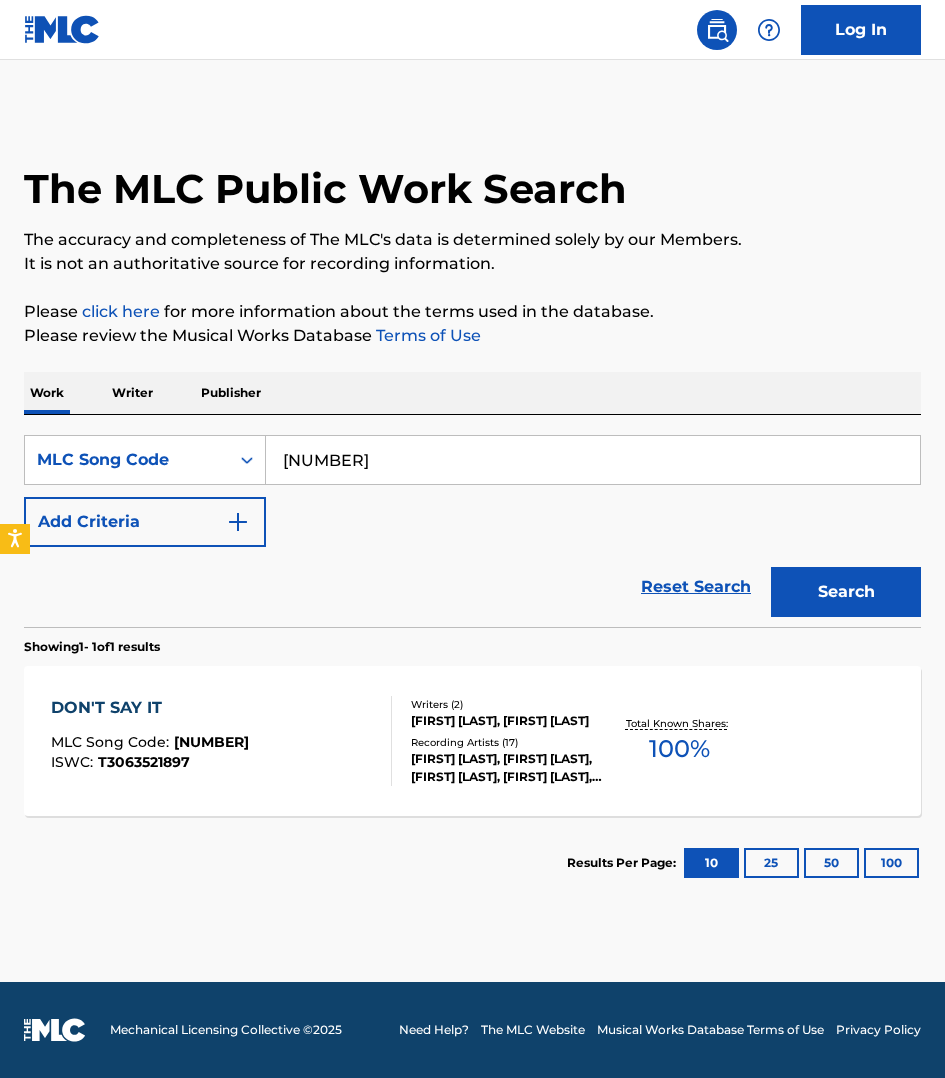 click on "[NUMBER]" at bounding box center (593, 460) 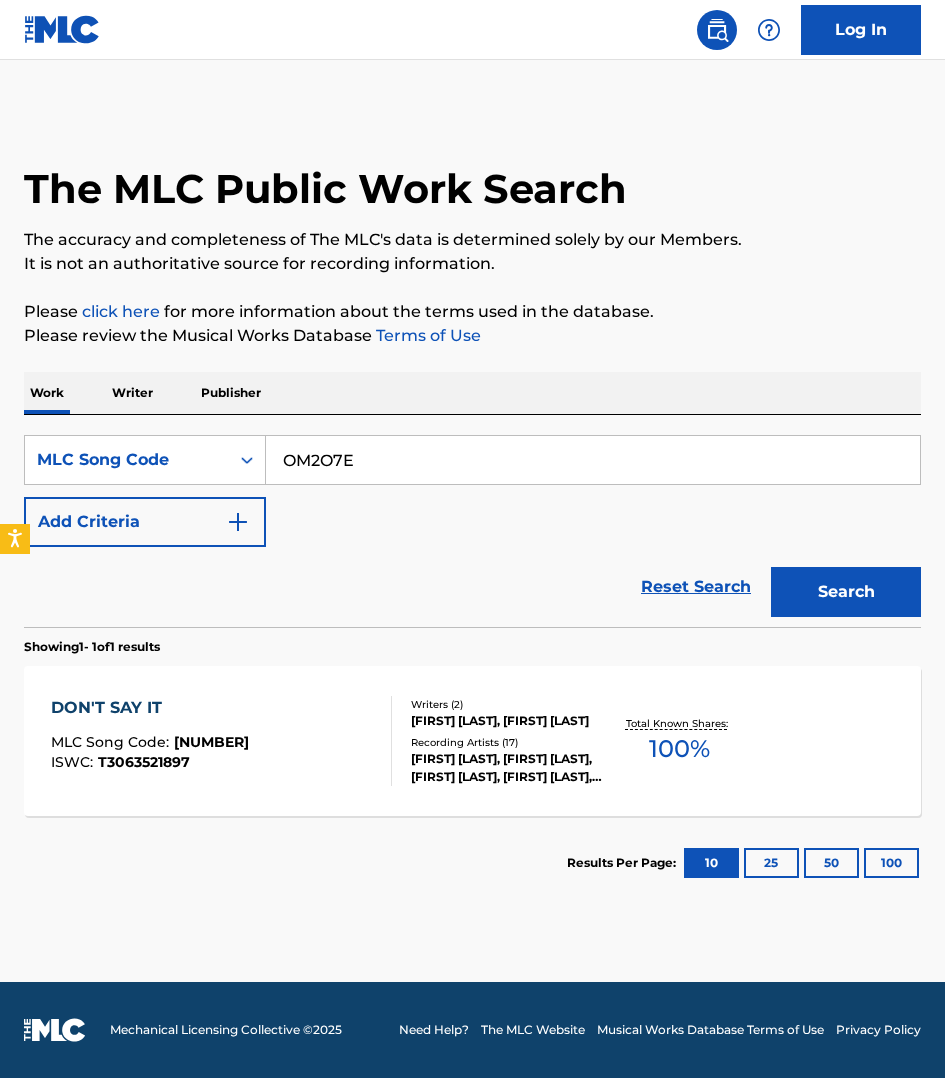 type on "OM2O7E" 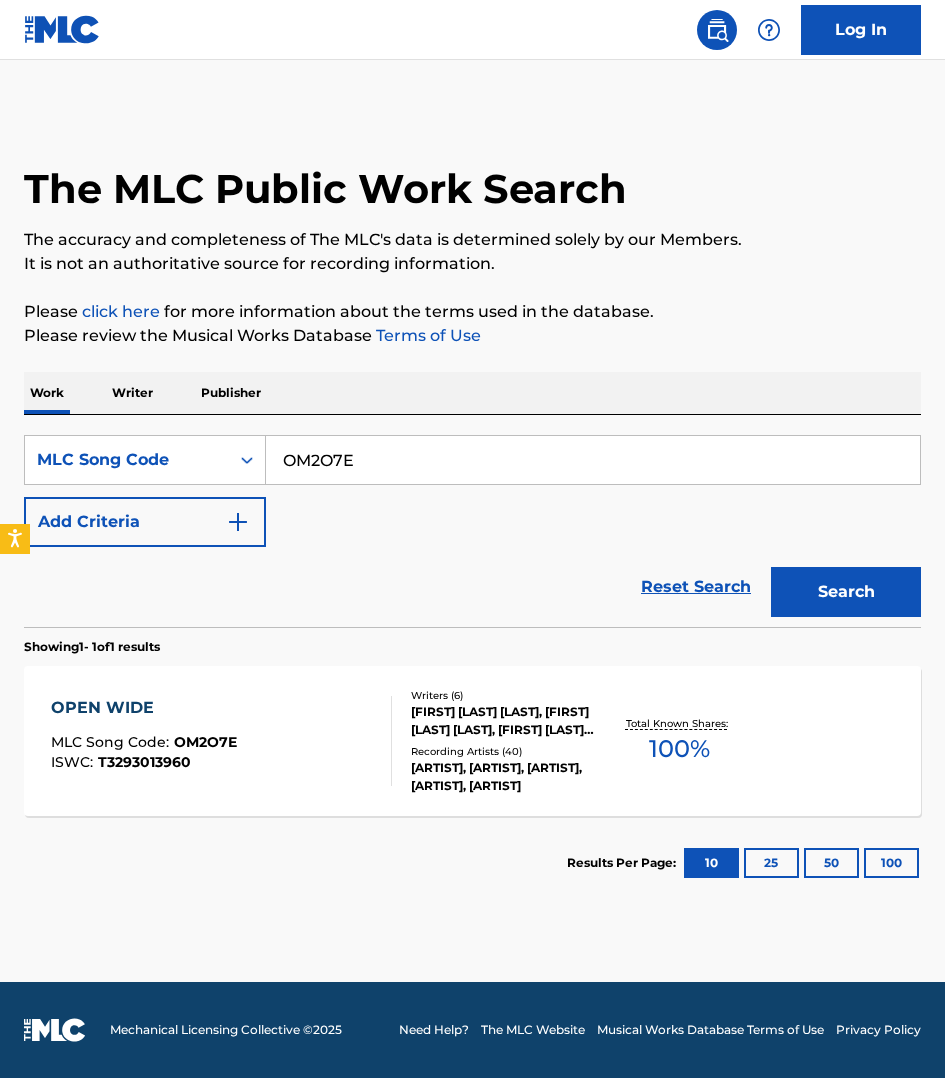 click on "OPEN WIDE MLC Song Code : OM2O7E ISWC : T3293013960 Writers ( 6 ) [FIRST] [LAST] [LAST], [FIRST] [LAST] [LAST], [FIRST] [LAST] [LAST], [FIRST] [LAST] [LAST], [FIRST] [LAST], [FIRST] [LAST] [LAST] Recording Artists ( 40 ) [FIRST], [FIRST], [FIRST], [FIRST], [FIRST] Total Known Shares: 100 %" at bounding box center [472, 741] 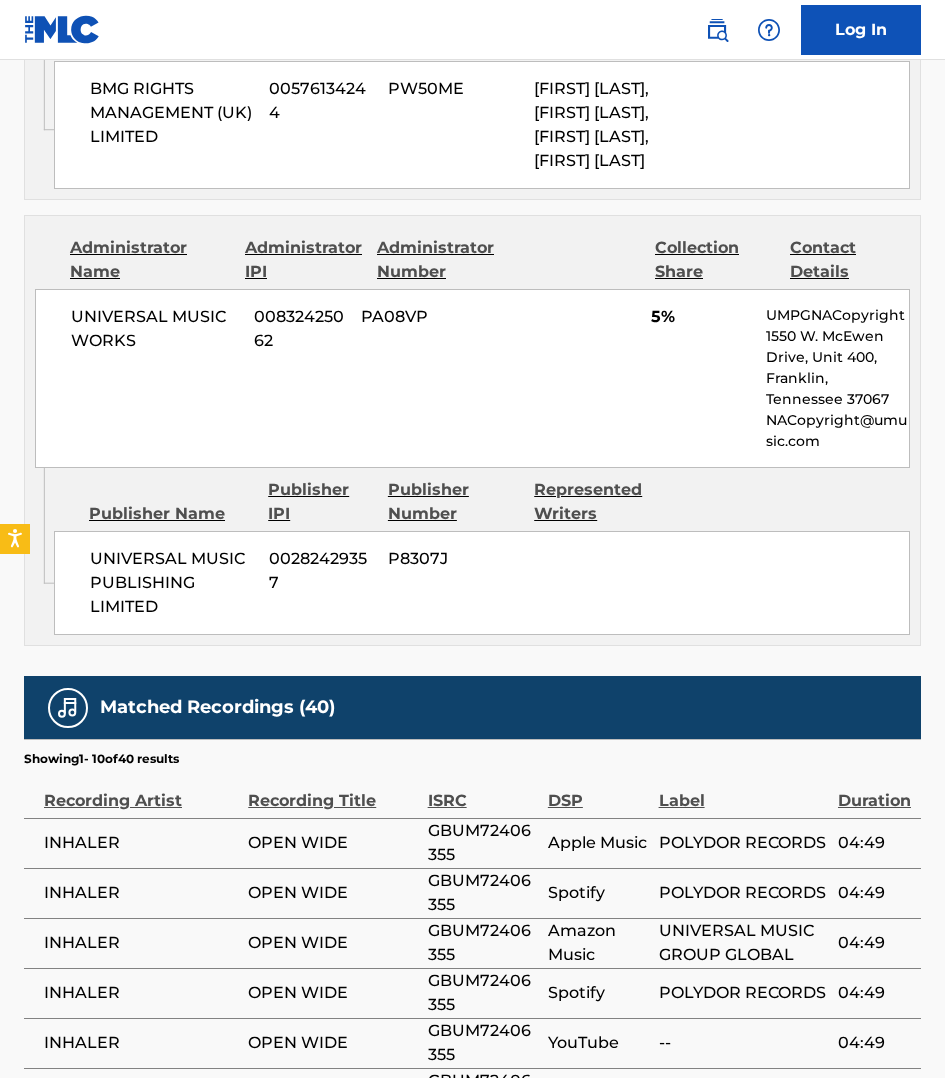 scroll, scrollTop: 1687, scrollLeft: 0, axis: vertical 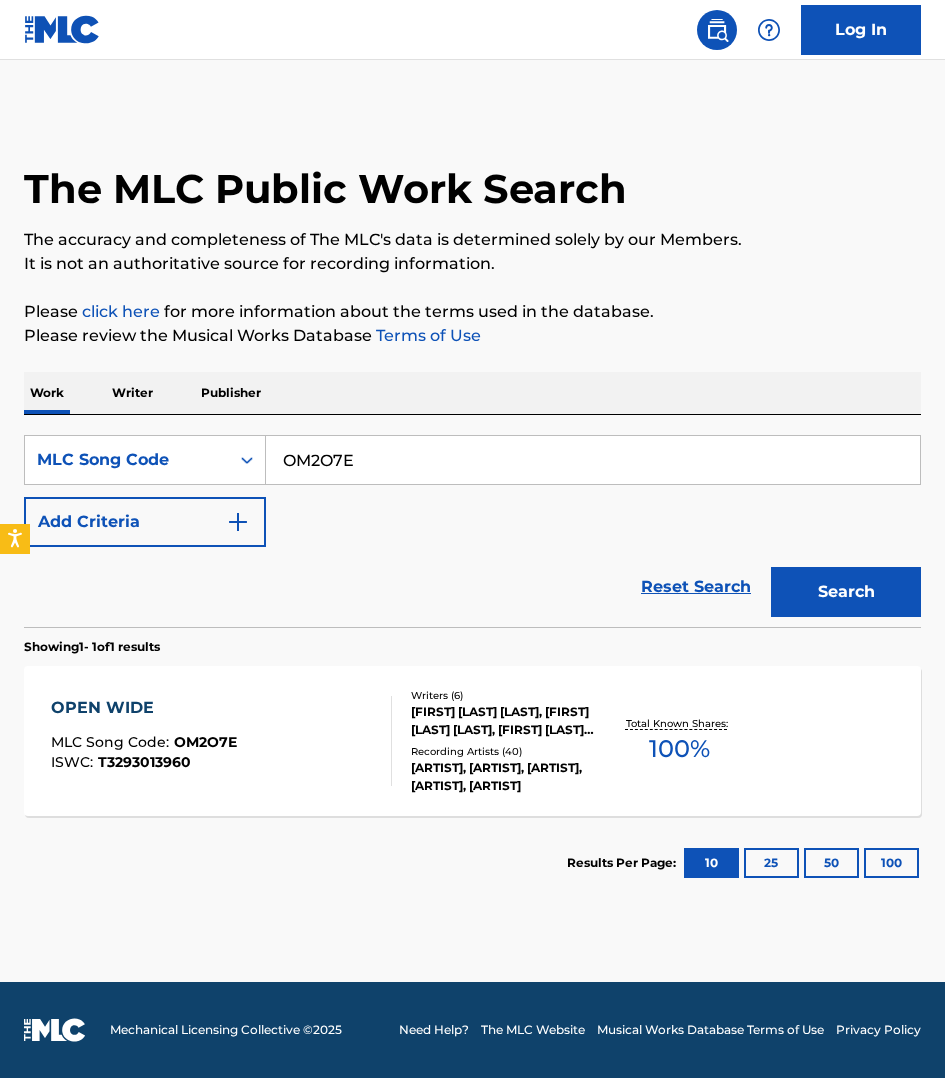 click on "OM2O7E" at bounding box center [593, 460] 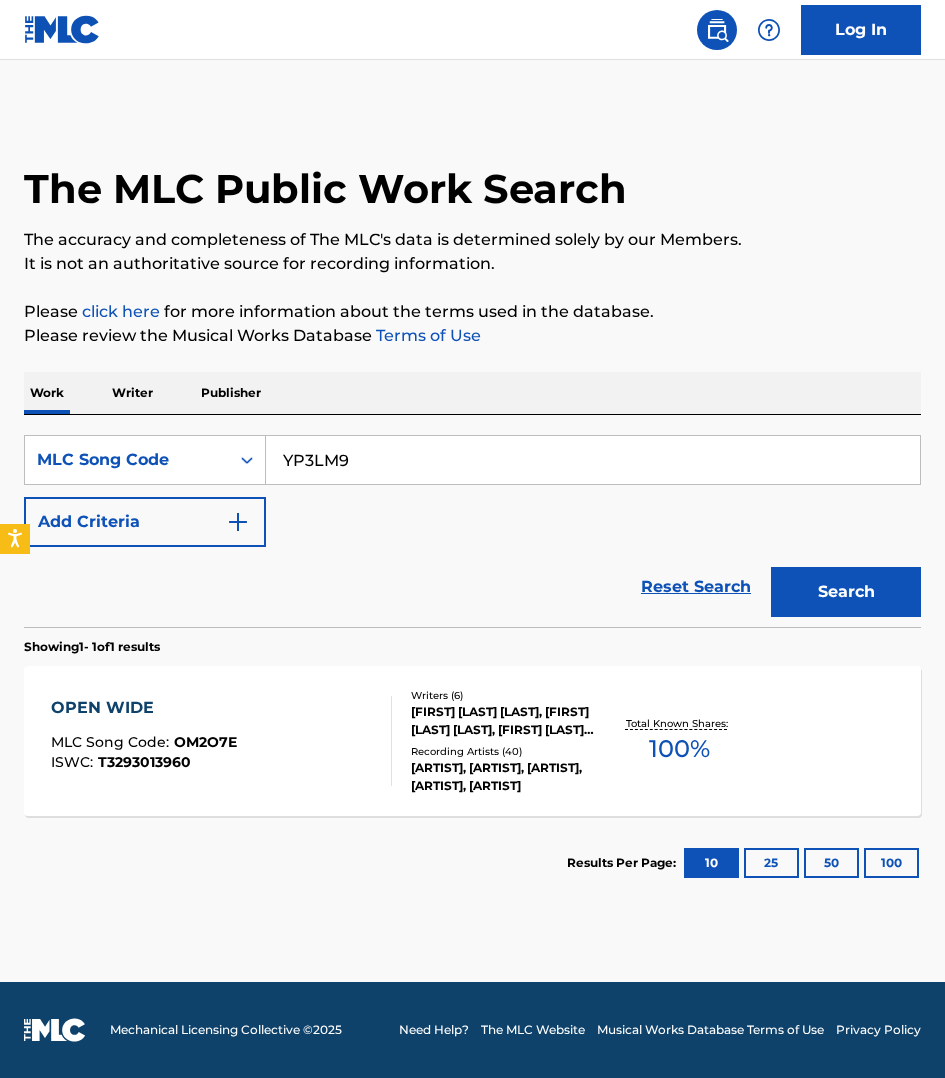 type on "YP3LM9" 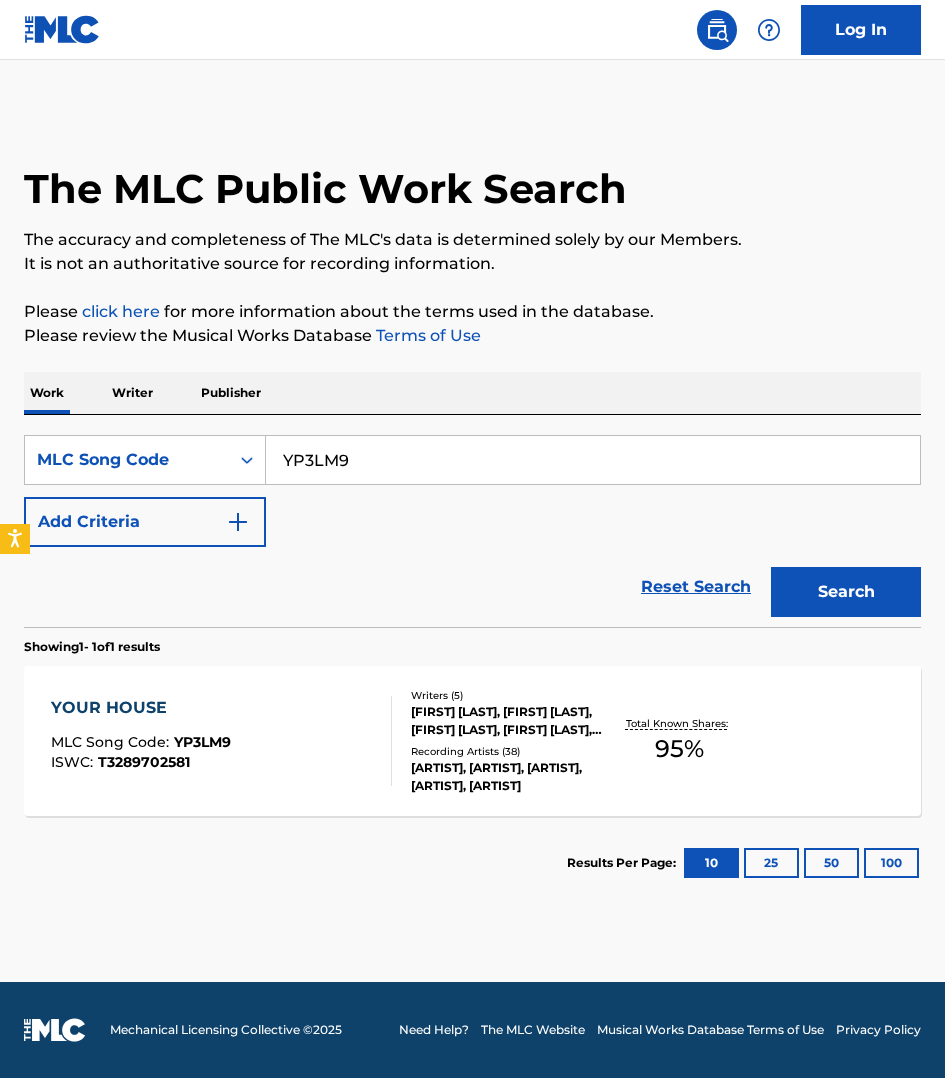 click on "YOUR HOUSE MLC Song Code : YP3LM9 ISWC : T3289702581" at bounding box center (221, 741) 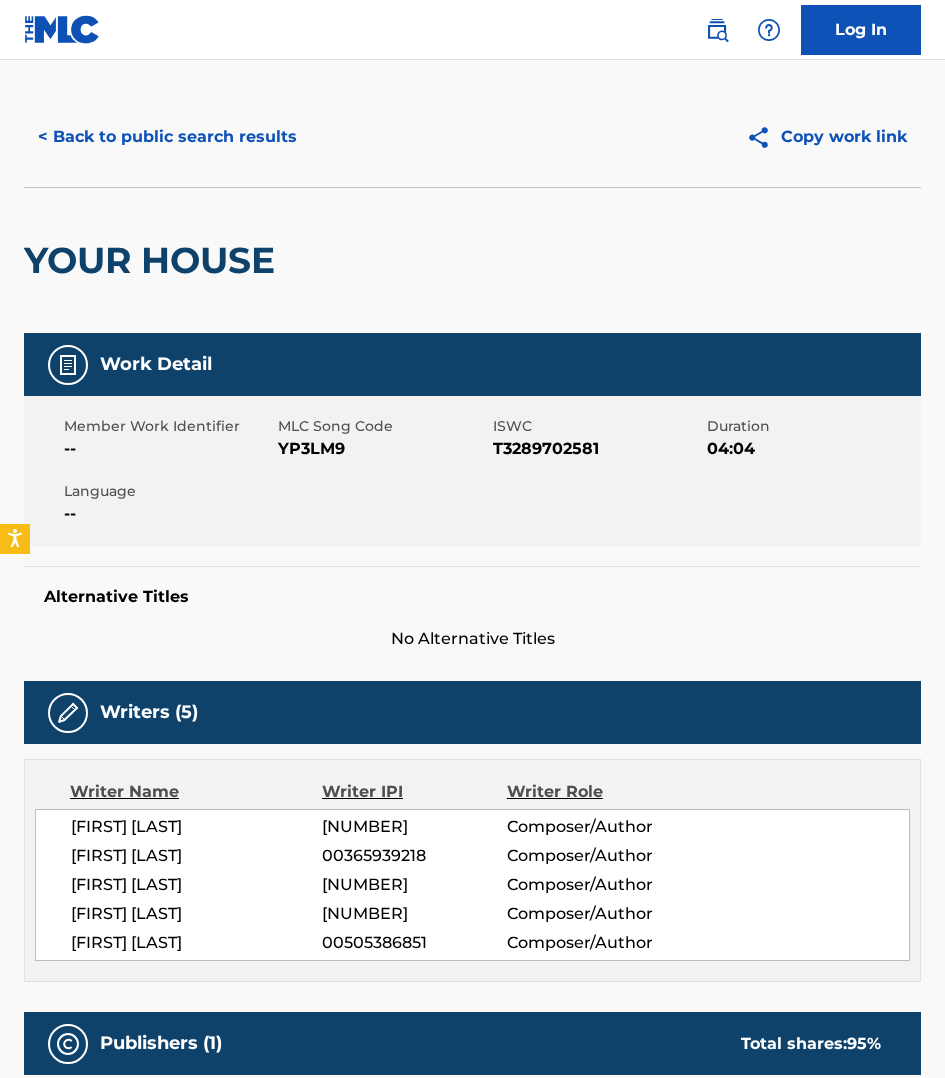 scroll, scrollTop: 31, scrollLeft: 0, axis: vertical 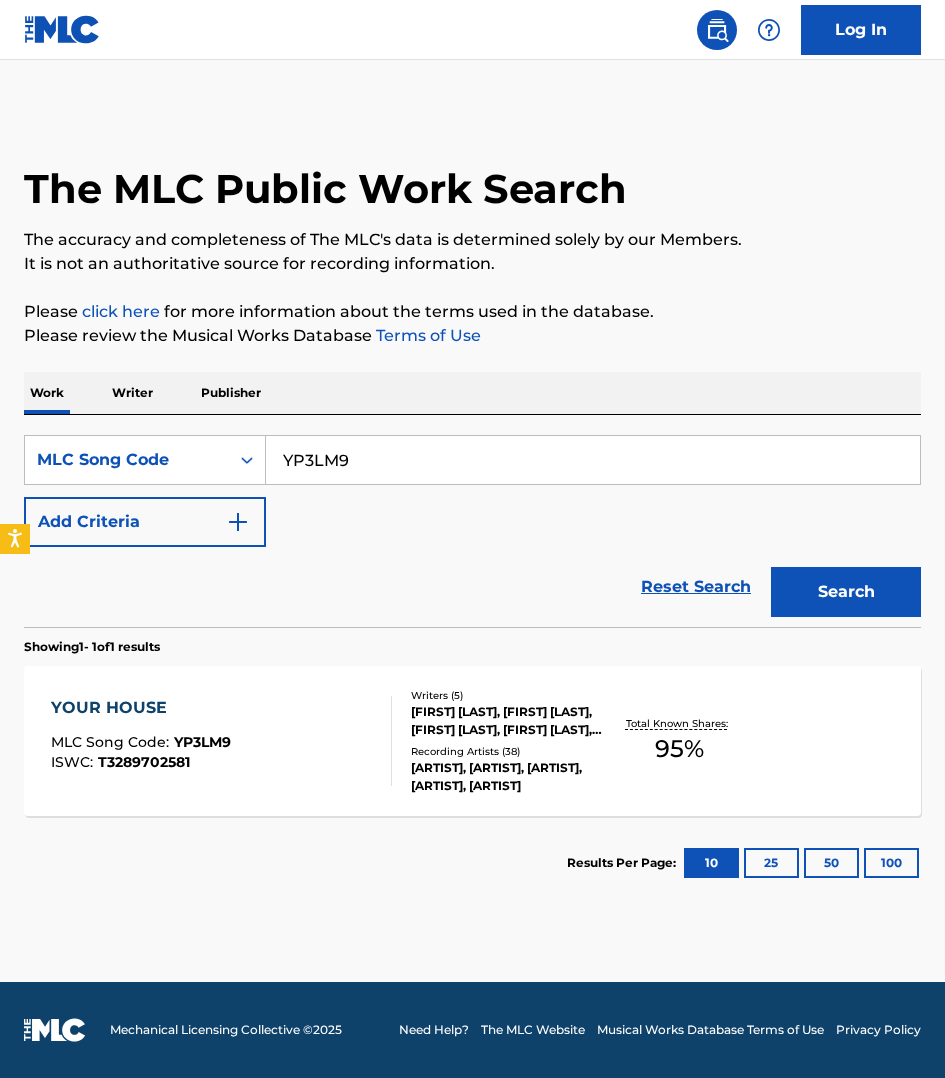 click on "YP3LM9" at bounding box center (593, 460) 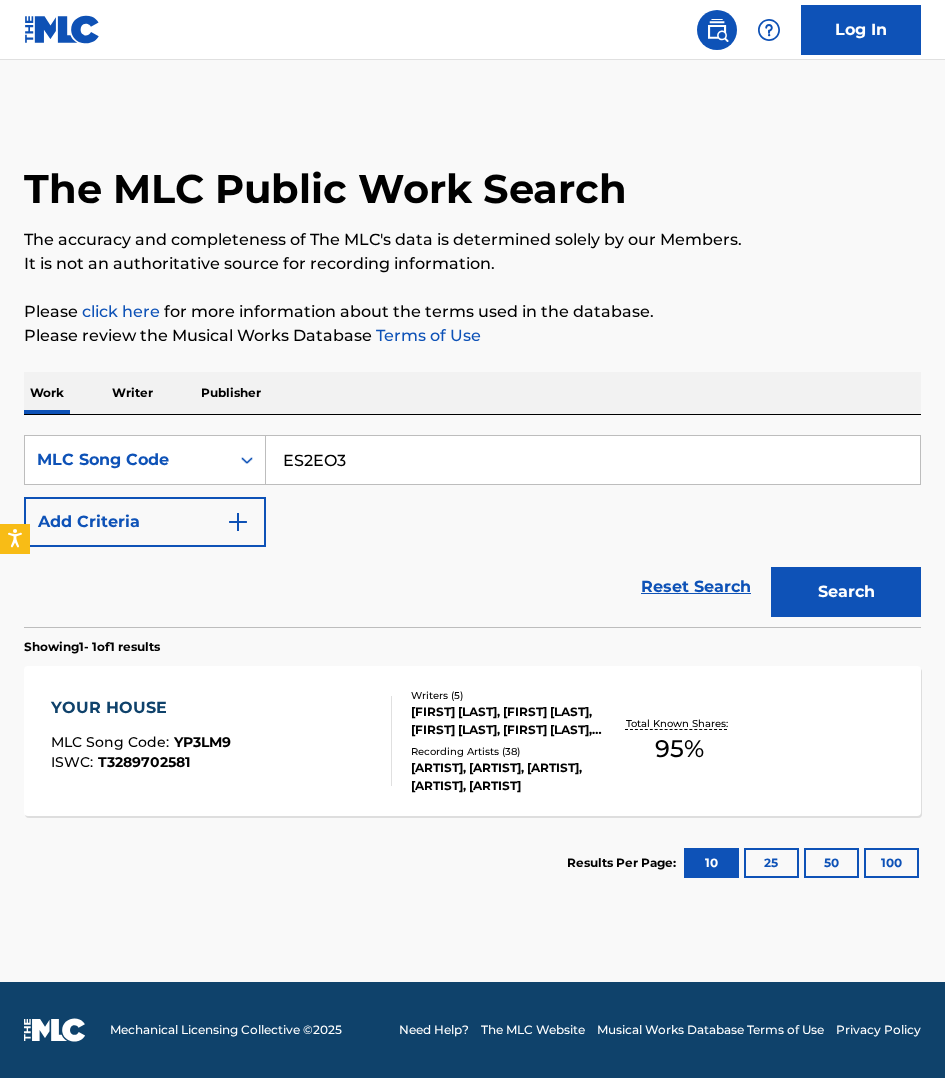 type on "ES2EO3" 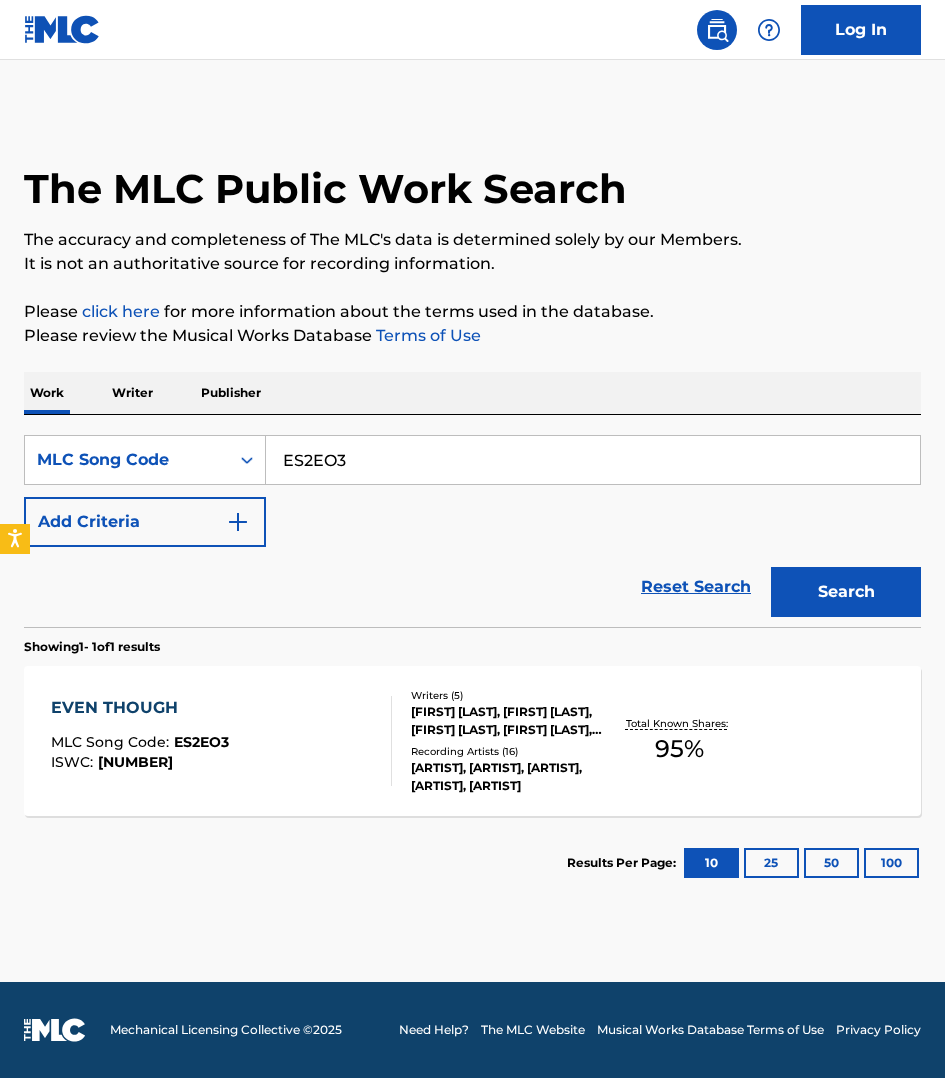 click on "EVEN THOUGH MLC Song Code : ES2EO3 ISWC : T3296352477" at bounding box center [221, 741] 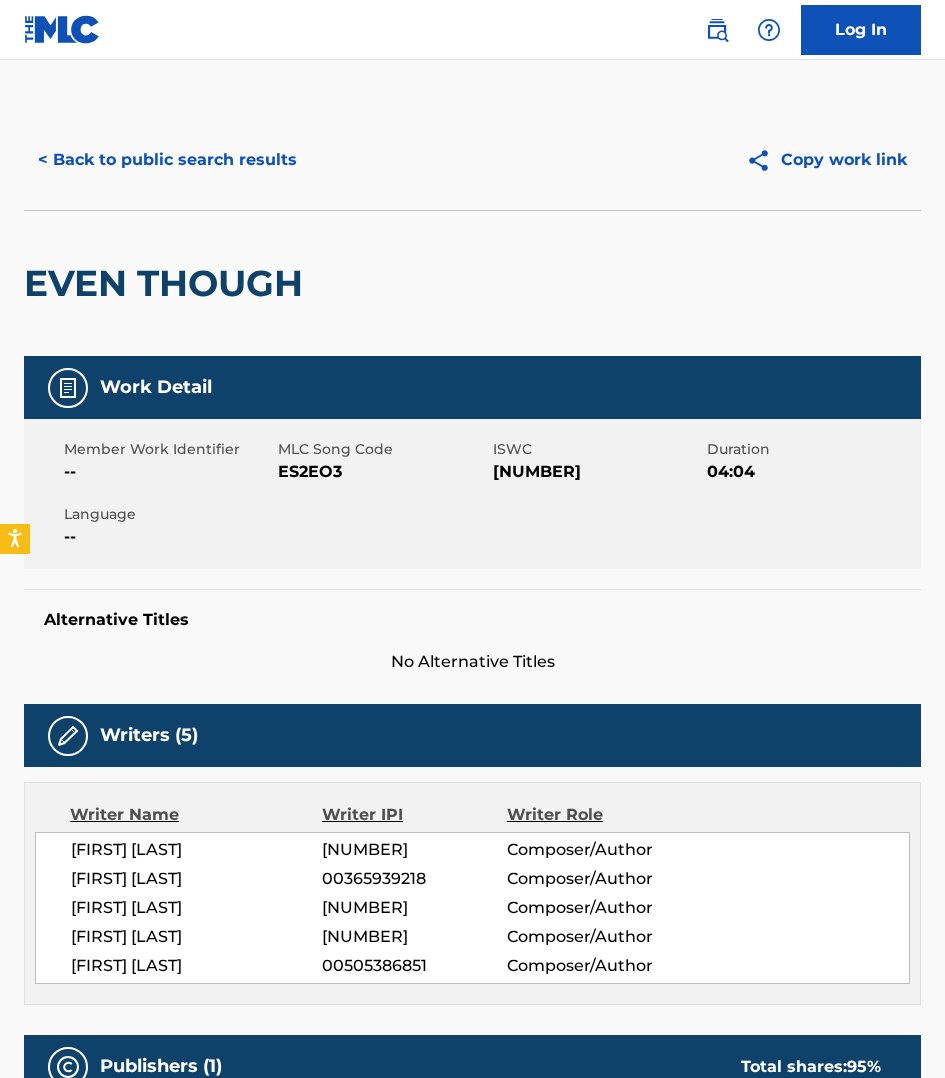 click on "< Back to public search results" at bounding box center (167, 160) 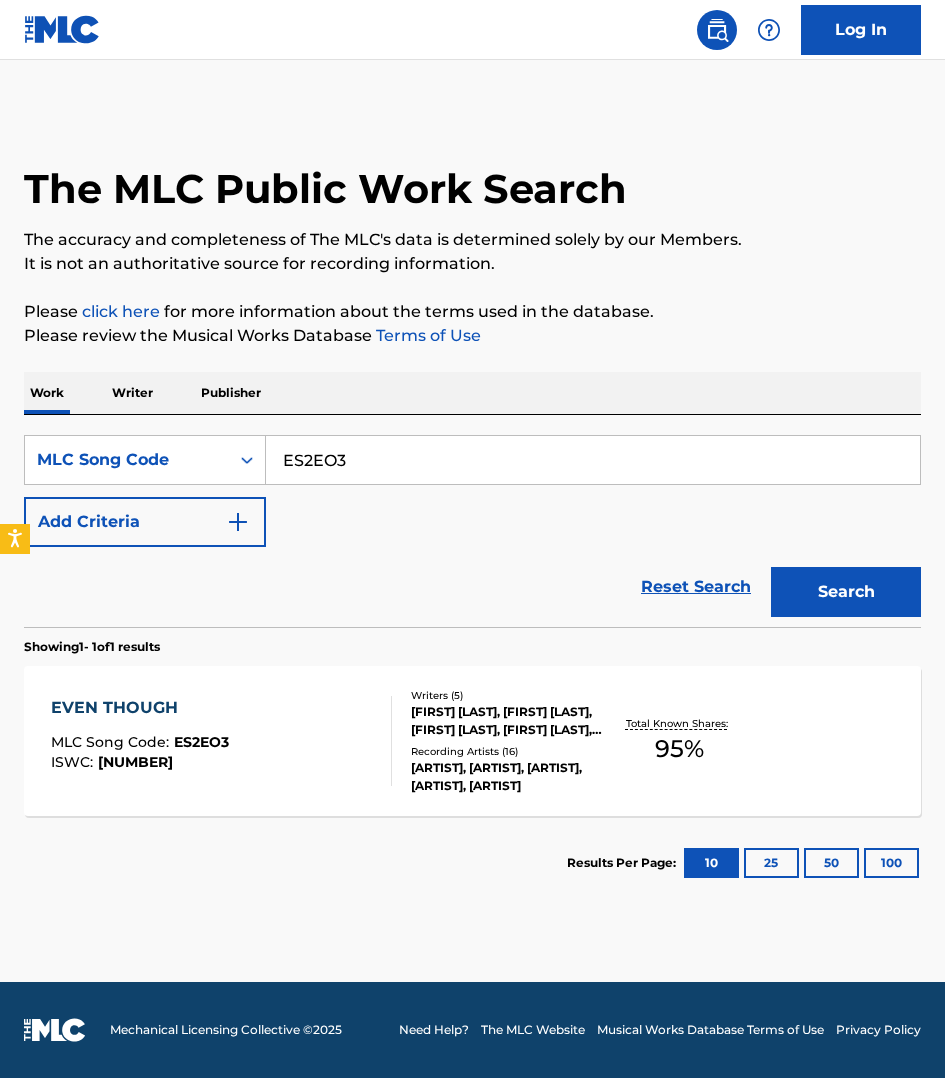 click on "ES2EO3" at bounding box center (593, 460) 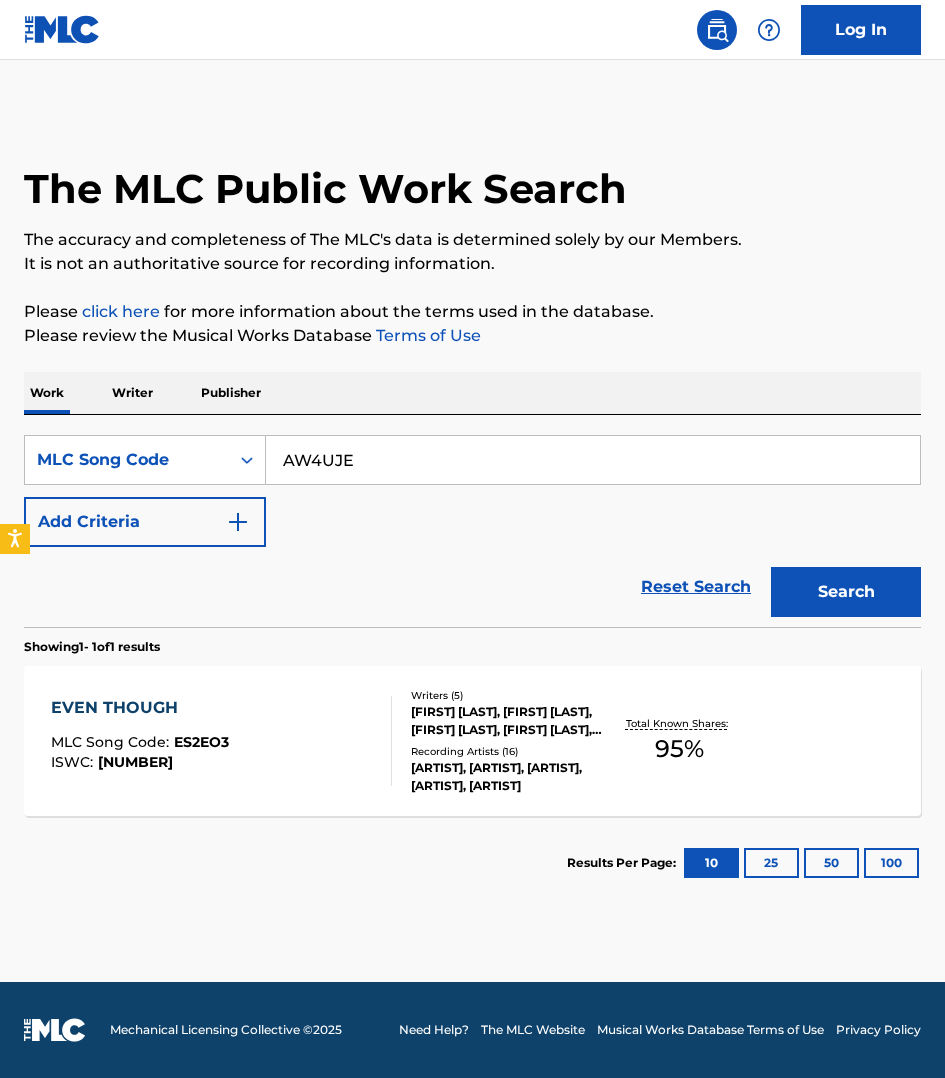type on "AW4UJE" 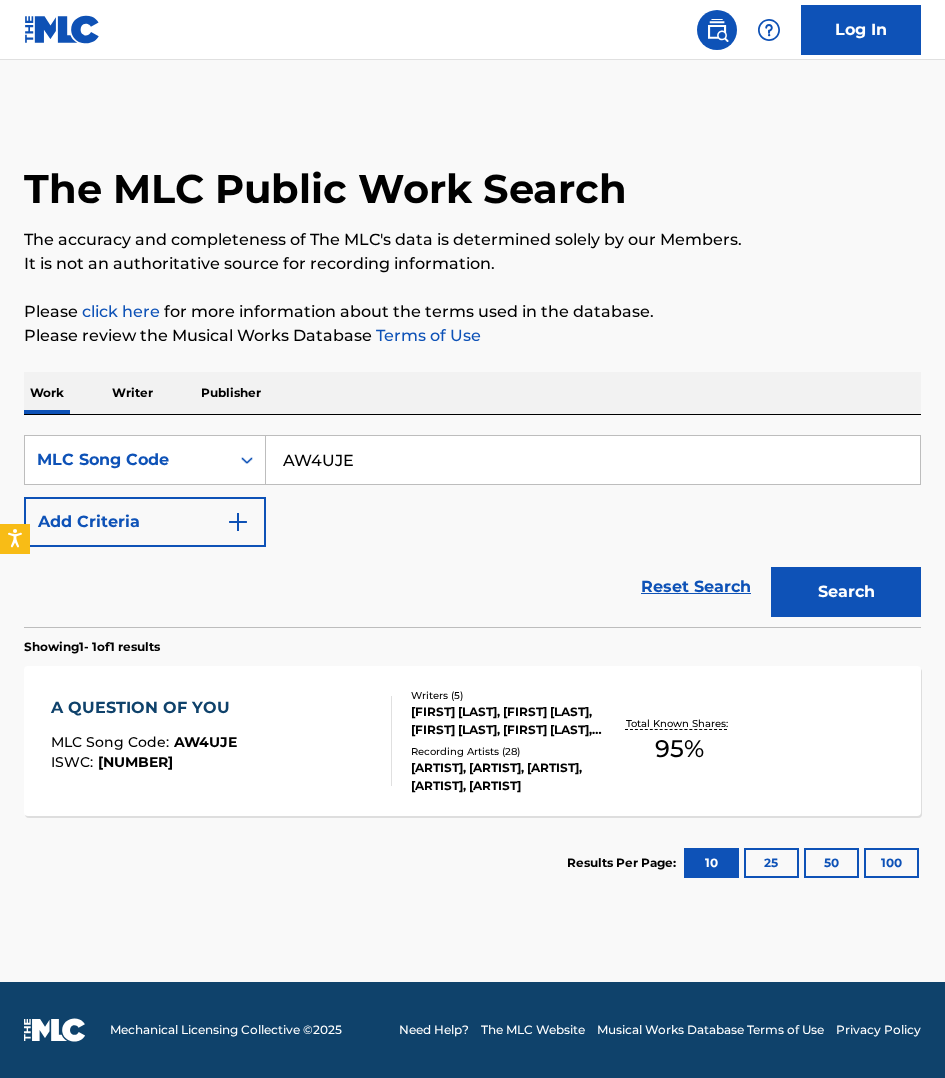 click on "A QUESTION OF YOU MLC Song Code : AW4UJE ISWC : T3296354199" at bounding box center [221, 741] 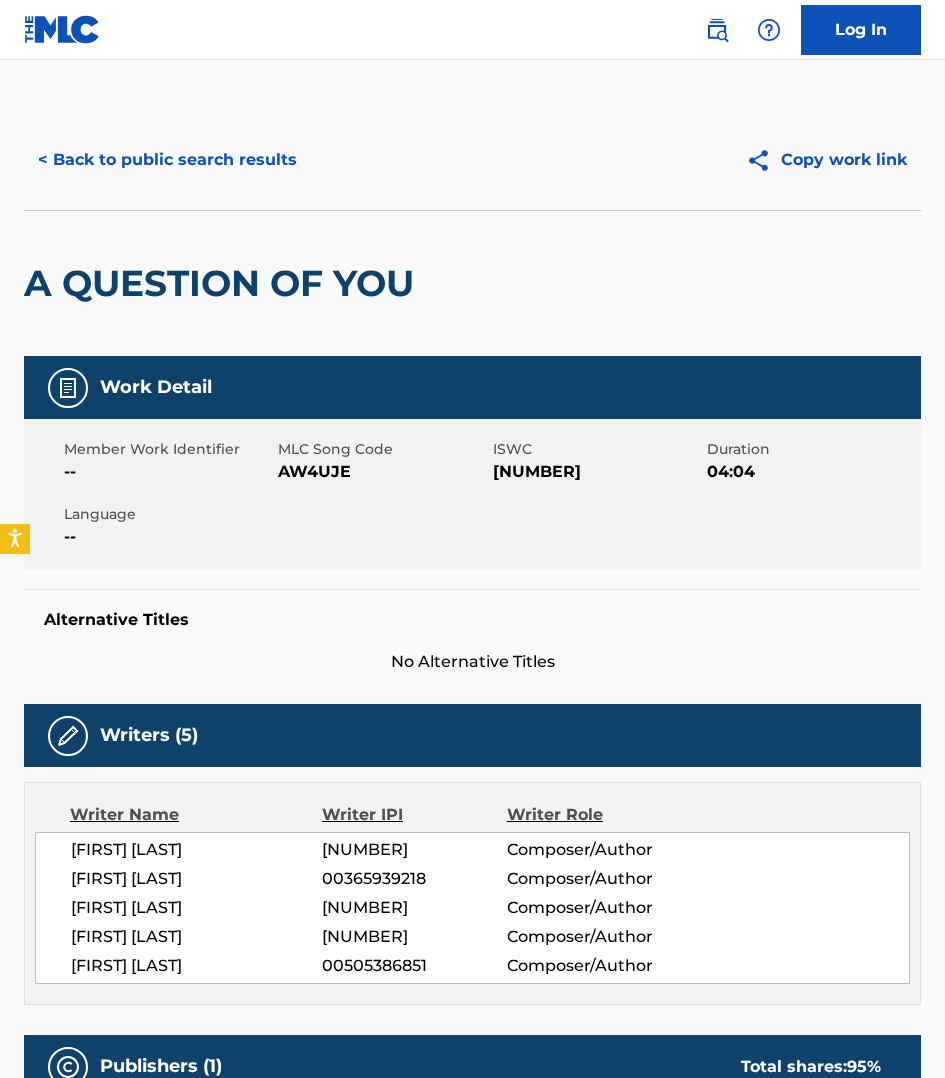 click on "< Back to public search results" at bounding box center [167, 160] 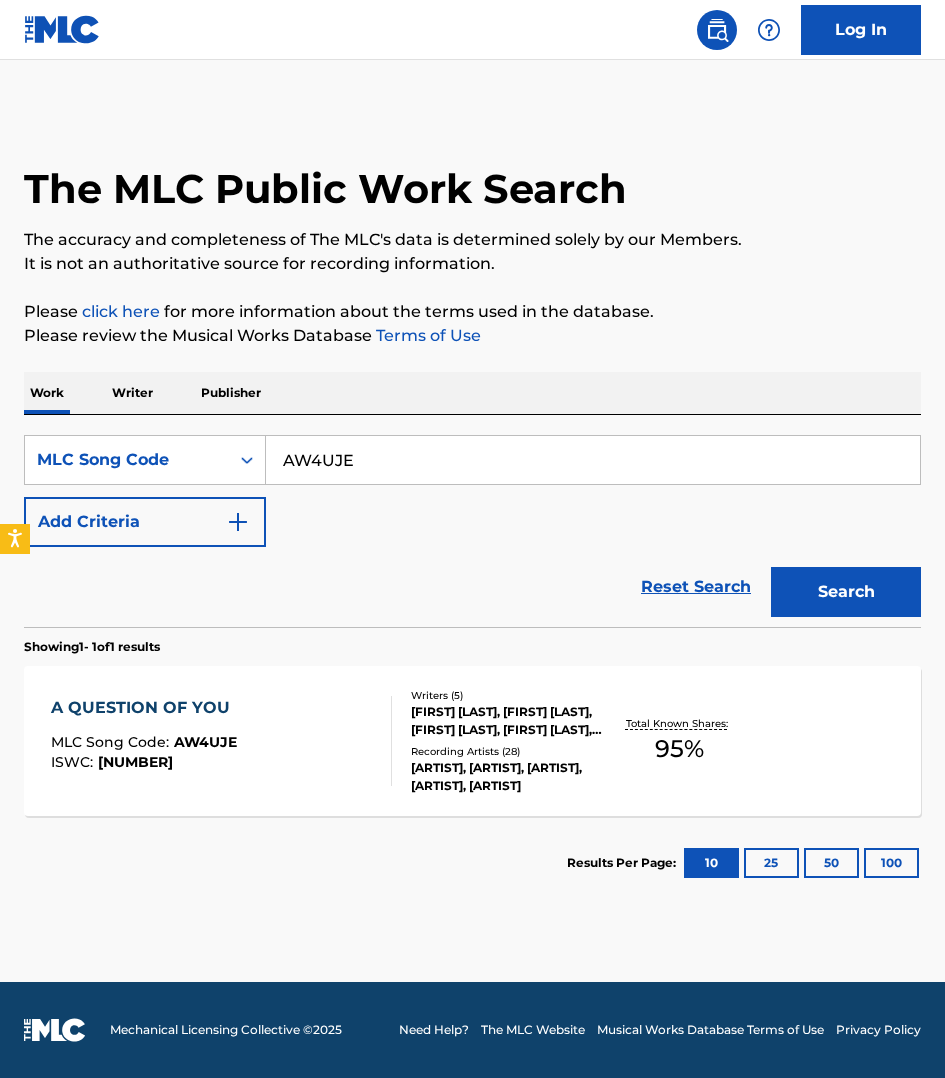 click on "AW4UJE" at bounding box center [593, 460] 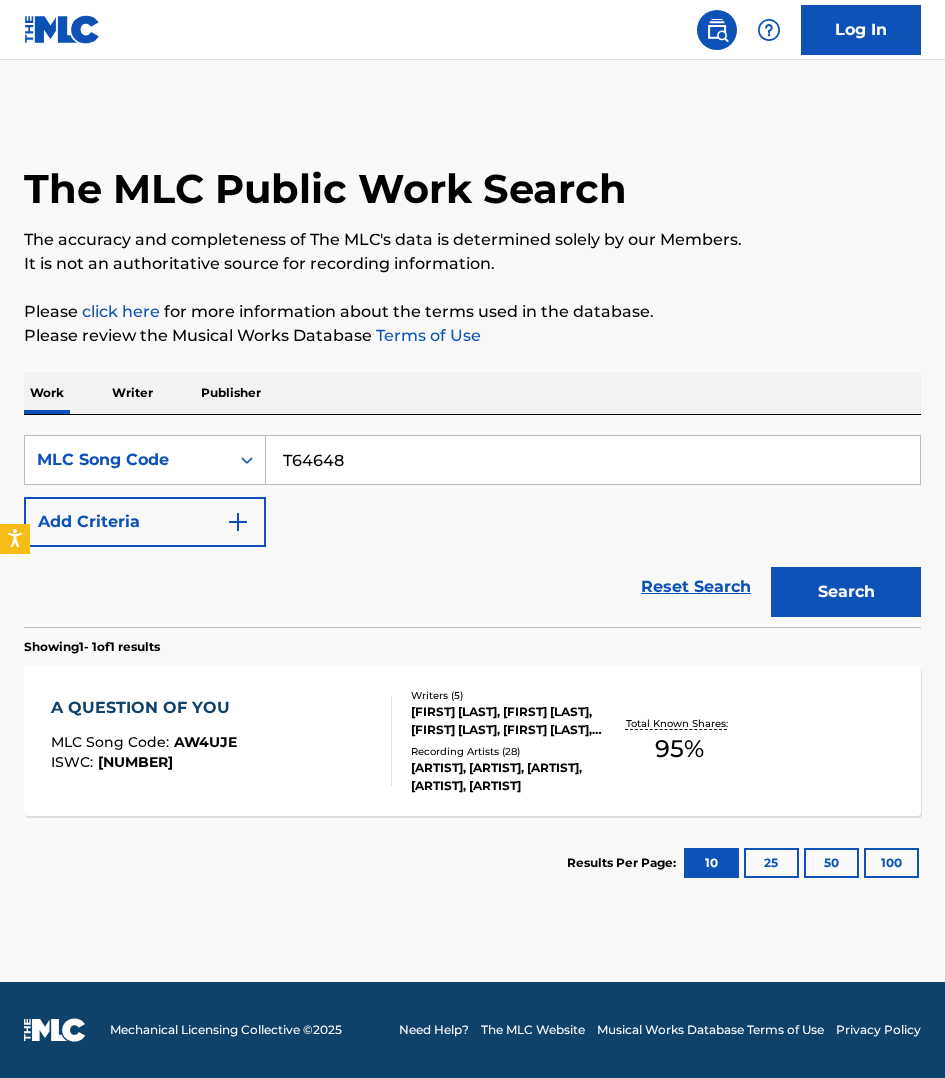 type on "T64648" 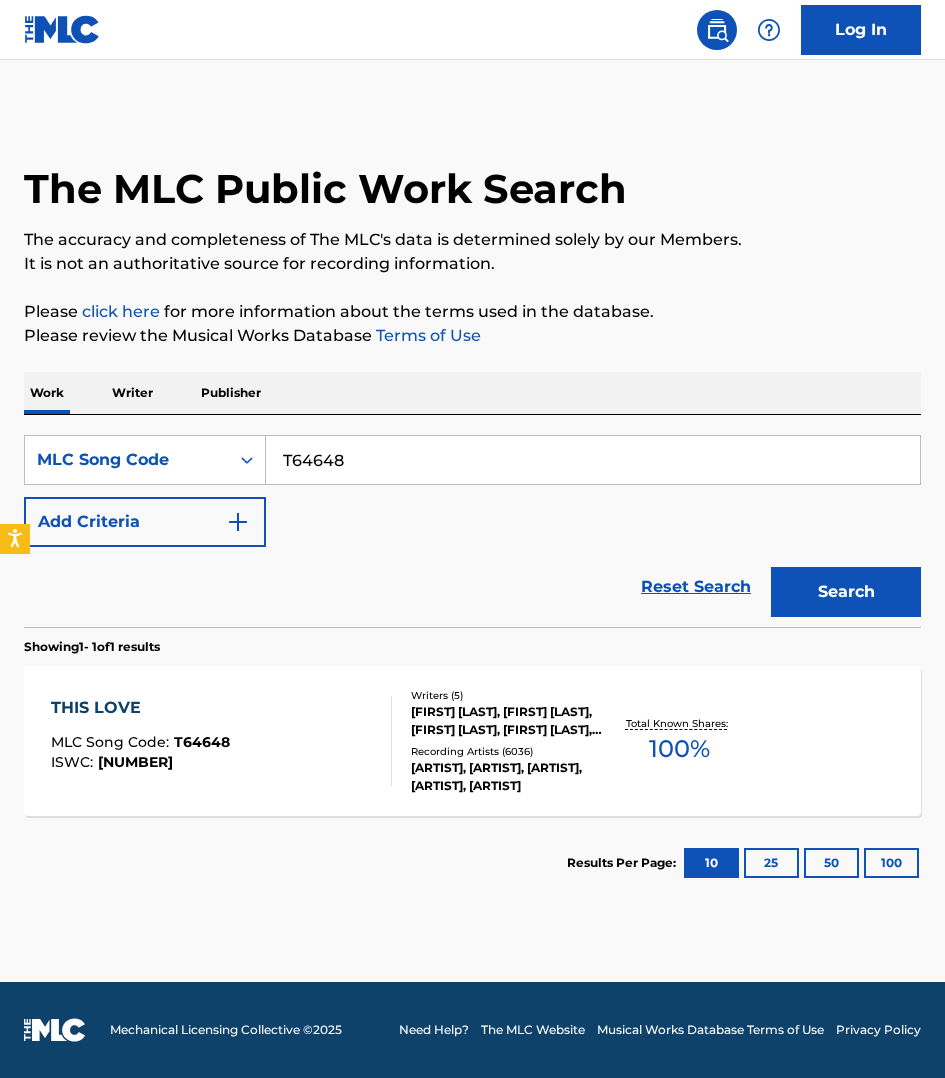 click on "THIS LOVE MLC Song Code : T64648 ISWC : T0713583993" at bounding box center (221, 741) 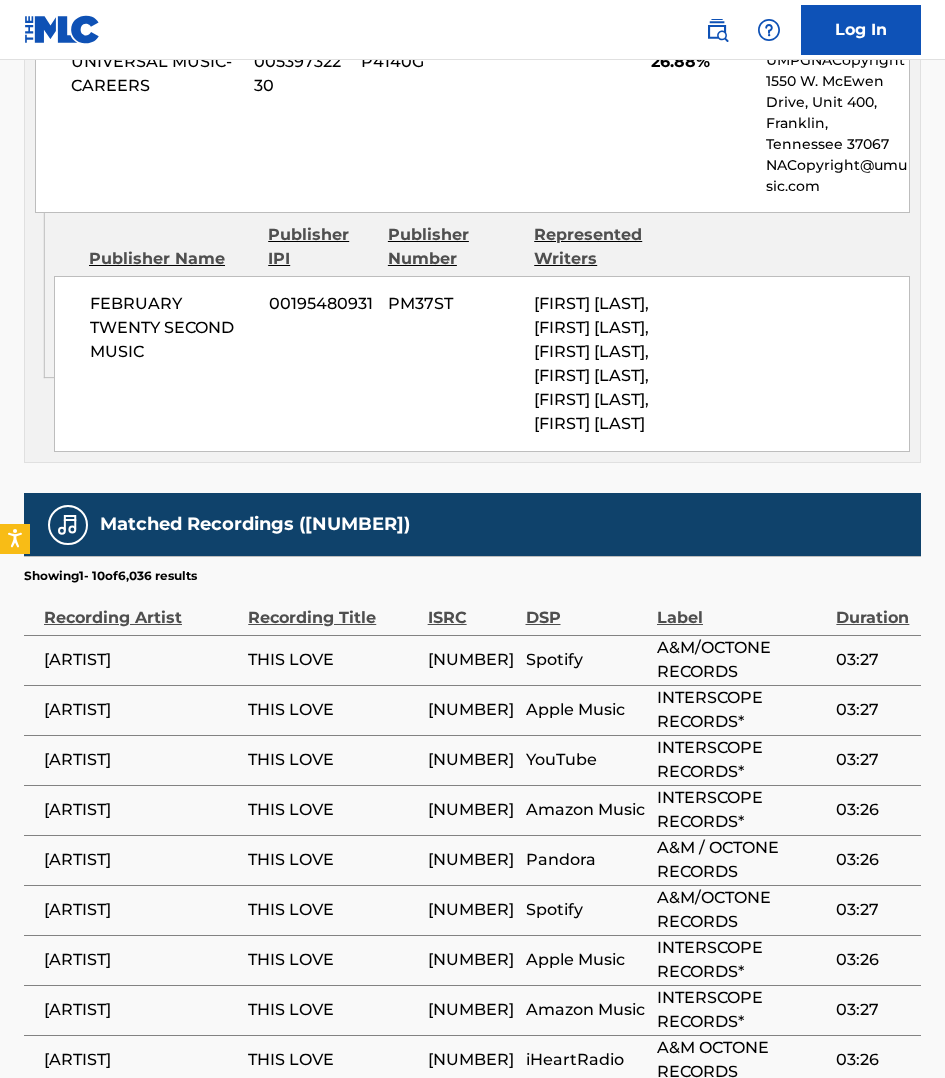scroll, scrollTop: 2656, scrollLeft: 0, axis: vertical 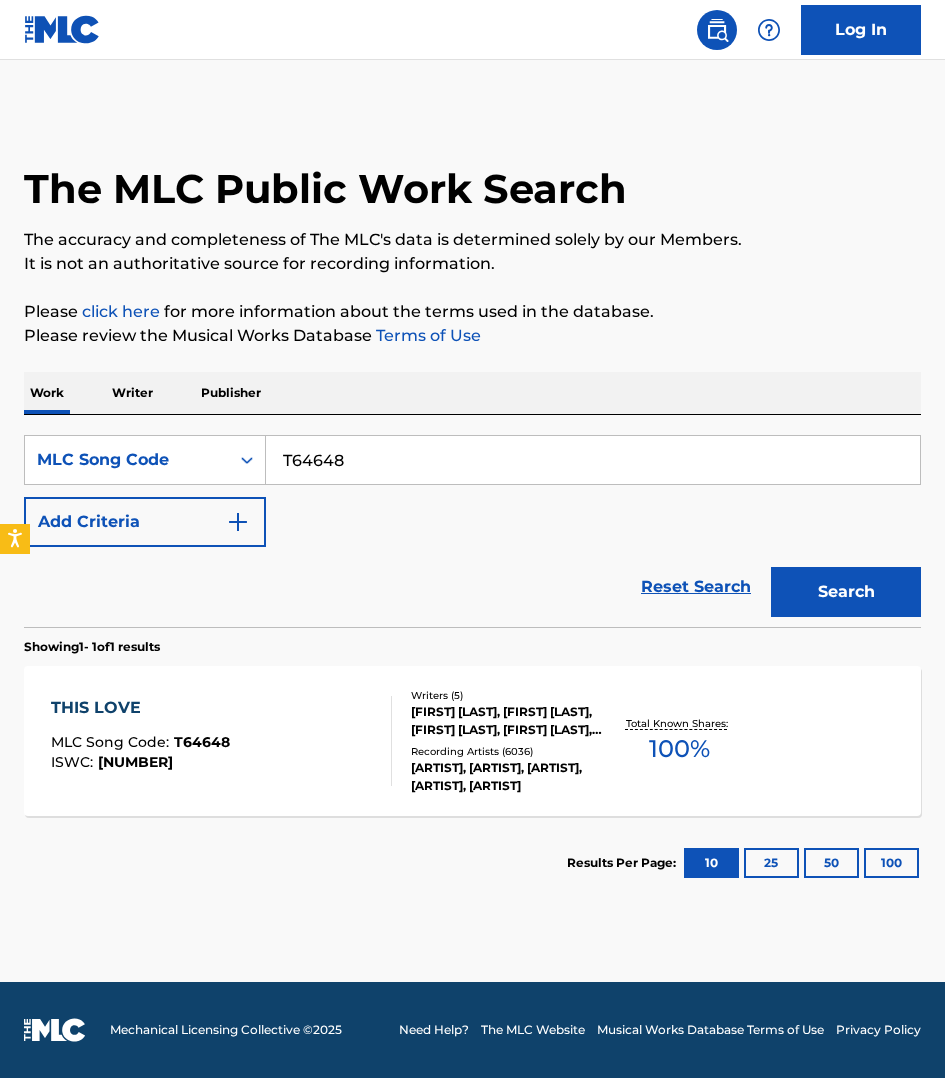click on "T64648" at bounding box center [593, 460] 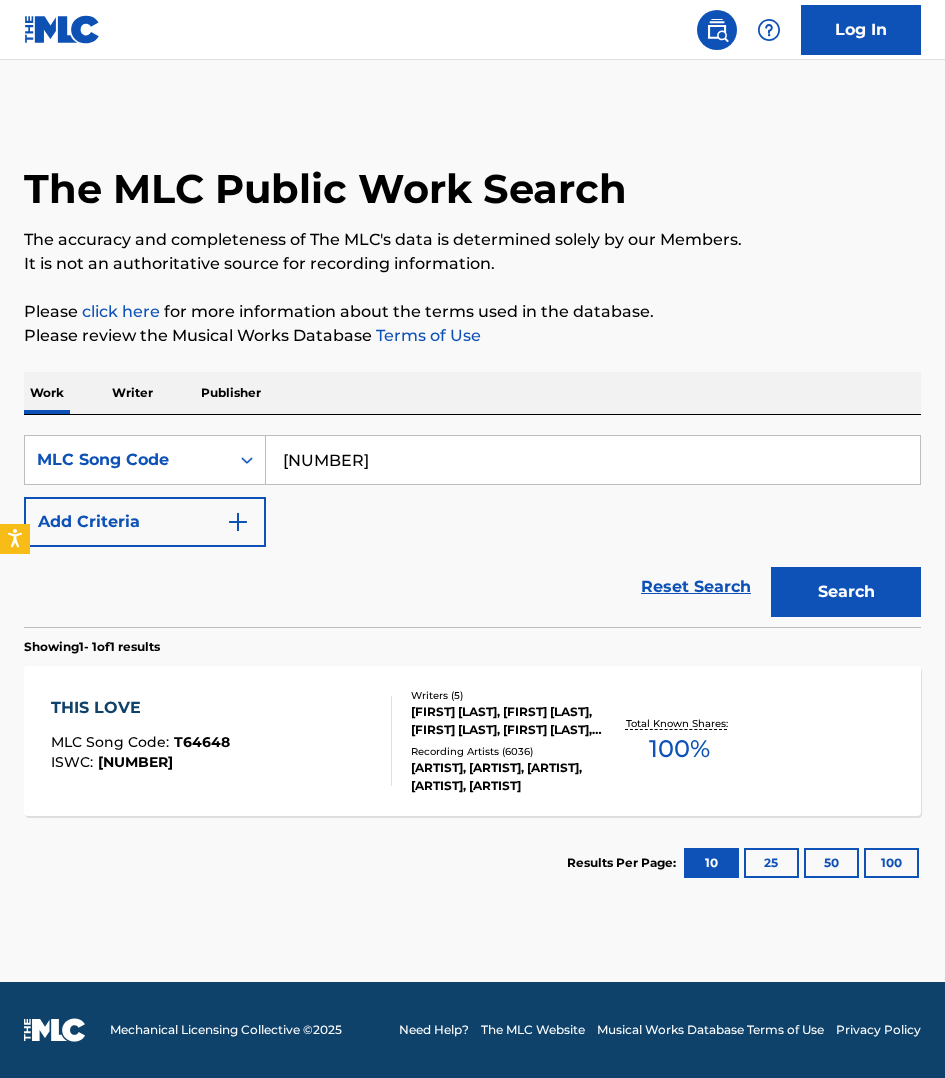 type on "[NUMBER]" 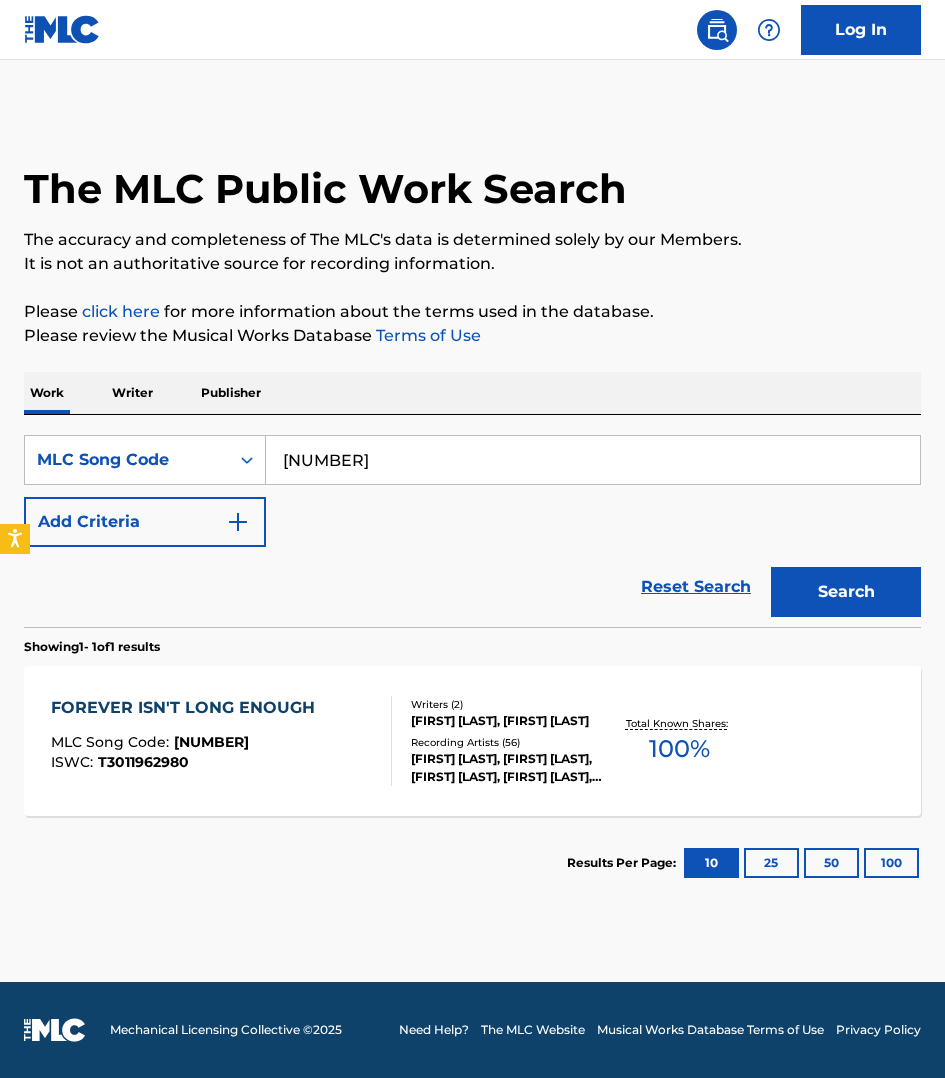 click on "FOREVER ISN'T LONG ENOUGH MLC Song Code : FD70ZV ISWC : T3011962980" at bounding box center [221, 741] 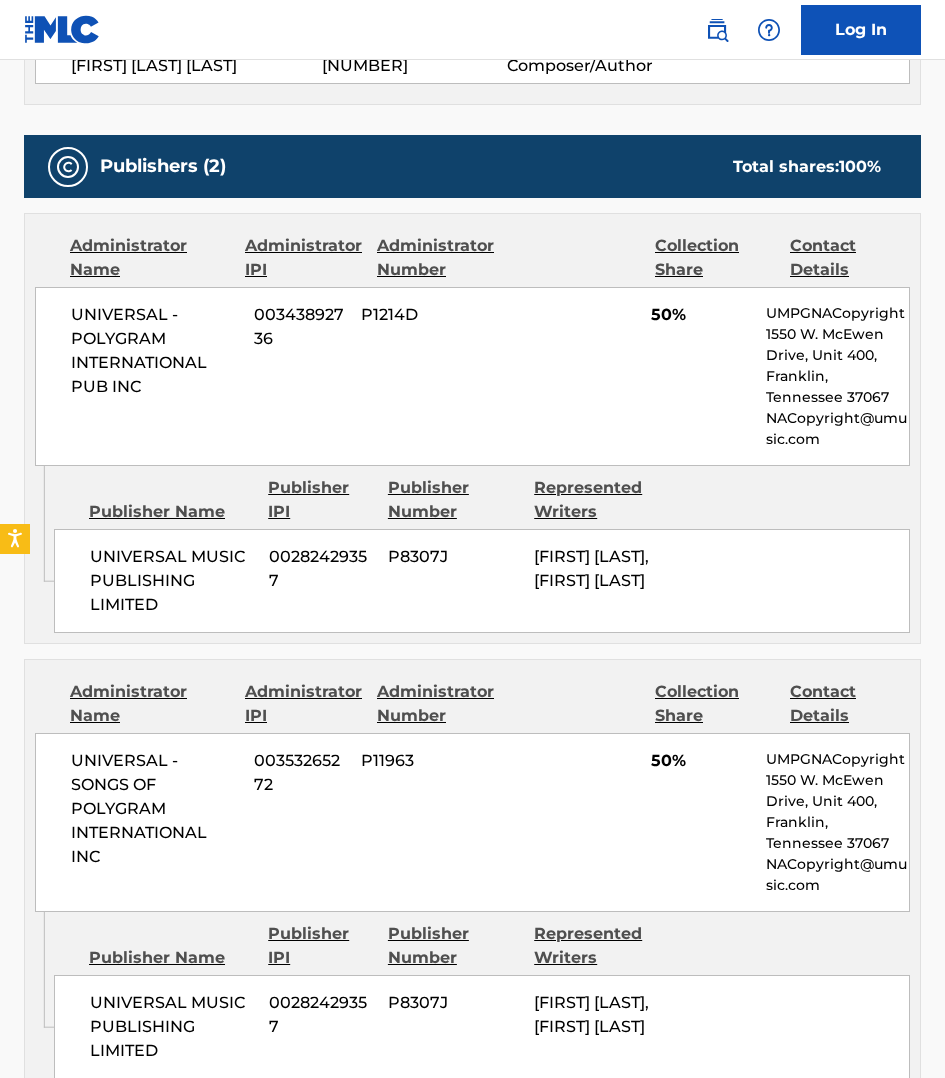 scroll, scrollTop: 843, scrollLeft: 0, axis: vertical 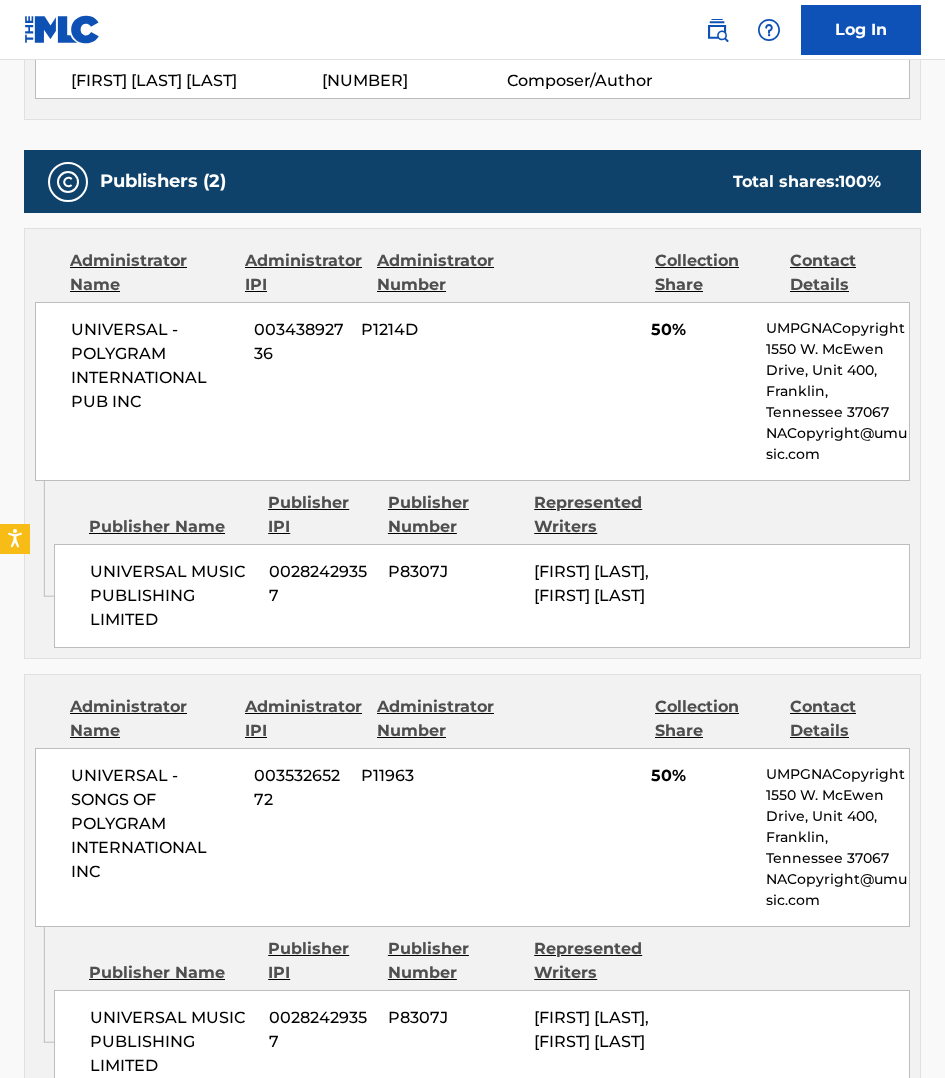 click on "Publisher Name Publisher IPI Publisher Number Represented Writers" at bounding box center [482, 515] 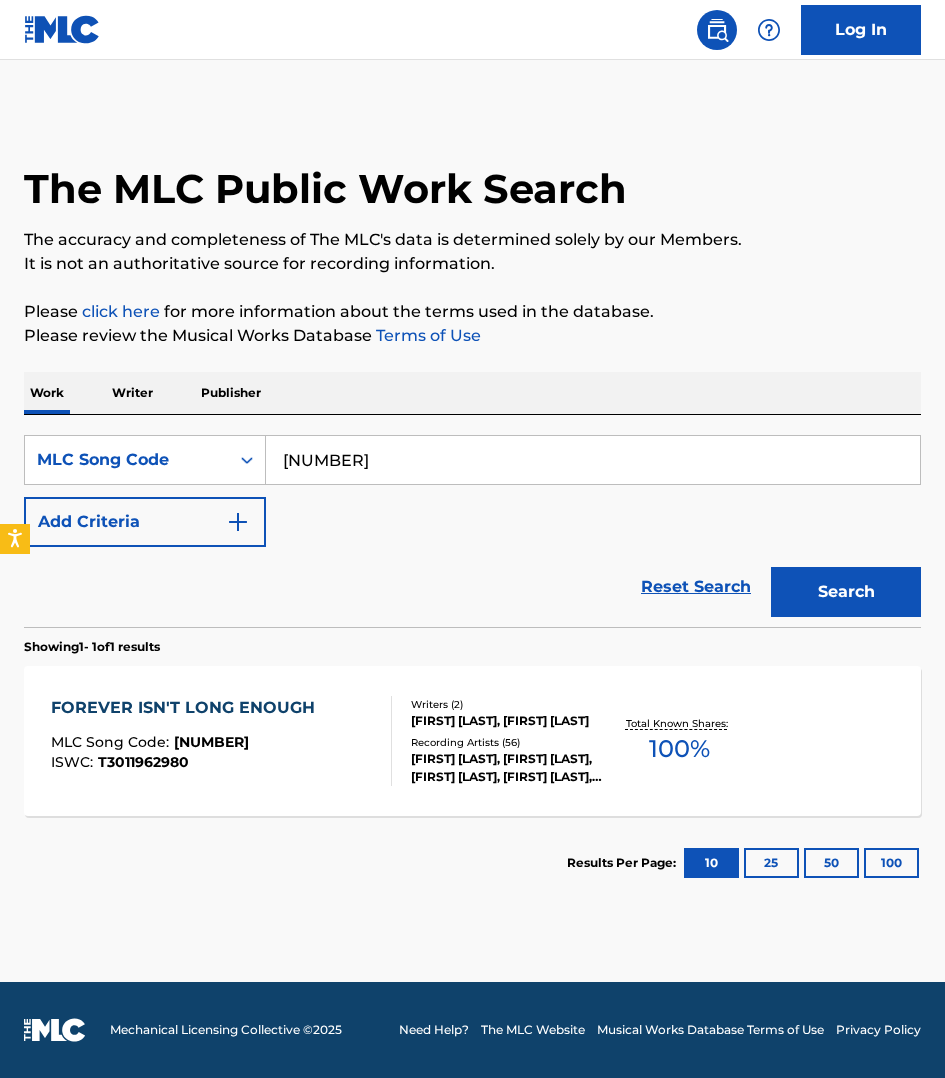 scroll, scrollTop: 0, scrollLeft: 0, axis: both 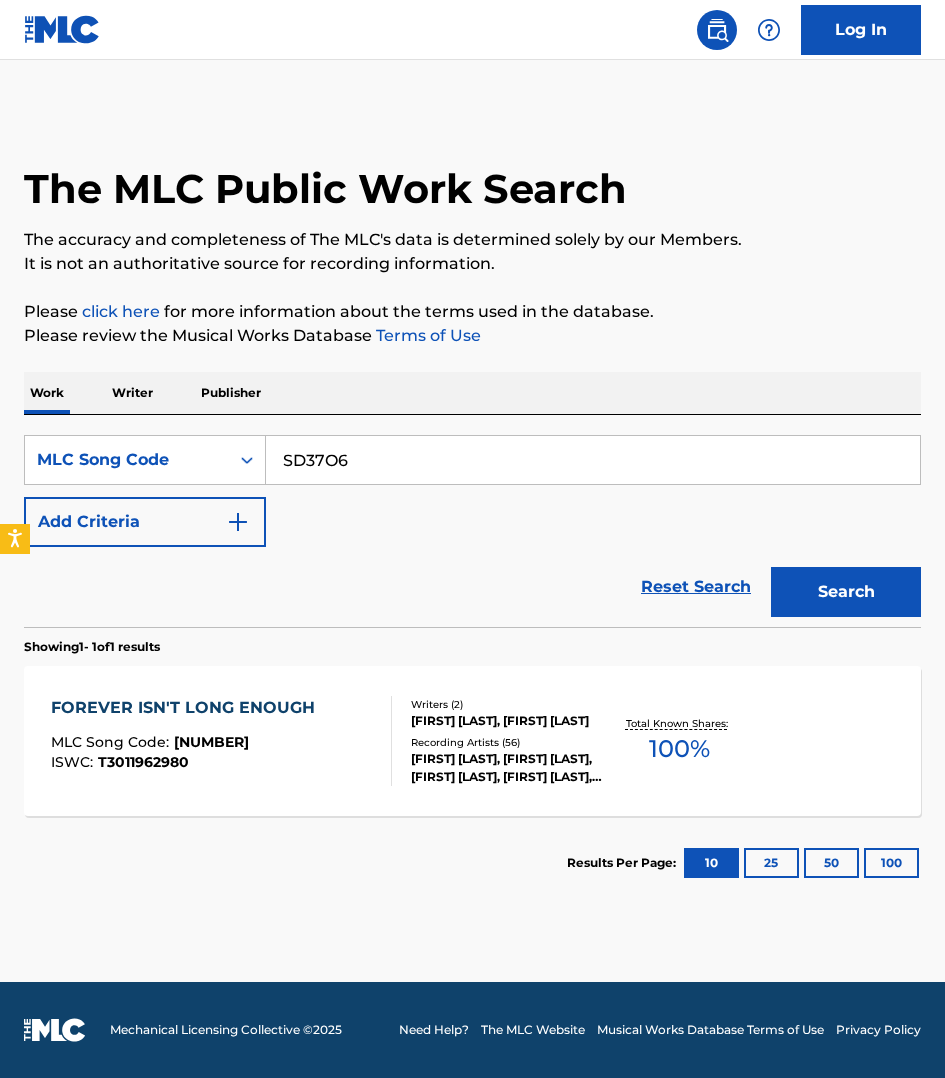 type on "SD37O6" 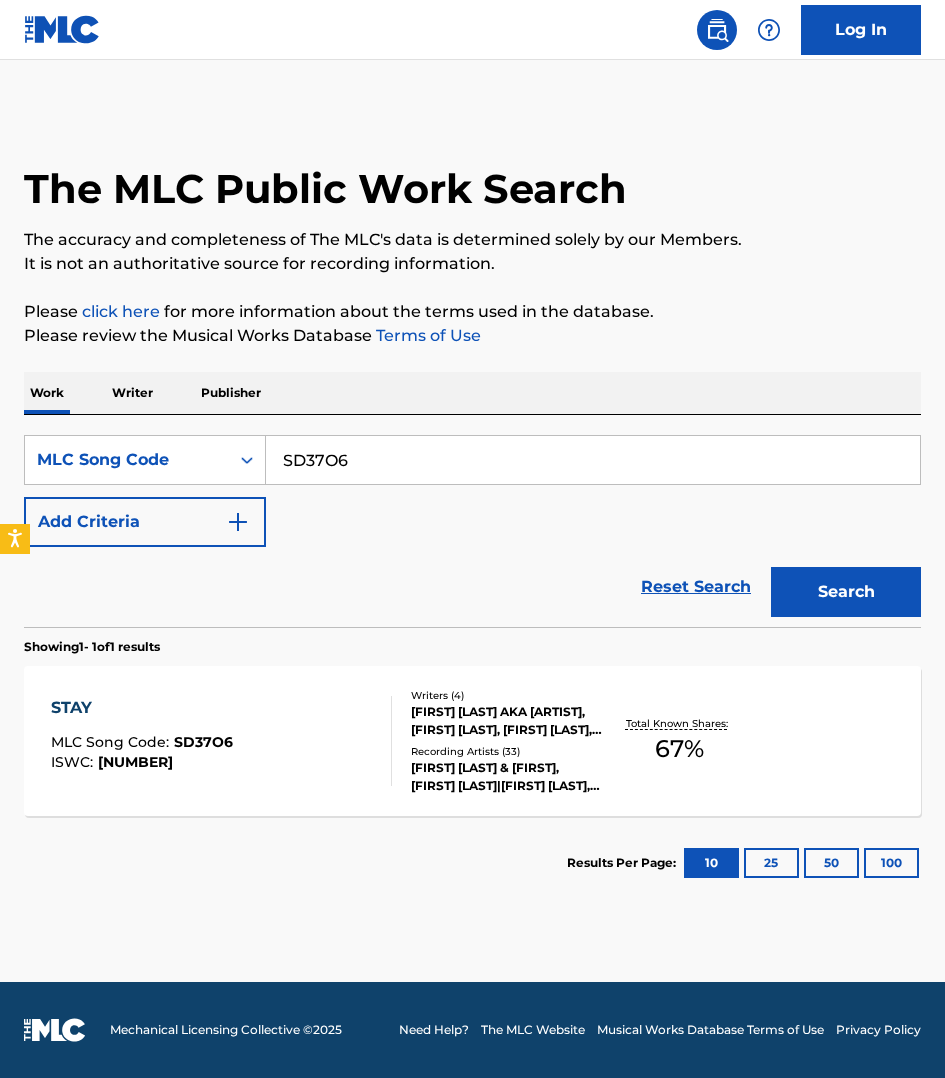 click on "STAY MLC Song Code : SD37O6 ISWC : T3087657367" at bounding box center (221, 741) 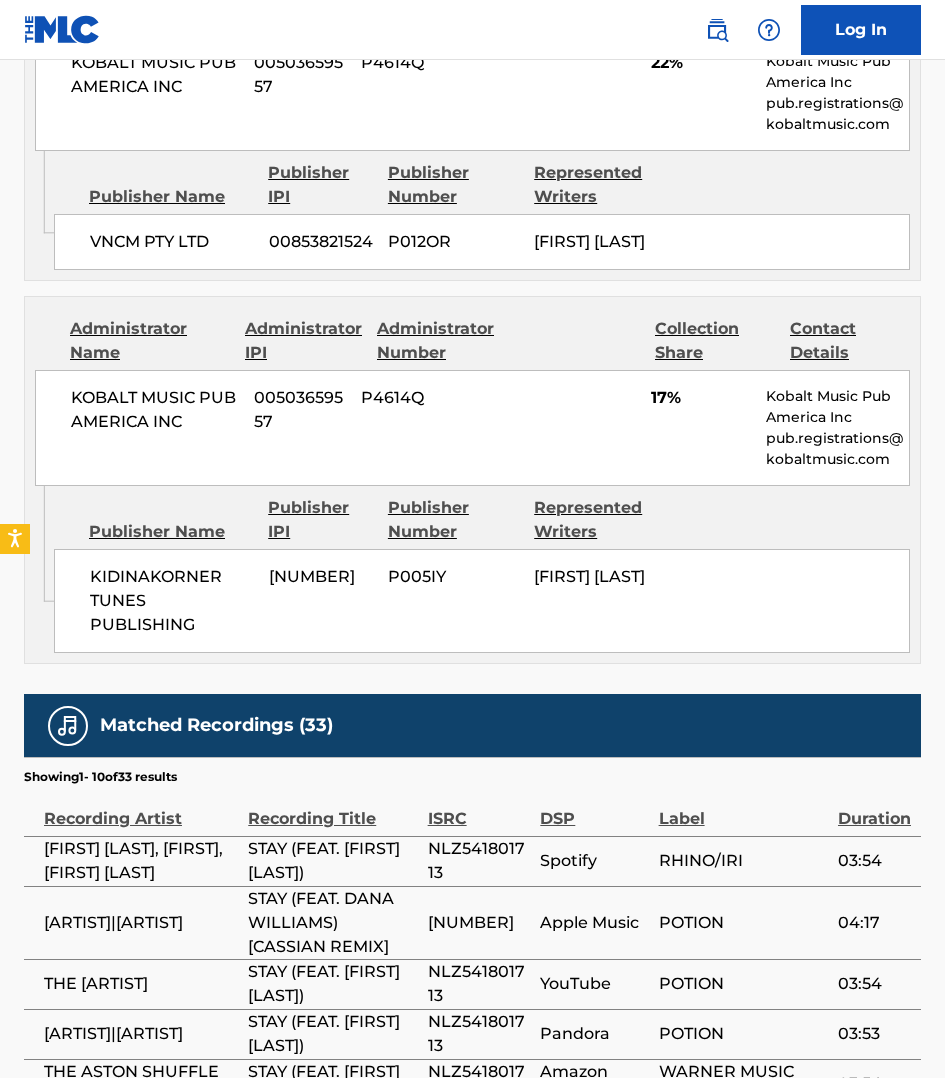 scroll, scrollTop: 2406, scrollLeft: 0, axis: vertical 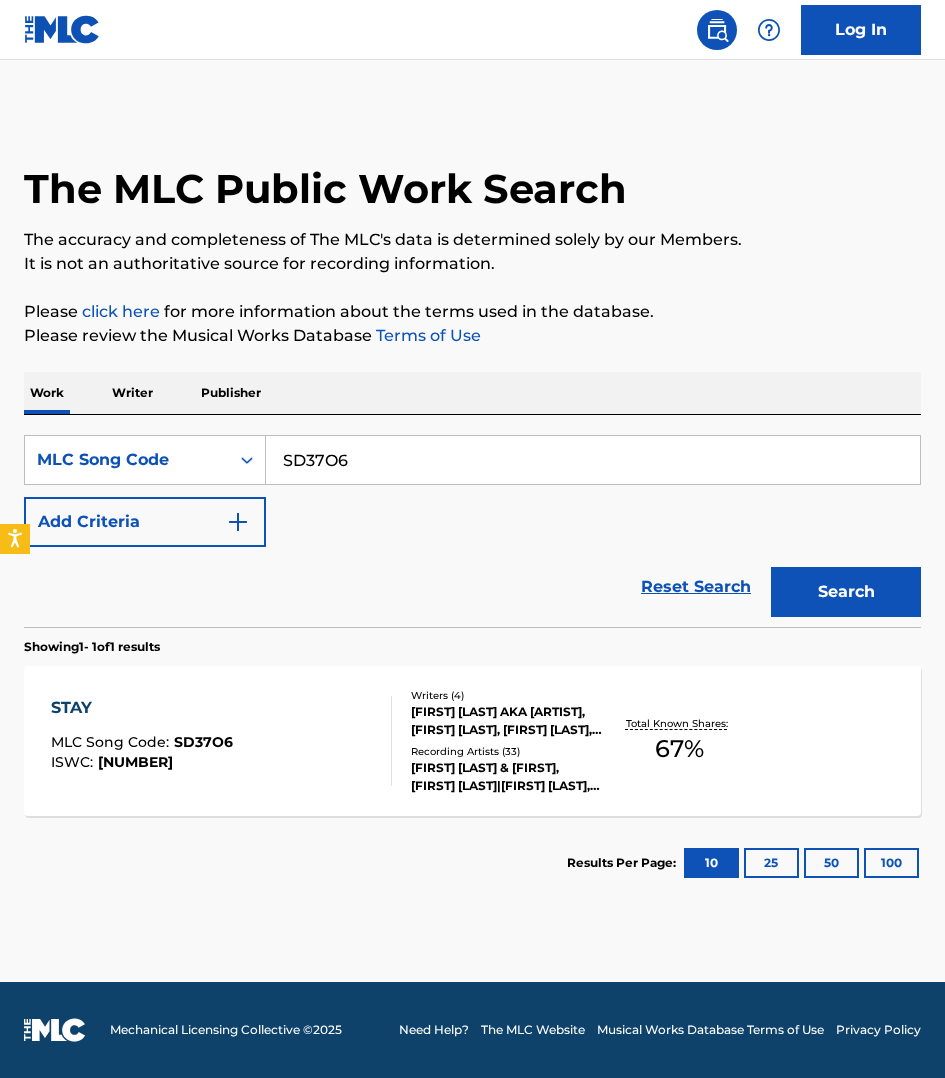 click on "SD37O6" at bounding box center (593, 460) 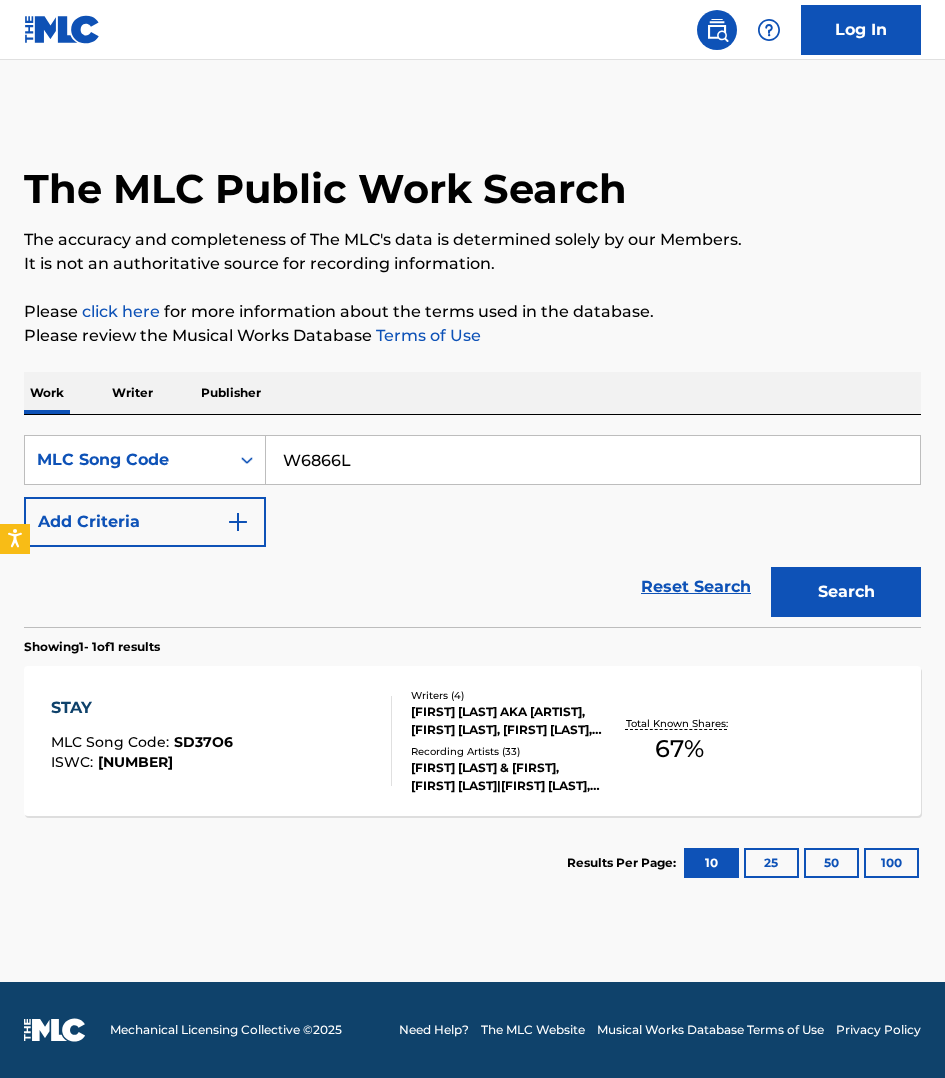type on "W6866L" 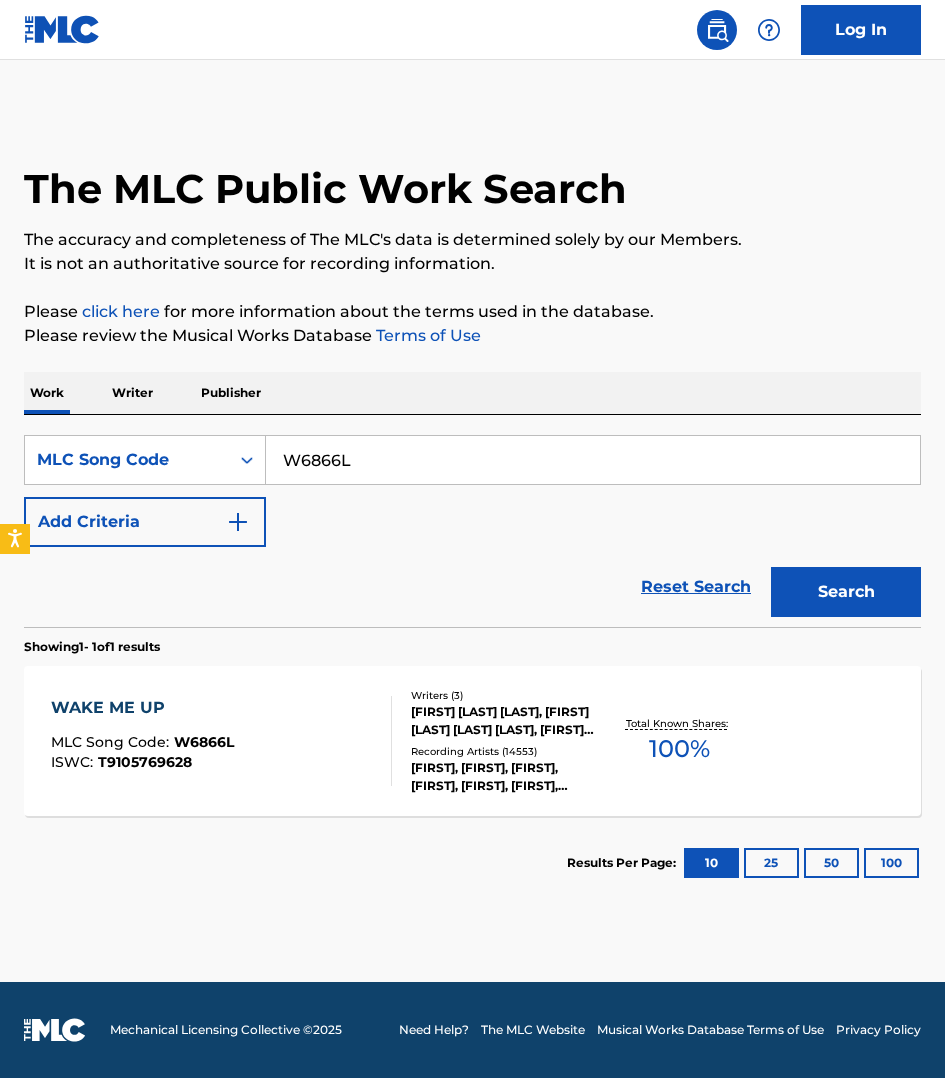 click on "WAKE ME UP MLC Song Code : W6866L ISWC : T9105769628" at bounding box center (221, 741) 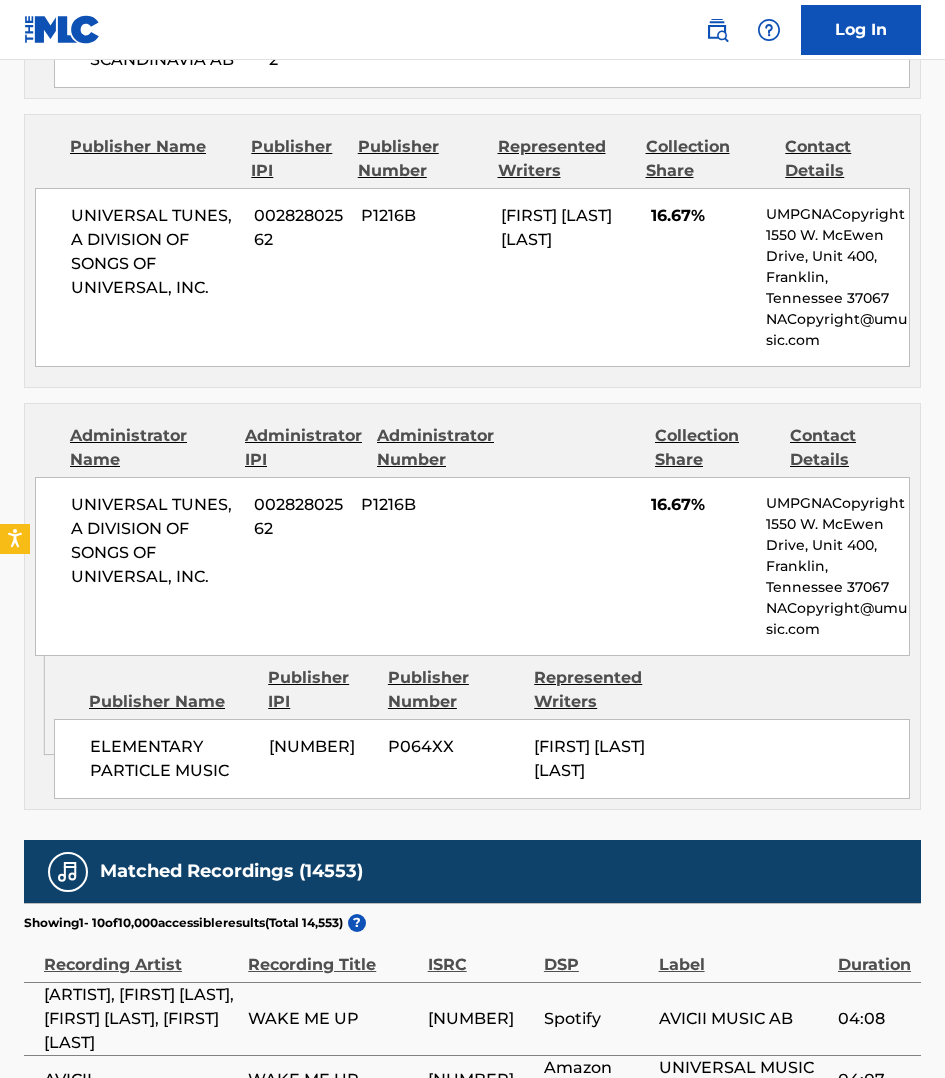 scroll, scrollTop: 2218, scrollLeft: 0, axis: vertical 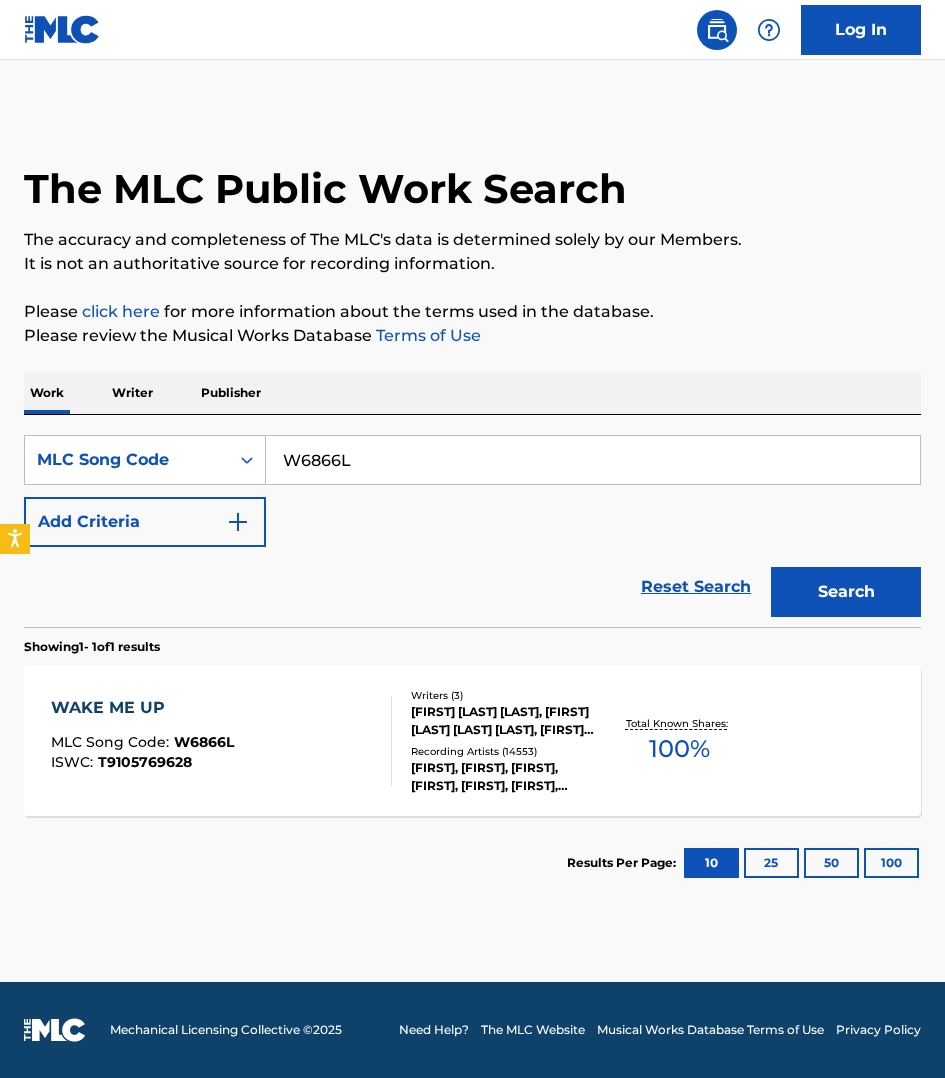 click on "W6866L" at bounding box center (593, 460) 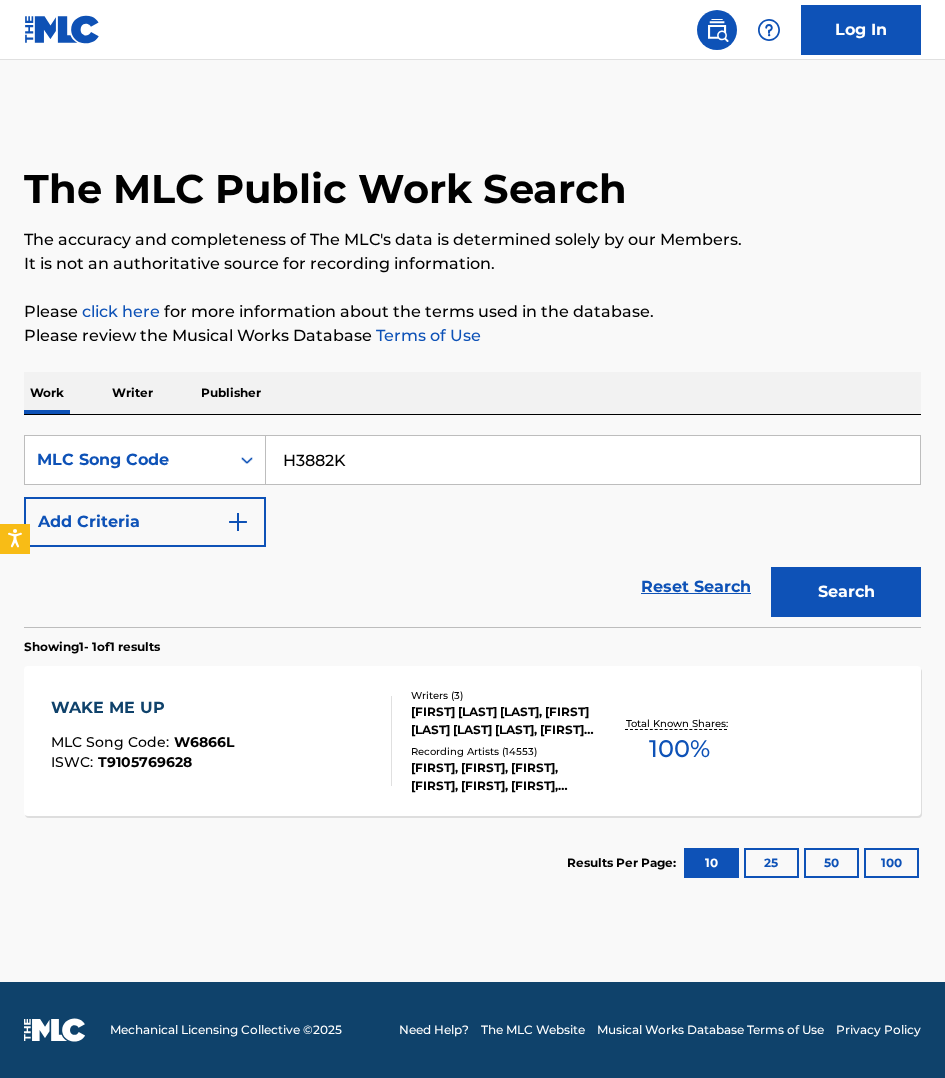 type on "H3882K" 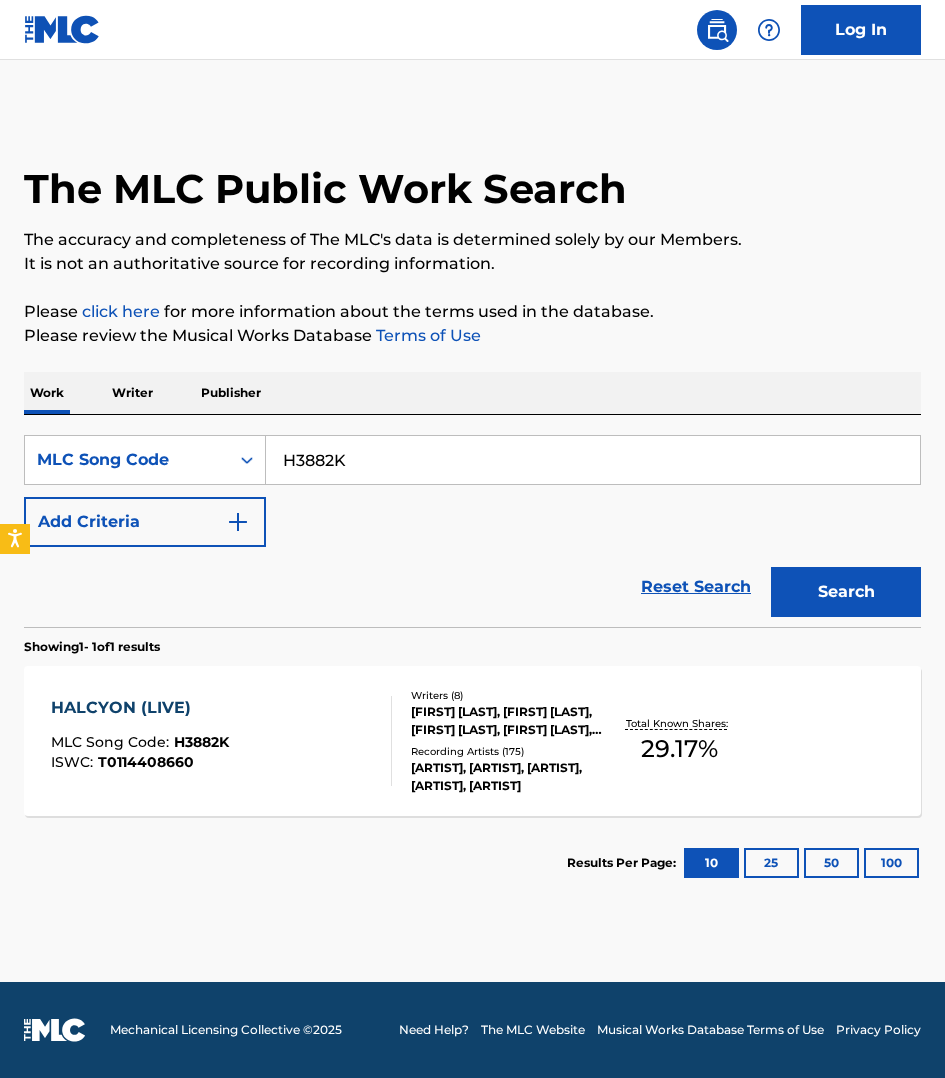 click on "HALCYON (LIVE) MLC Song Code : H3882K ISWC : T0114408660" at bounding box center [221, 741] 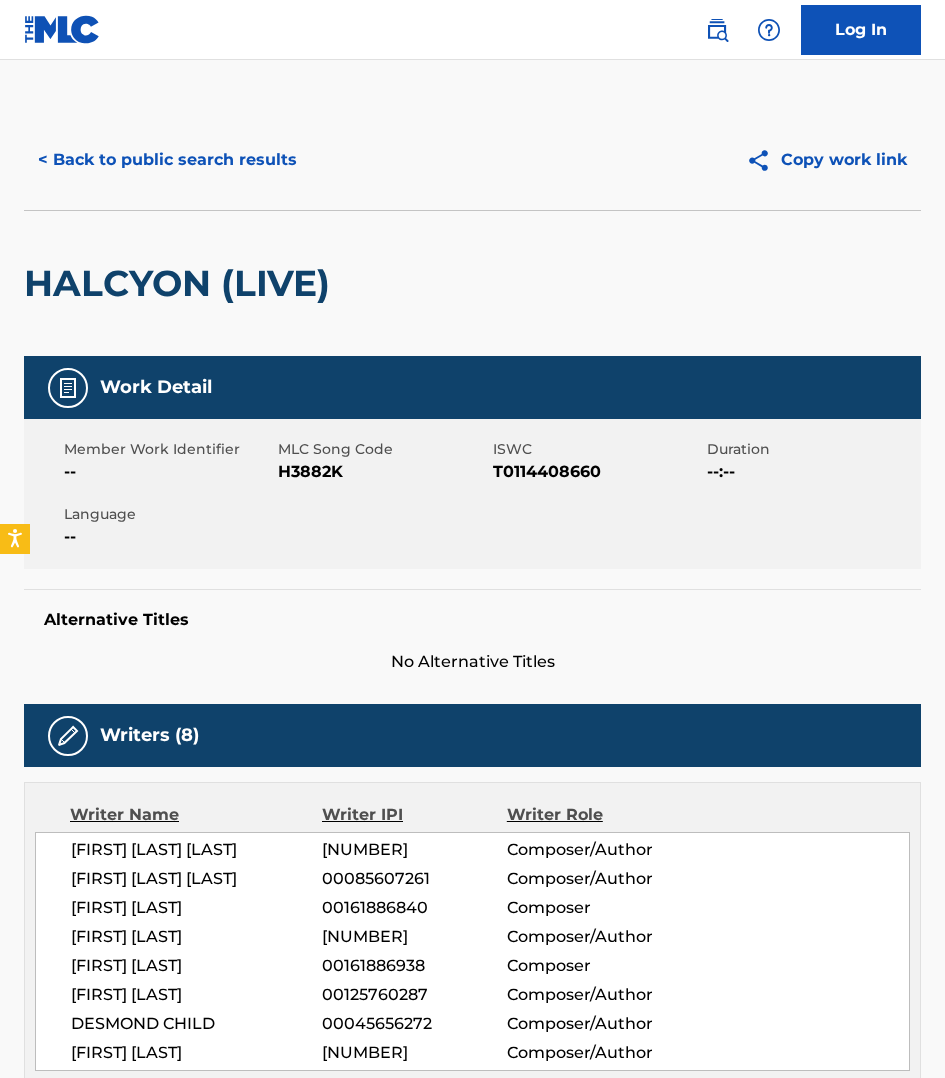 click on "< Back to public search results" at bounding box center [167, 160] 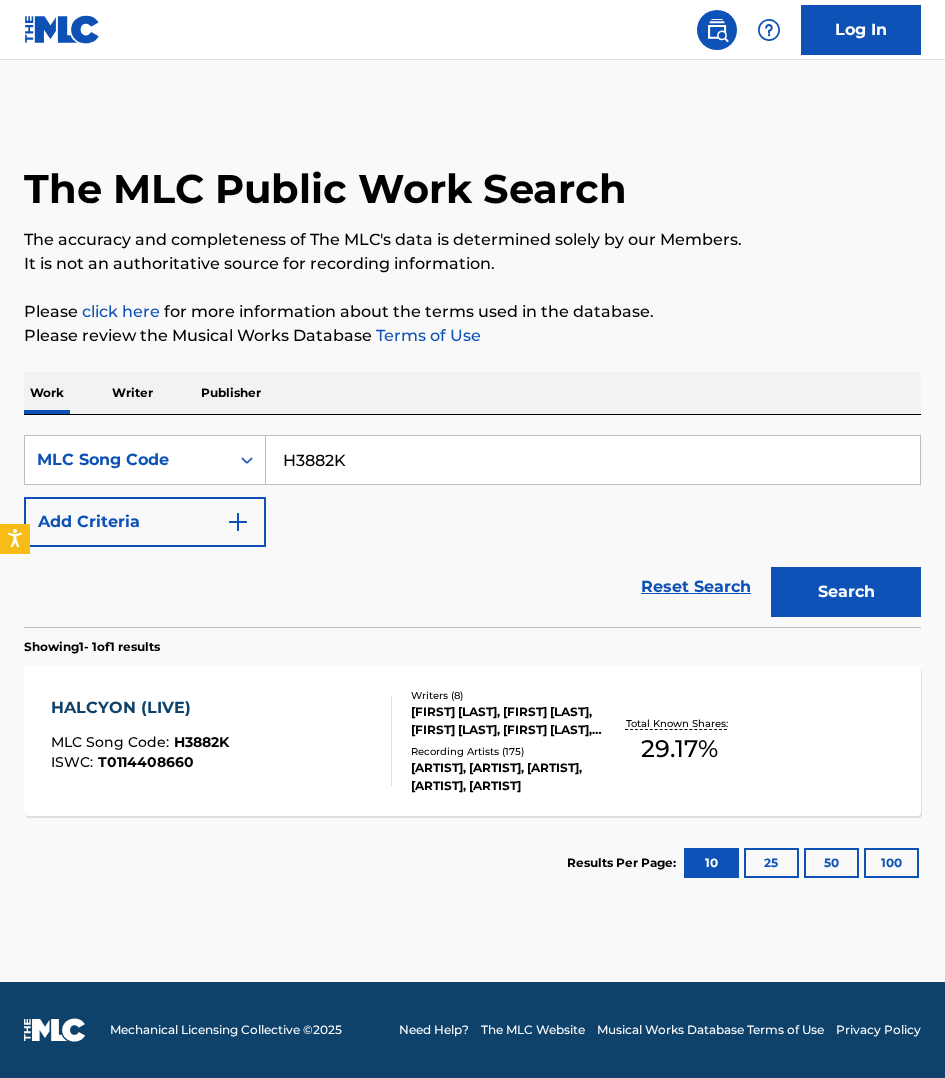 click on "H3882K" at bounding box center [593, 460] 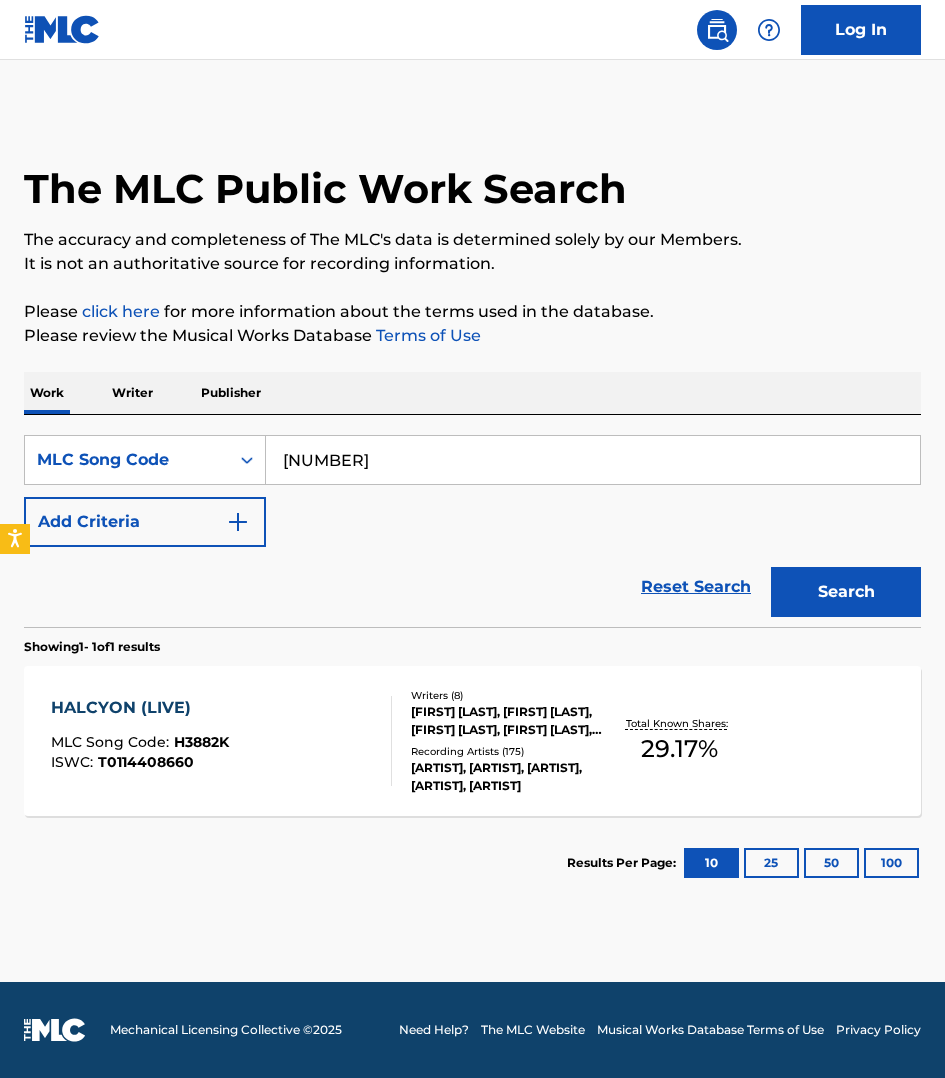 type on "[NUMBER]" 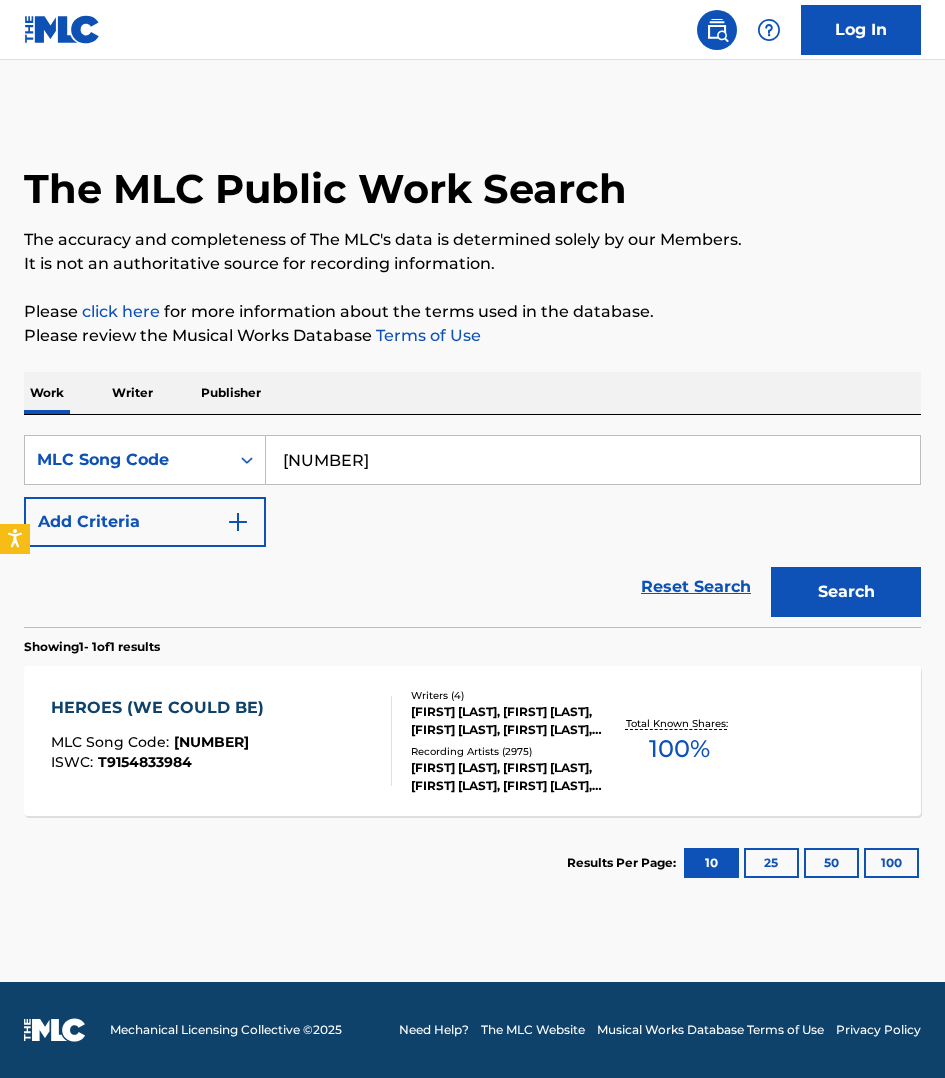 click on "HEROES (WE COULD BE) MLC Song Code : H78726 ISWC : T9154833984" at bounding box center (221, 741) 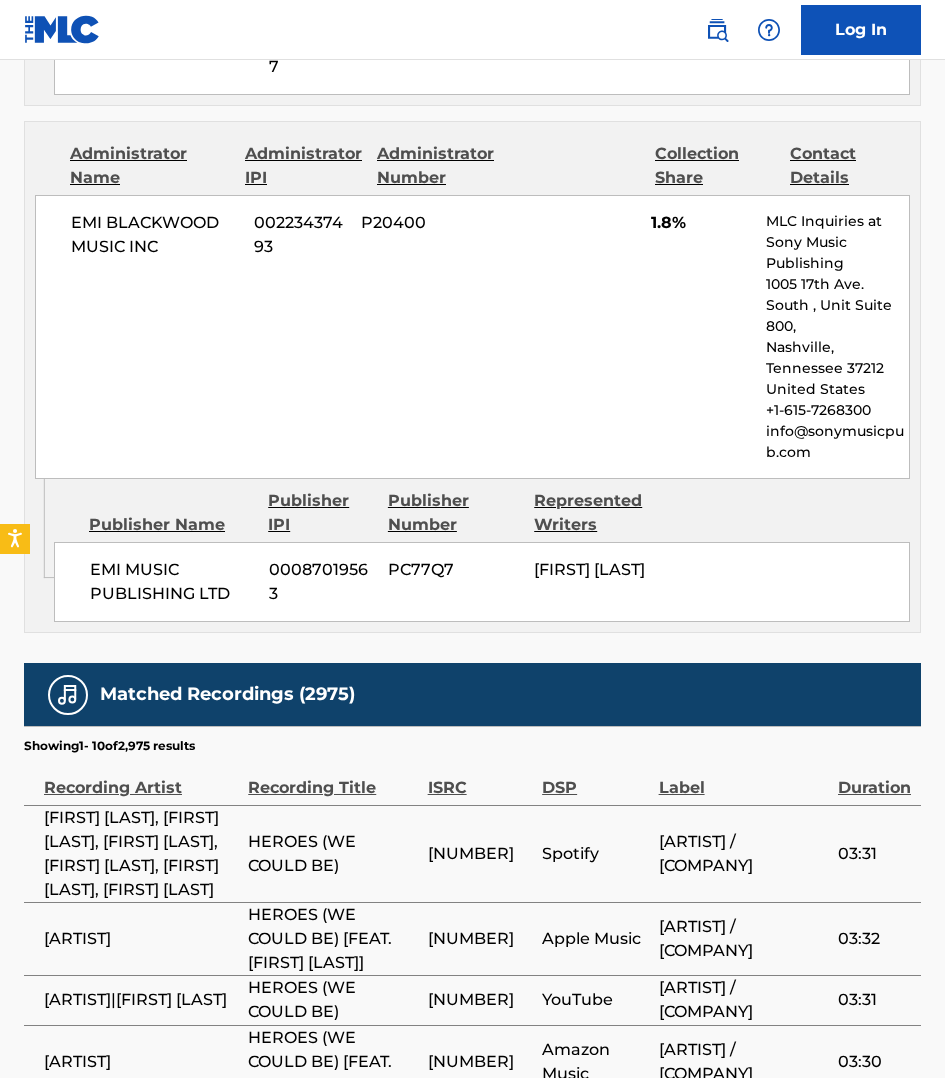 scroll, scrollTop: 2531, scrollLeft: 0, axis: vertical 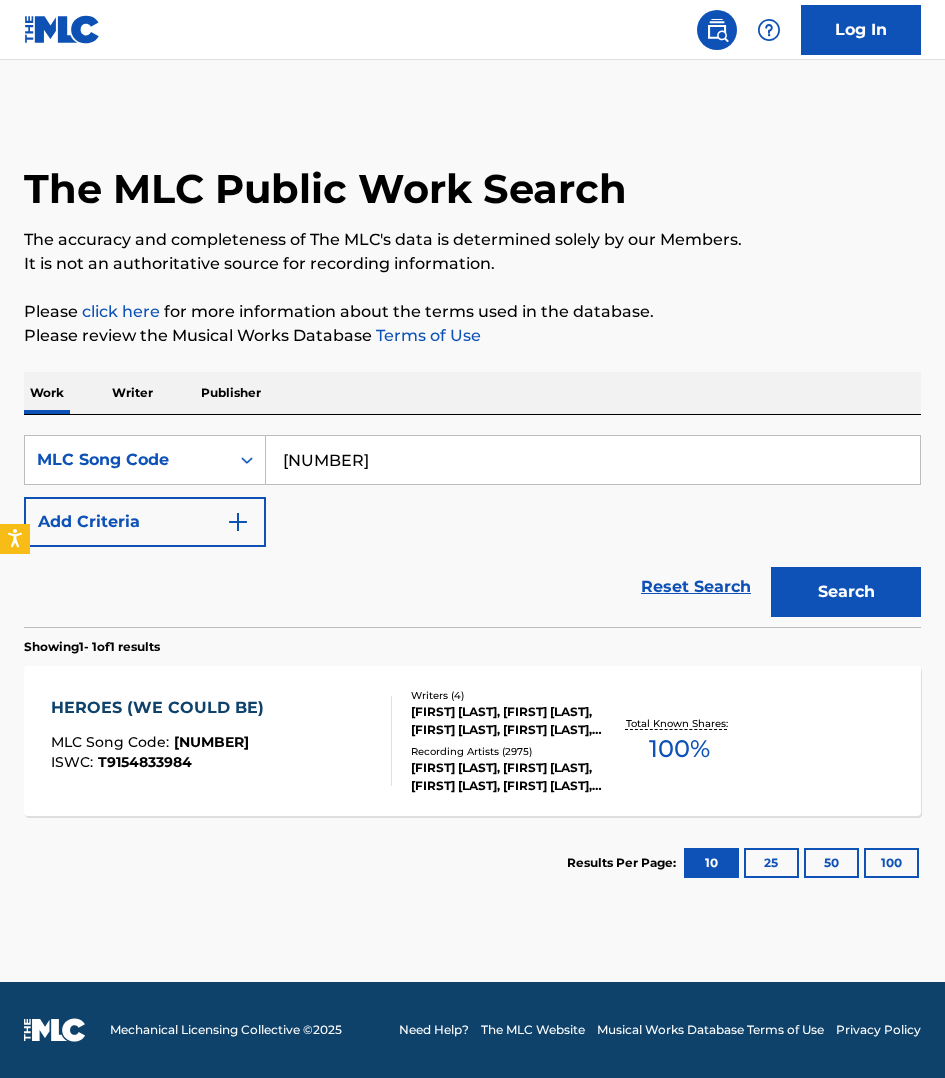 click on "[NUMBER]" at bounding box center [593, 460] 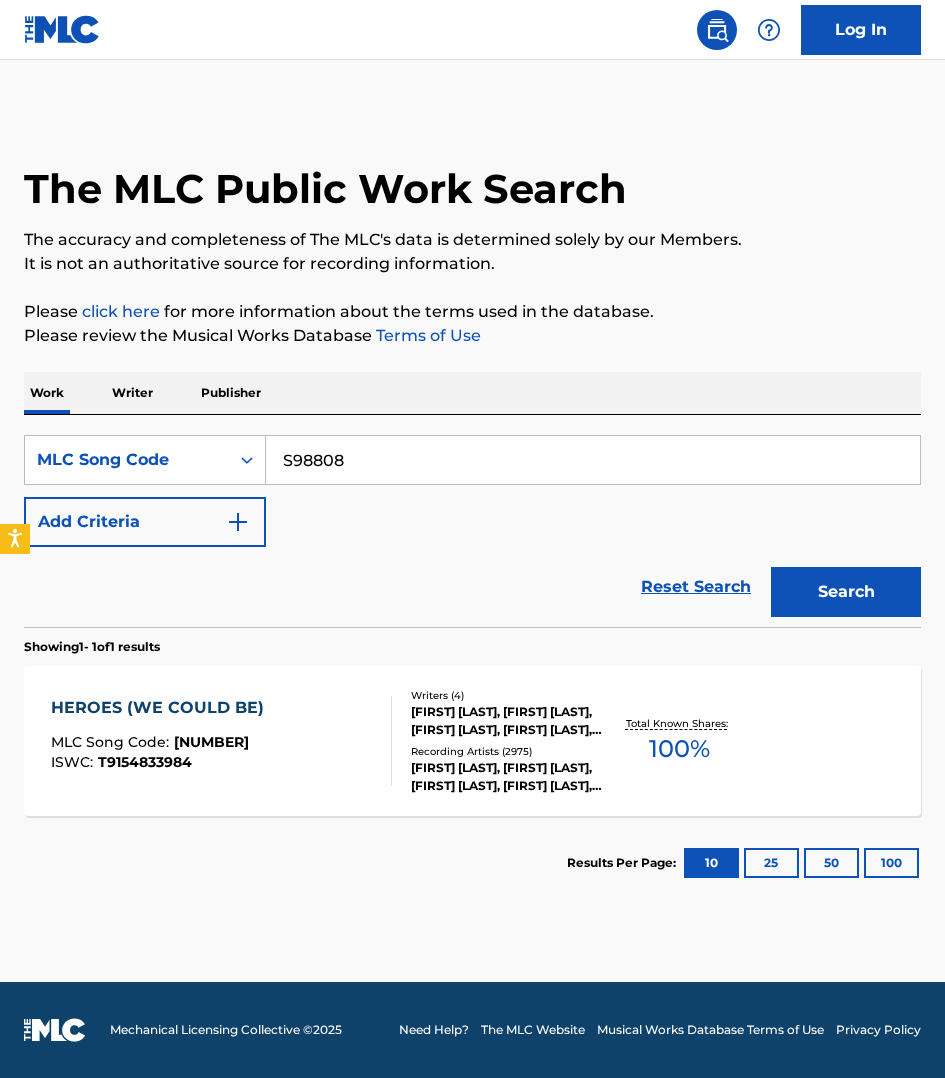 type on "S98808" 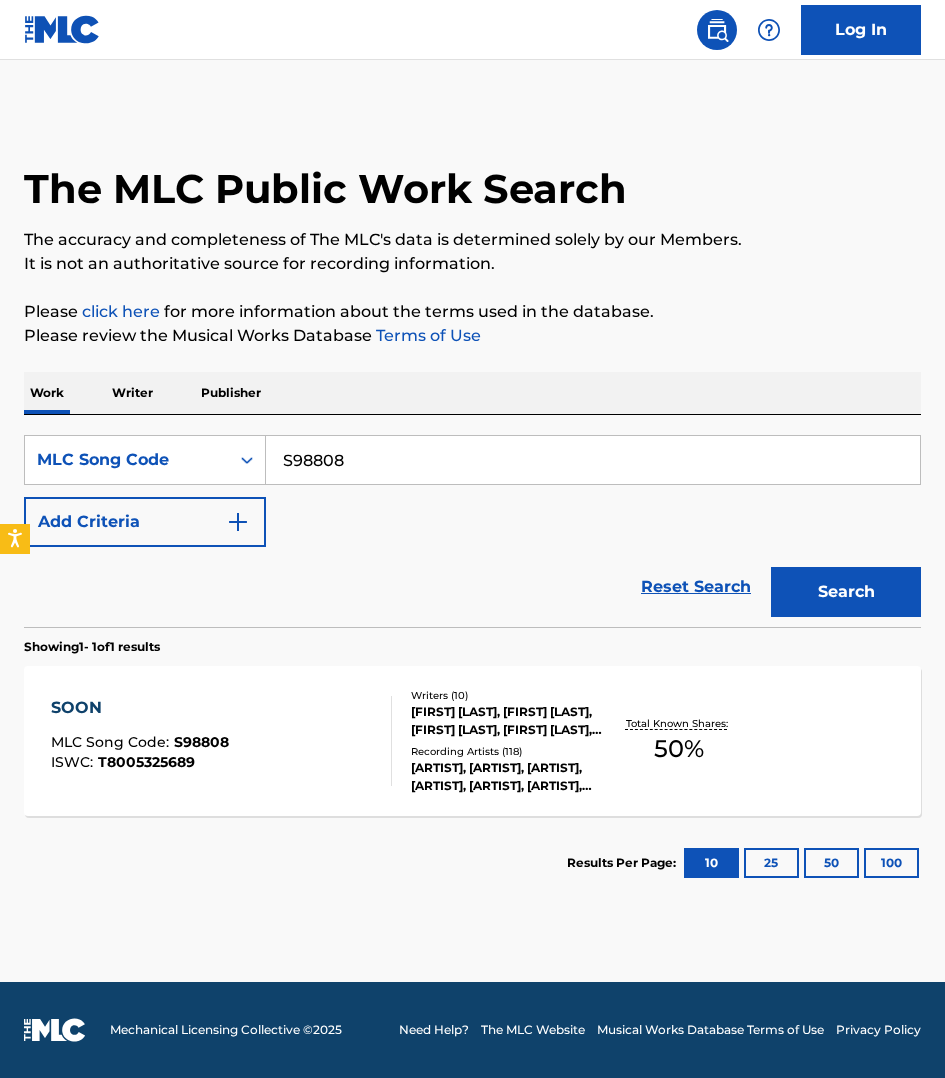 click on "SOON MLC Song Code : S98808 ISWC : T8005325689" at bounding box center [221, 741] 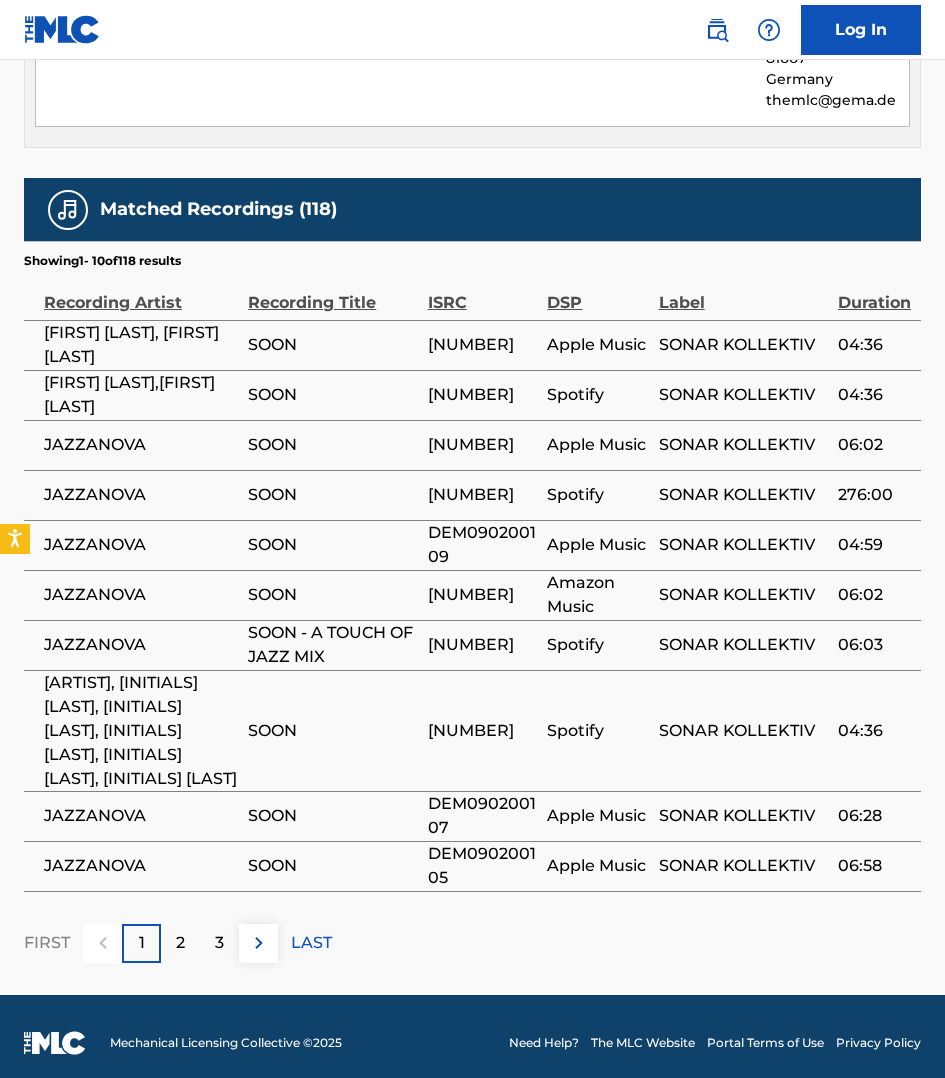scroll, scrollTop: 1812, scrollLeft: 0, axis: vertical 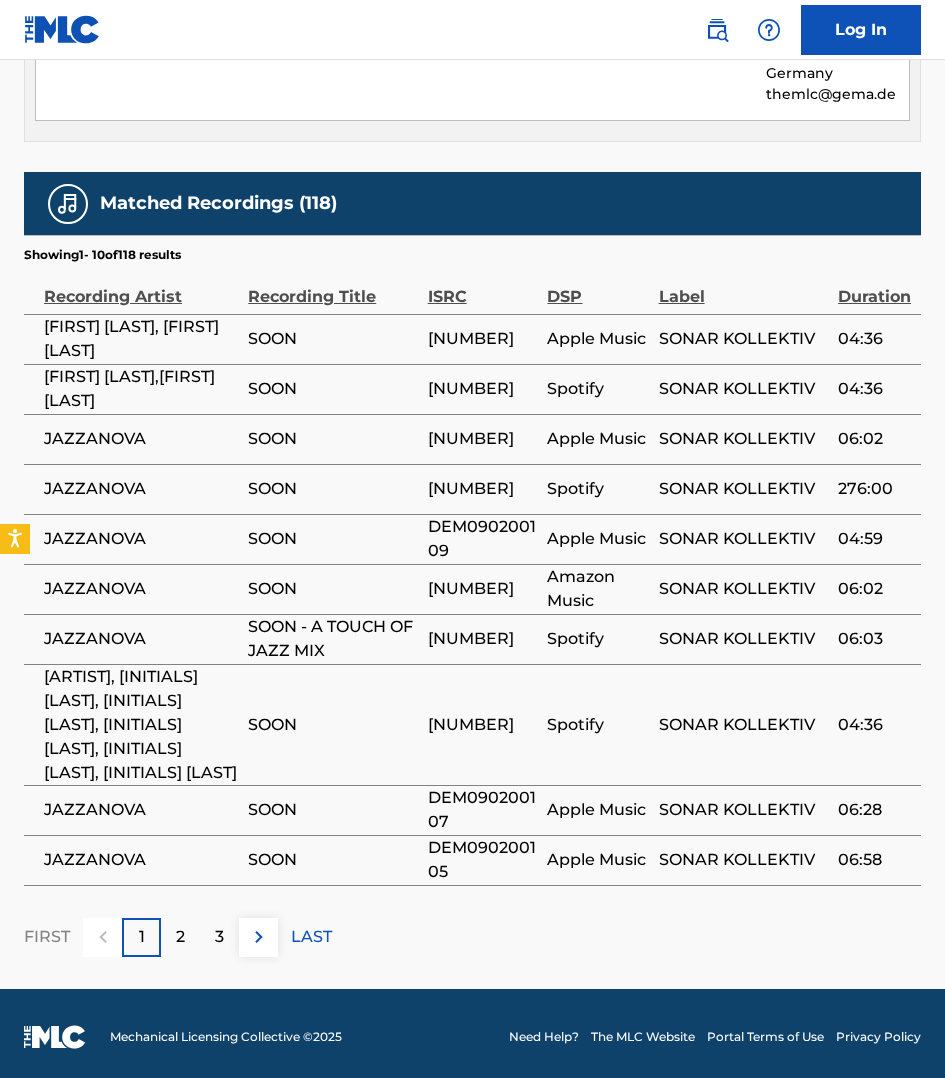 click at bounding box center (259, 937) 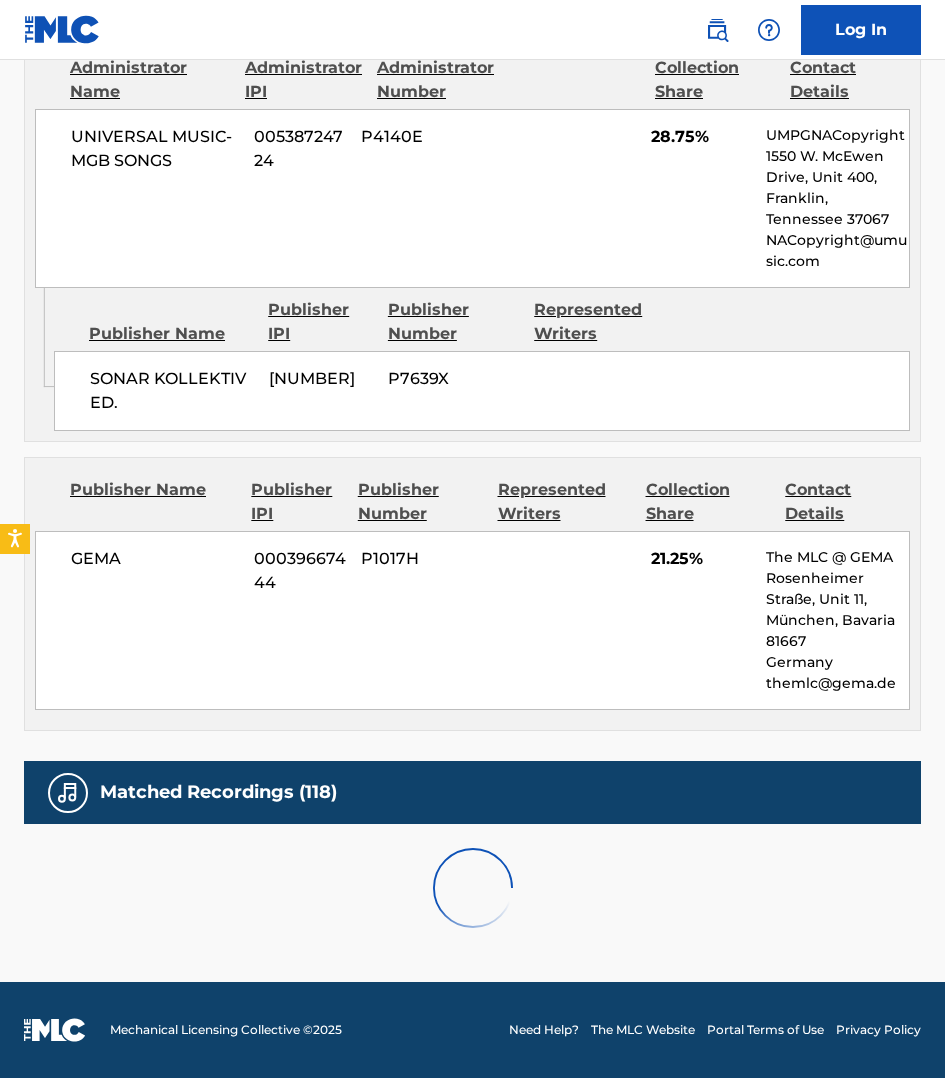 scroll, scrollTop: 1750, scrollLeft: 0, axis: vertical 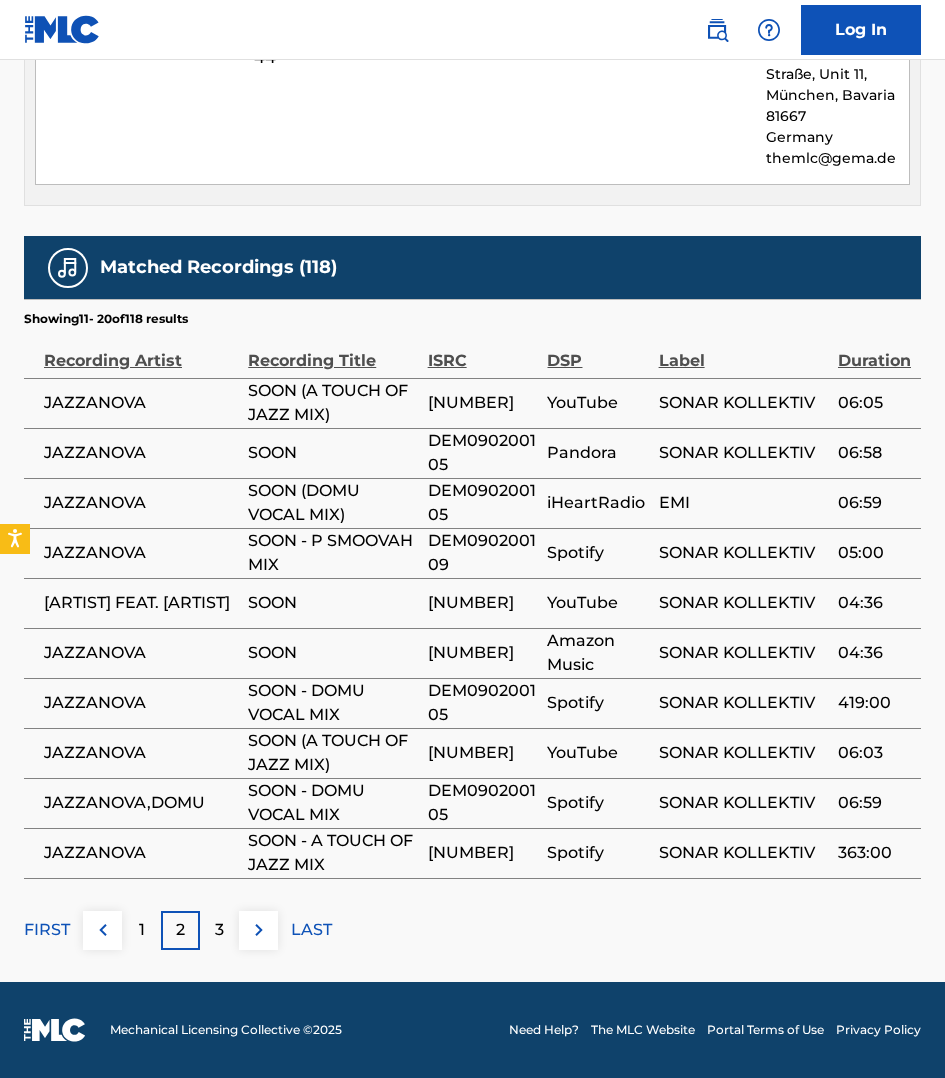 click at bounding box center (259, 930) 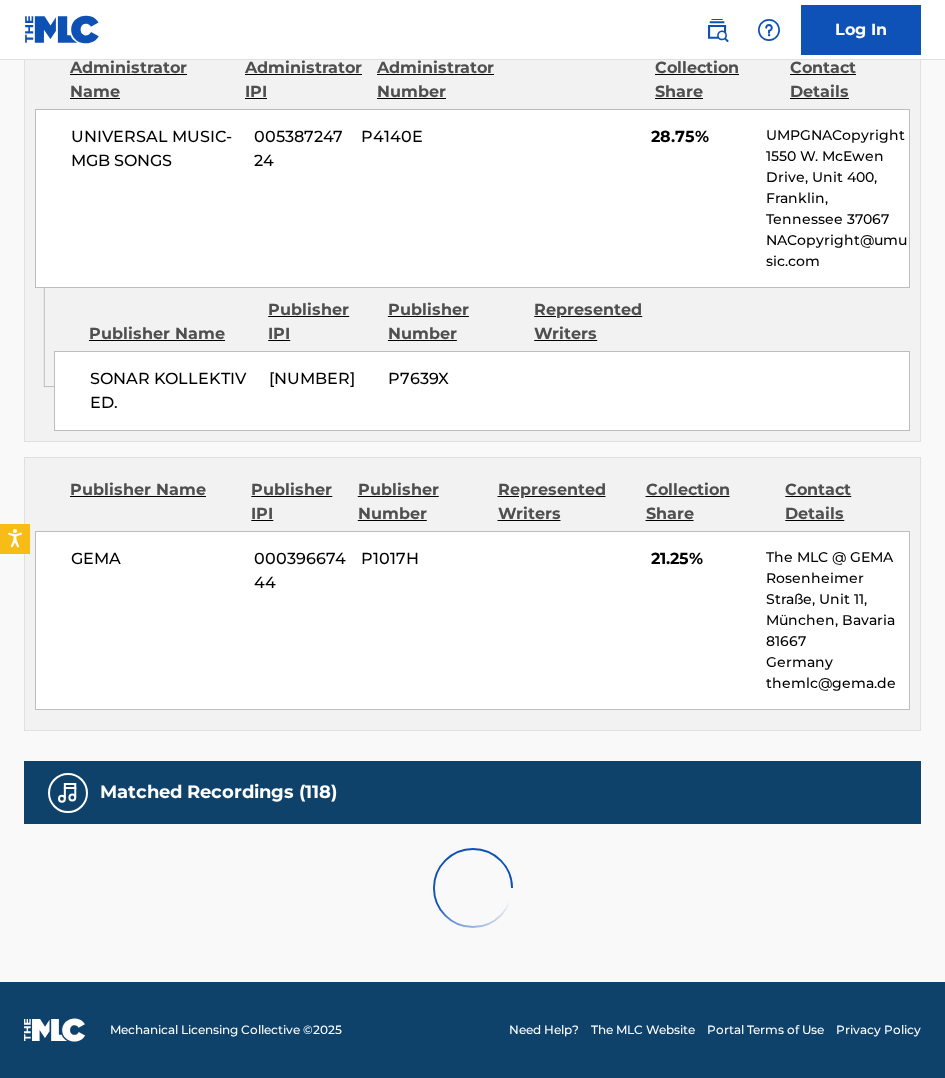scroll, scrollTop: 1750, scrollLeft: 0, axis: vertical 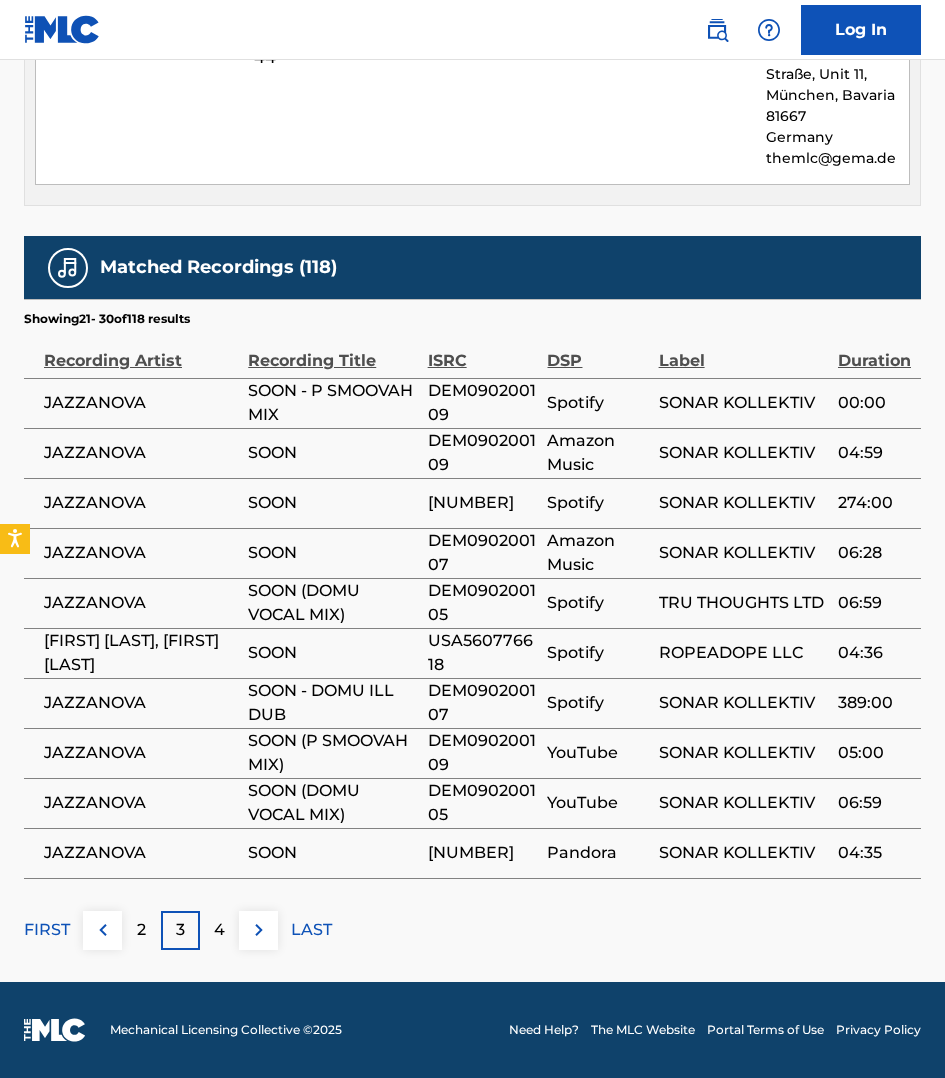 click at bounding box center [259, 930] 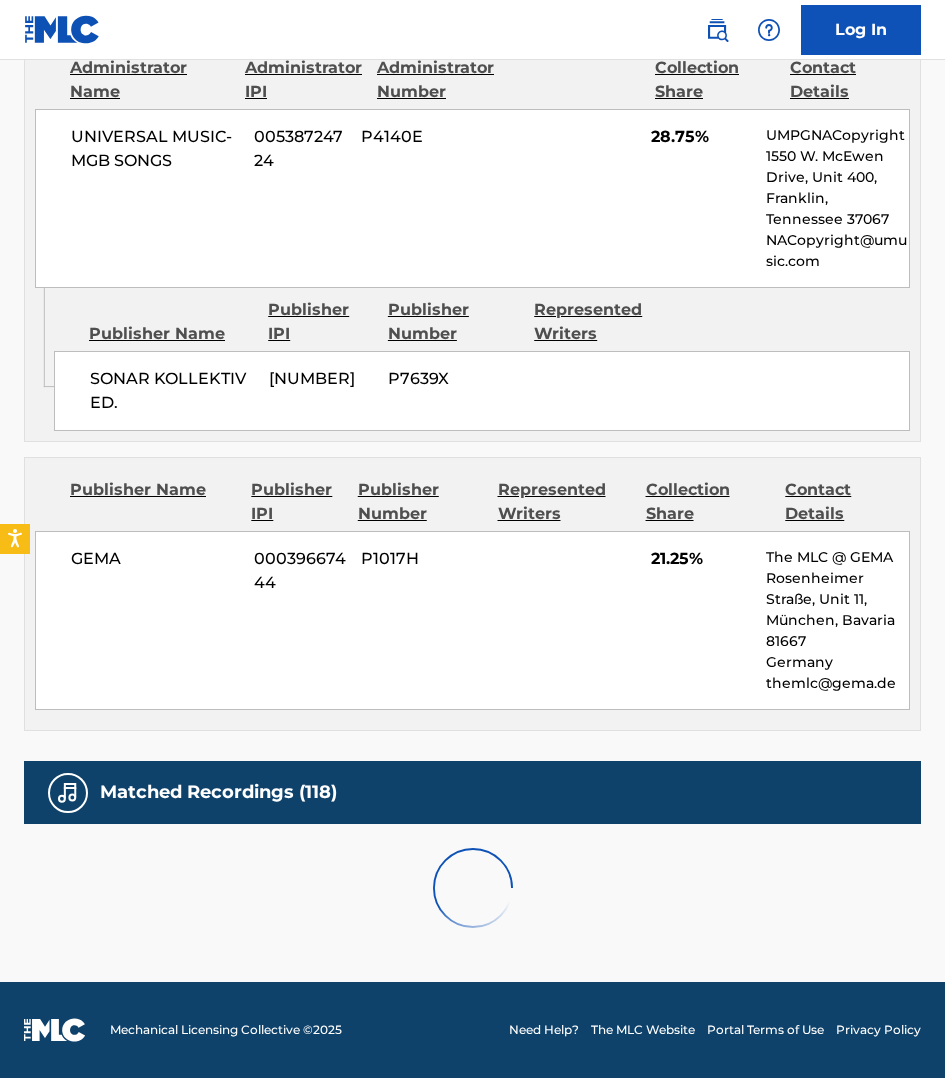 scroll, scrollTop: 1750, scrollLeft: 0, axis: vertical 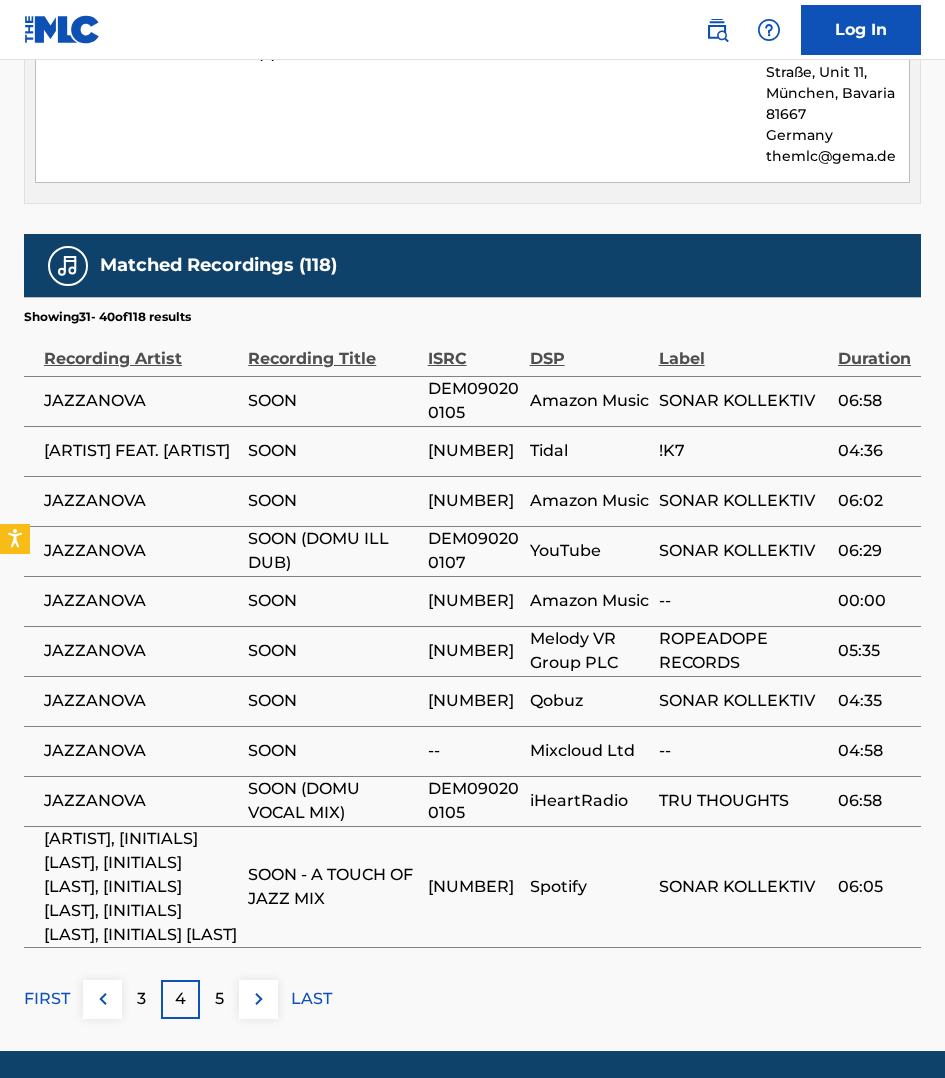 click at bounding box center [259, 999] 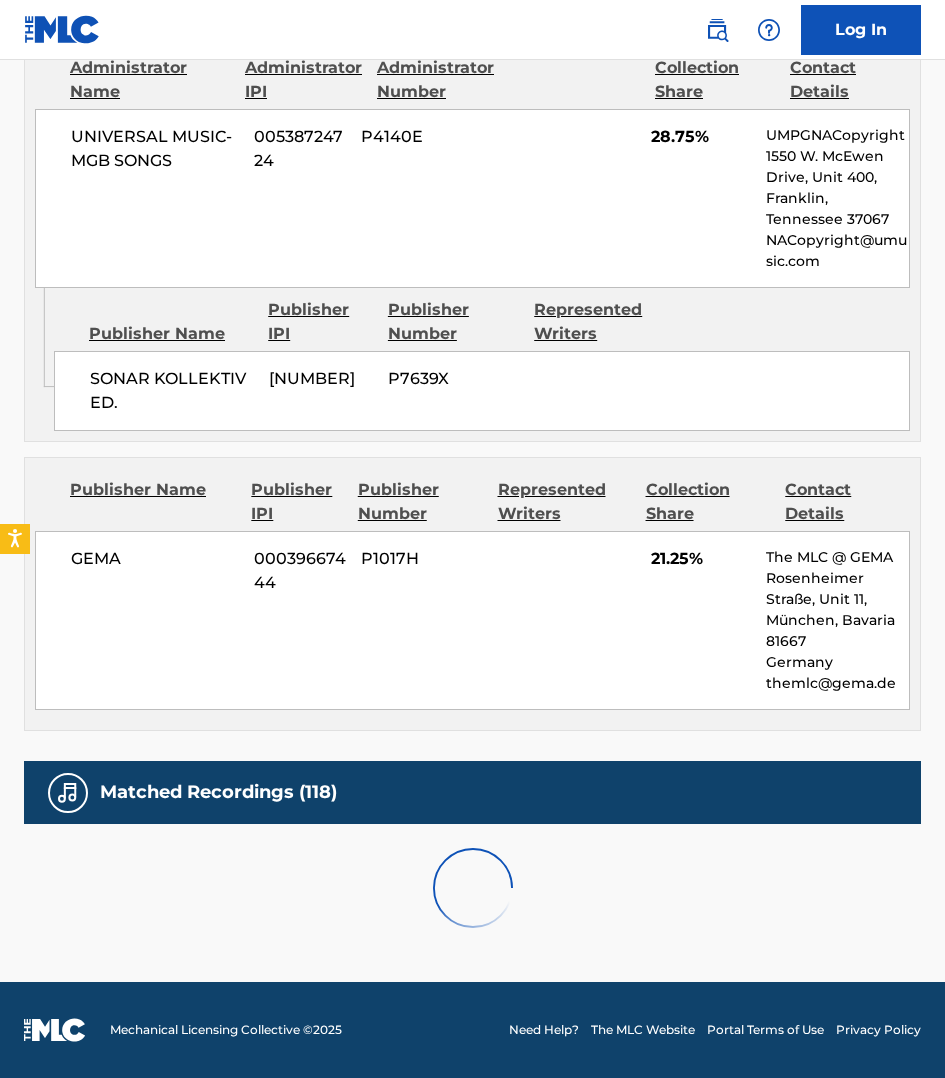 scroll, scrollTop: 1750, scrollLeft: 0, axis: vertical 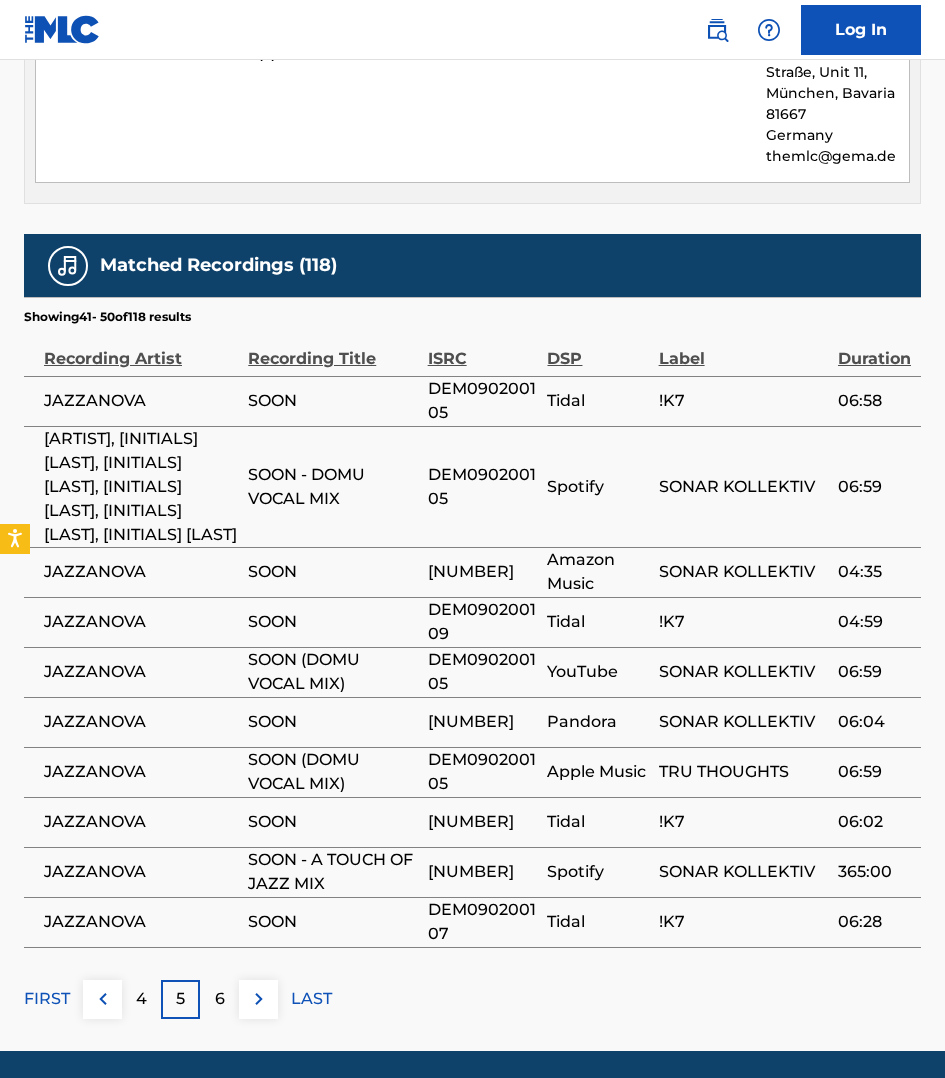 click at bounding box center [259, 999] 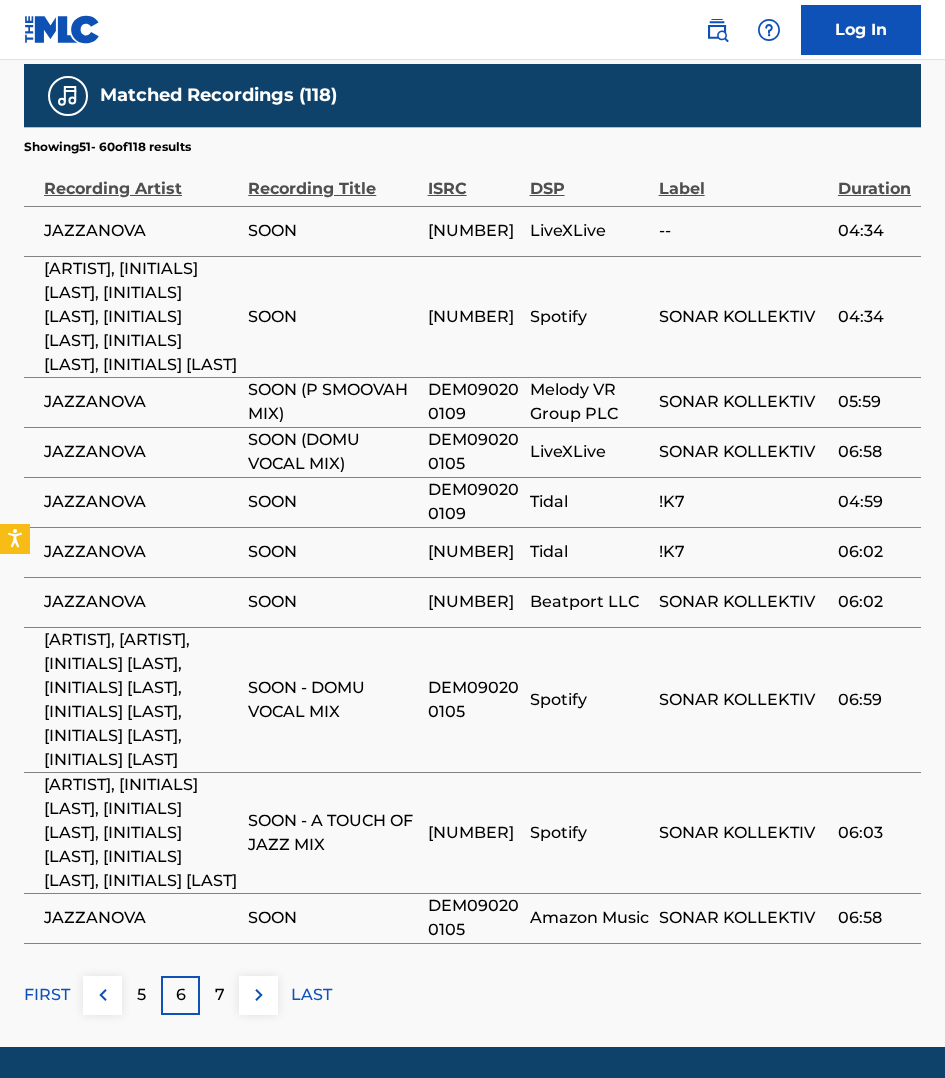 scroll, scrollTop: 1963, scrollLeft: 0, axis: vertical 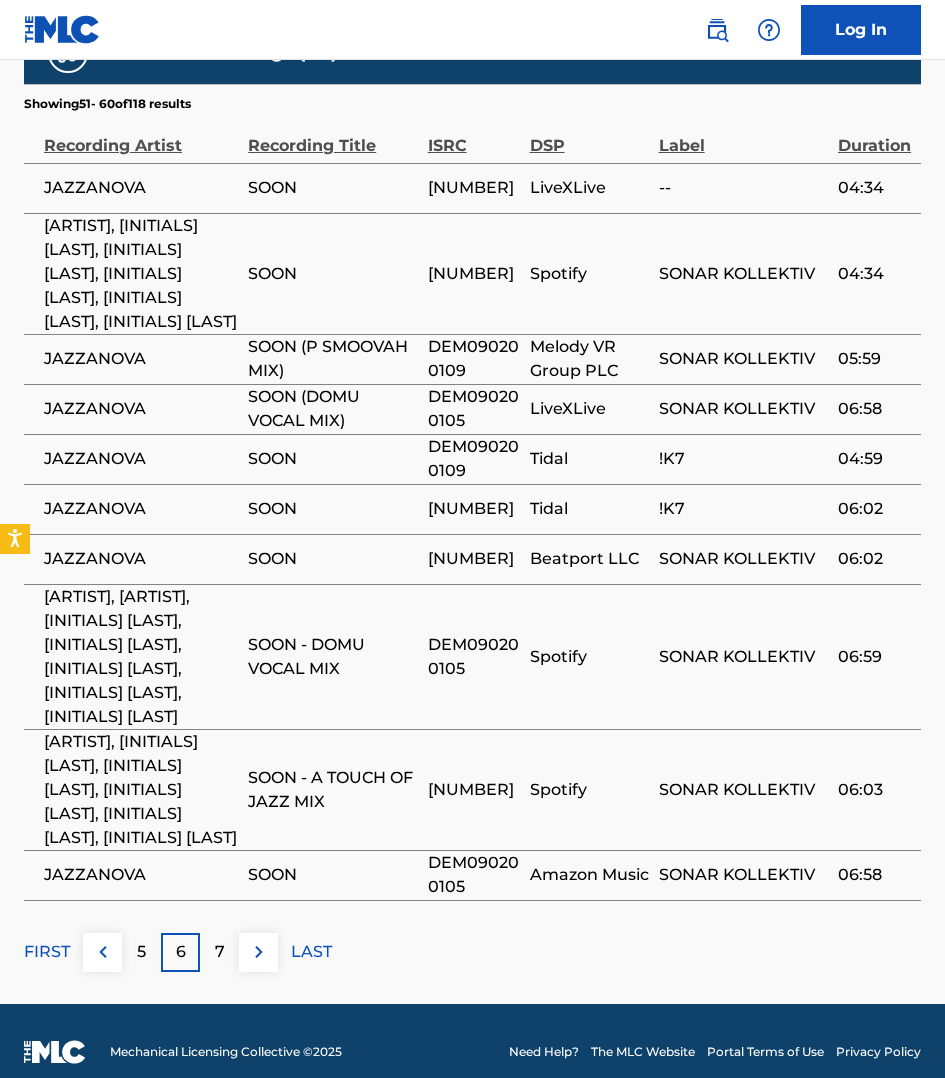 click at bounding box center (259, 952) 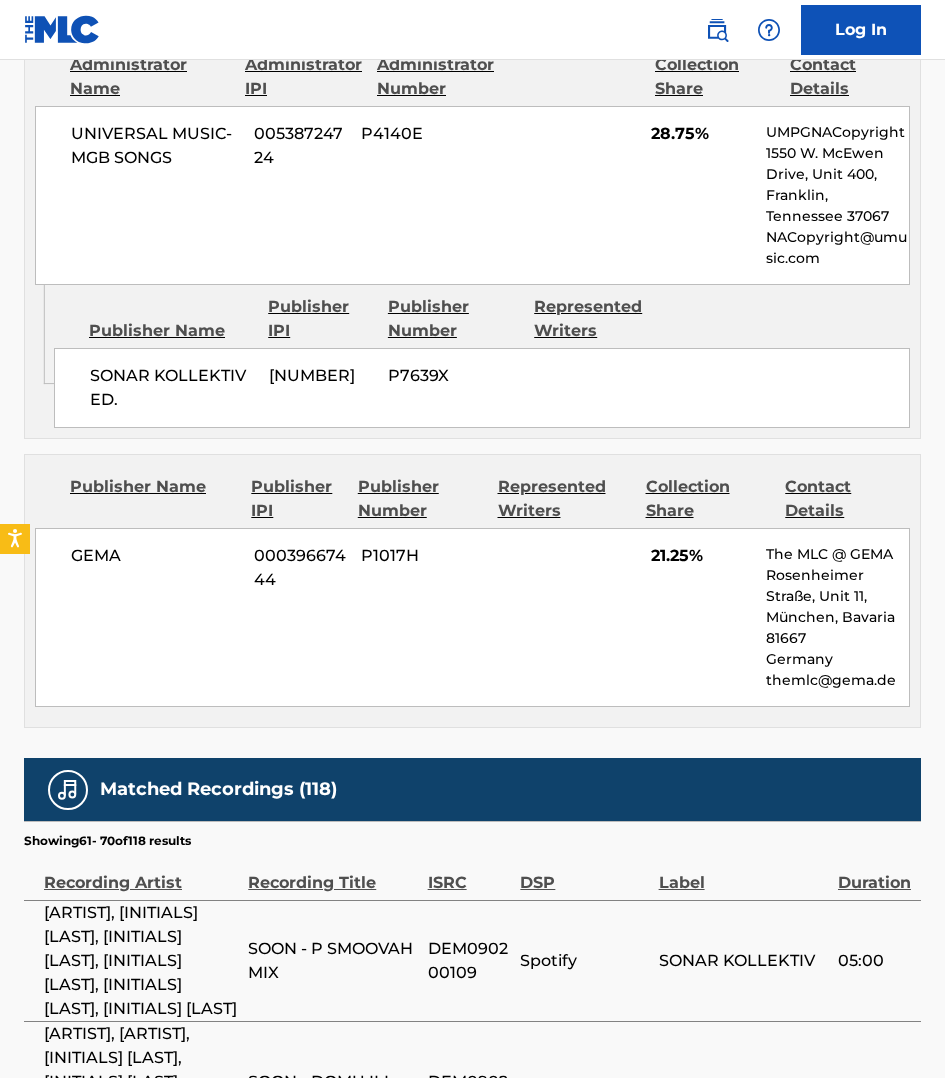 scroll, scrollTop: 1892, scrollLeft: 0, axis: vertical 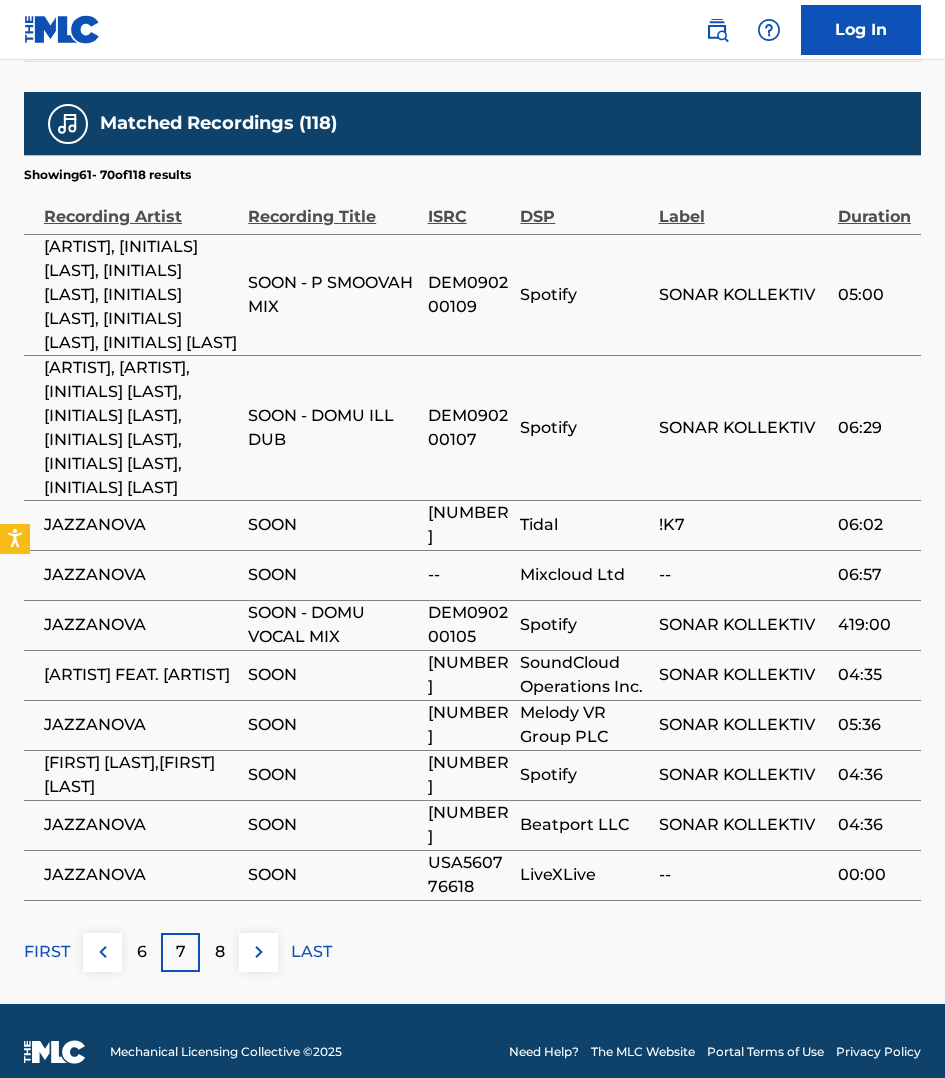 click at bounding box center [259, 952] 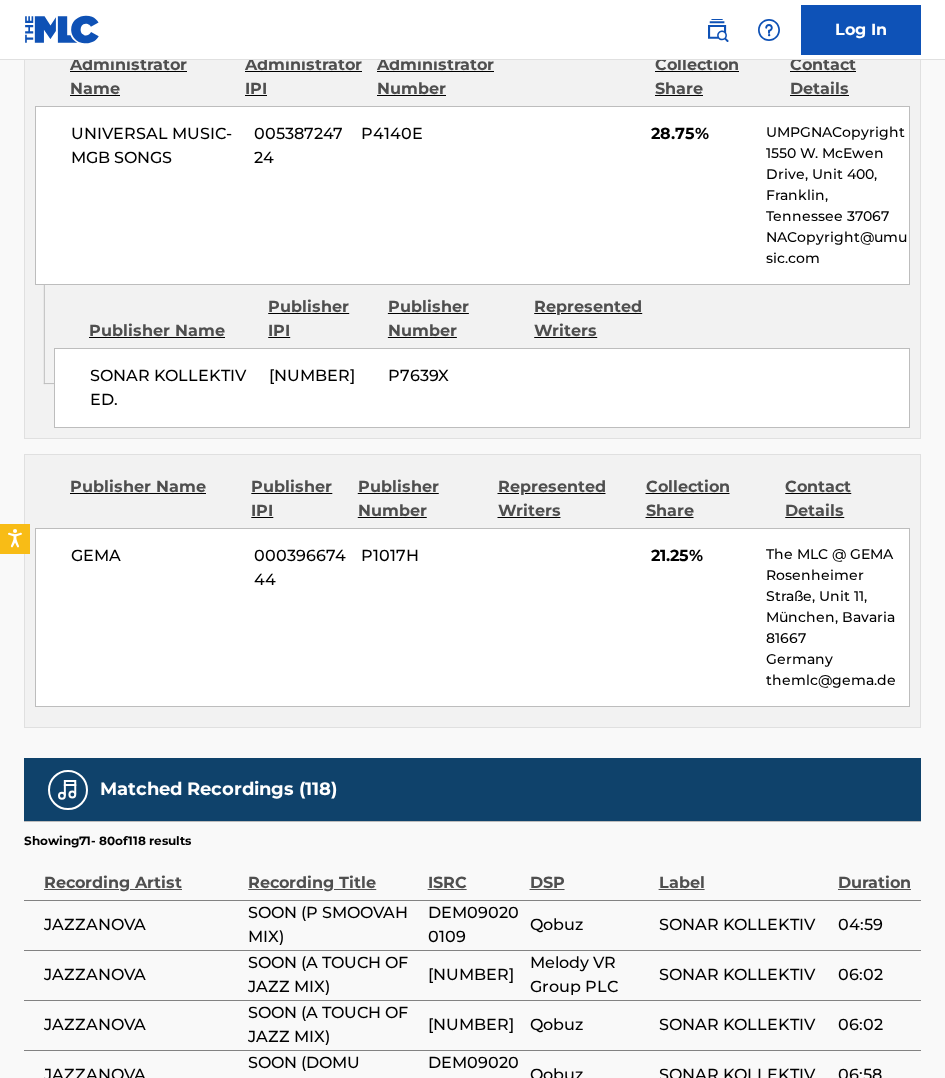 scroll, scrollTop: 1750, scrollLeft: 0, axis: vertical 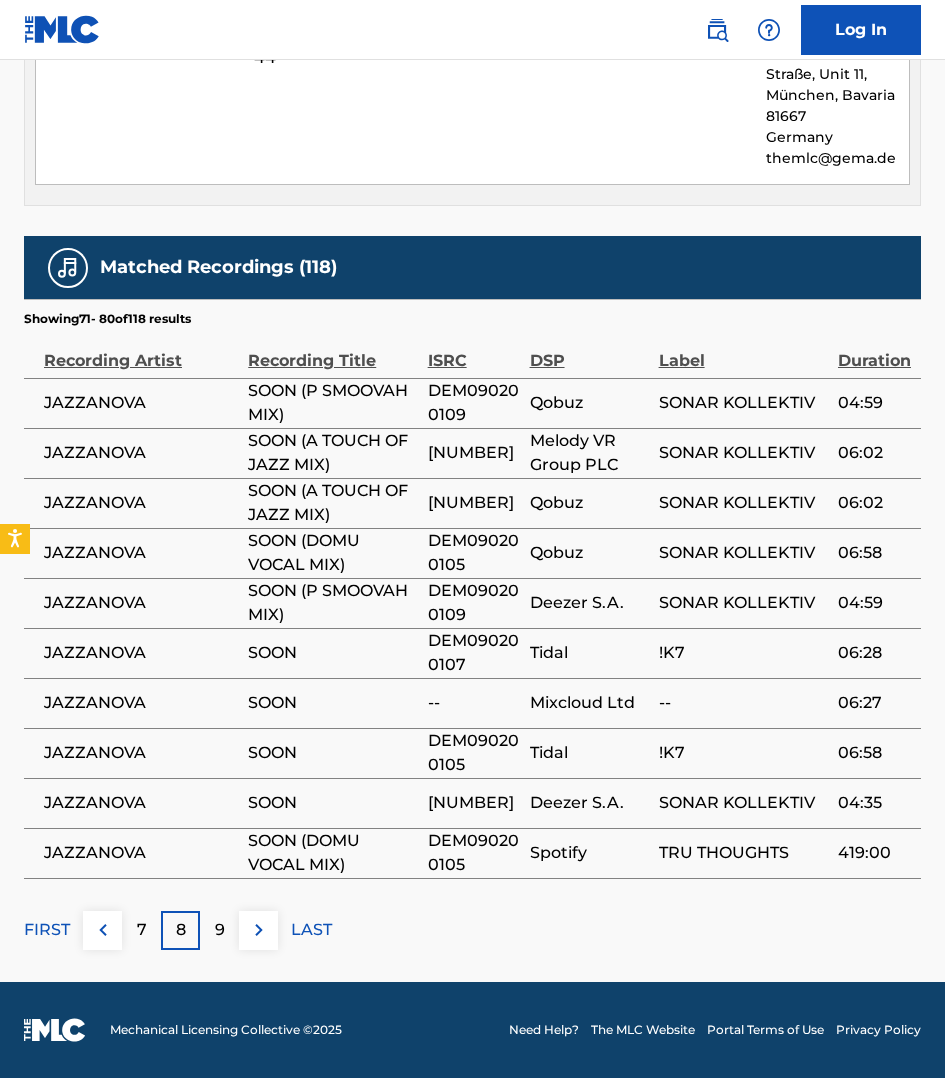 click at bounding box center (259, 930) 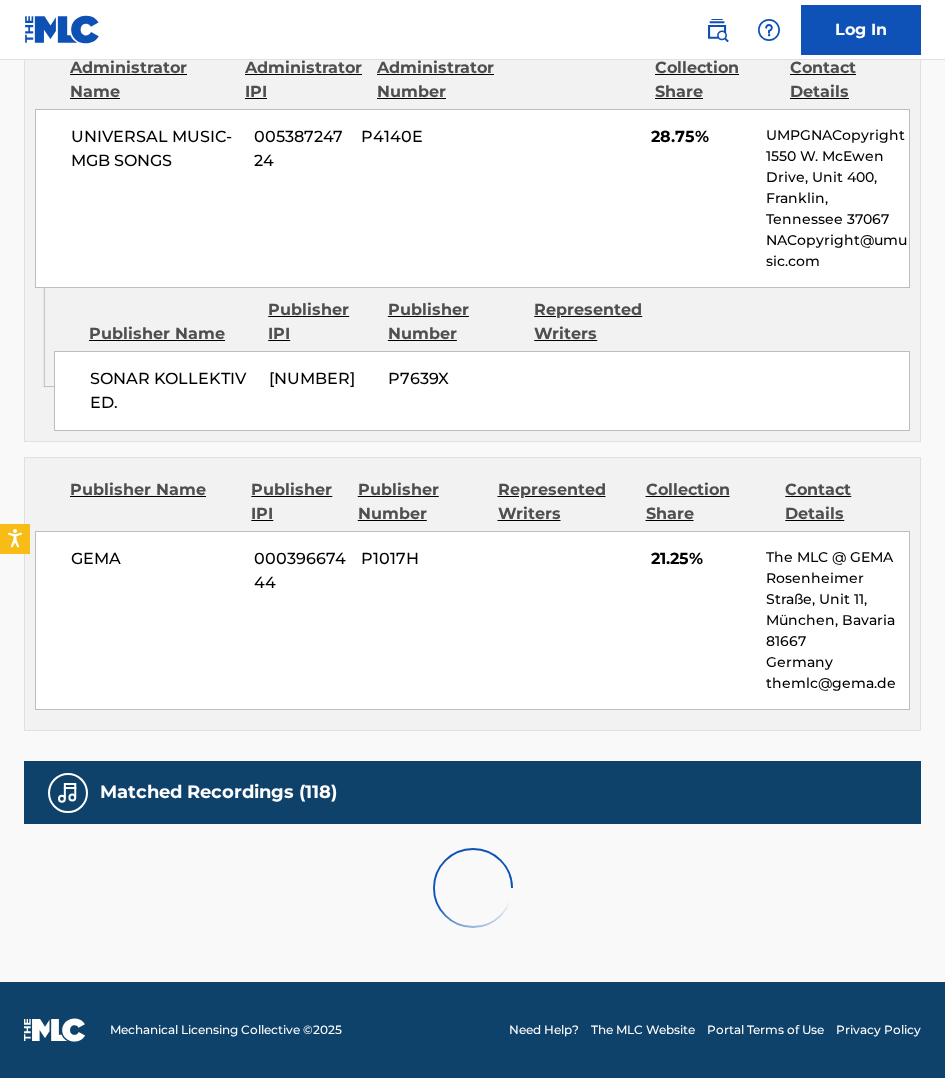 scroll, scrollTop: 1750, scrollLeft: 0, axis: vertical 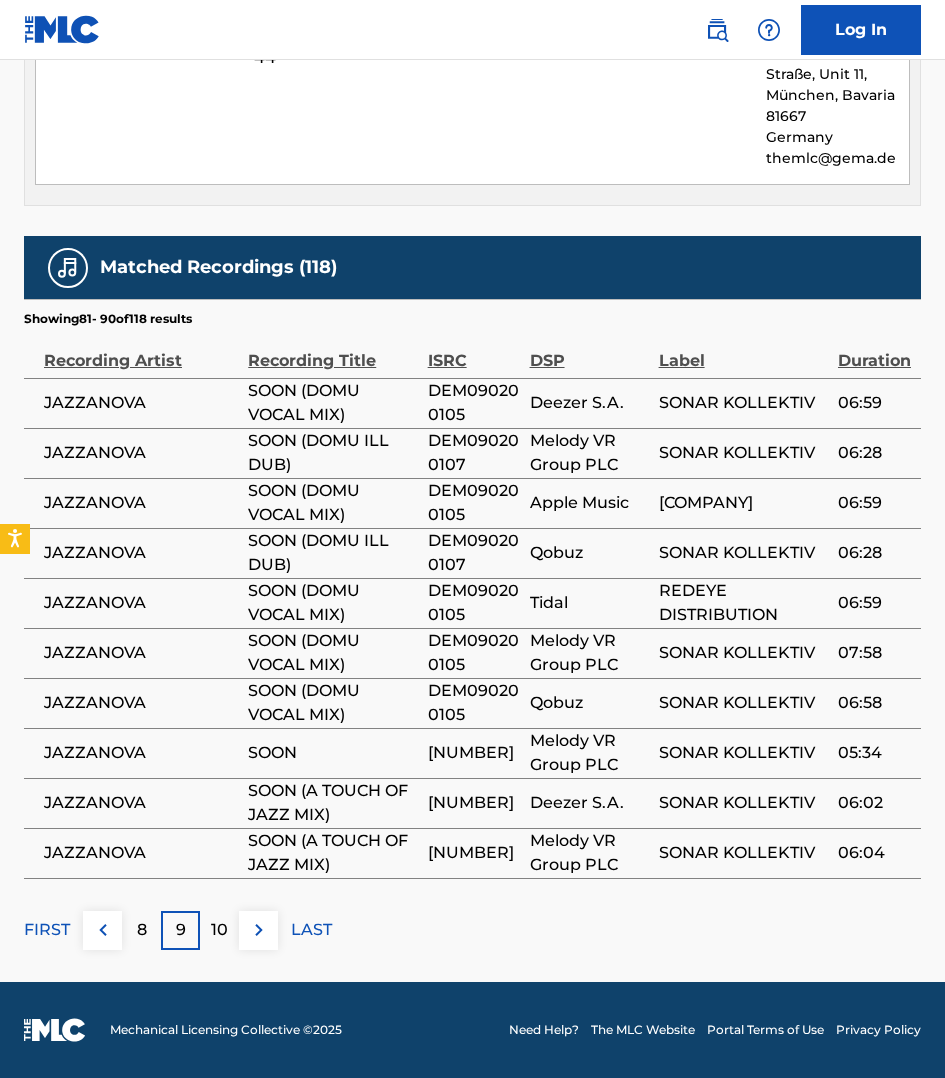 click at bounding box center [259, 930] 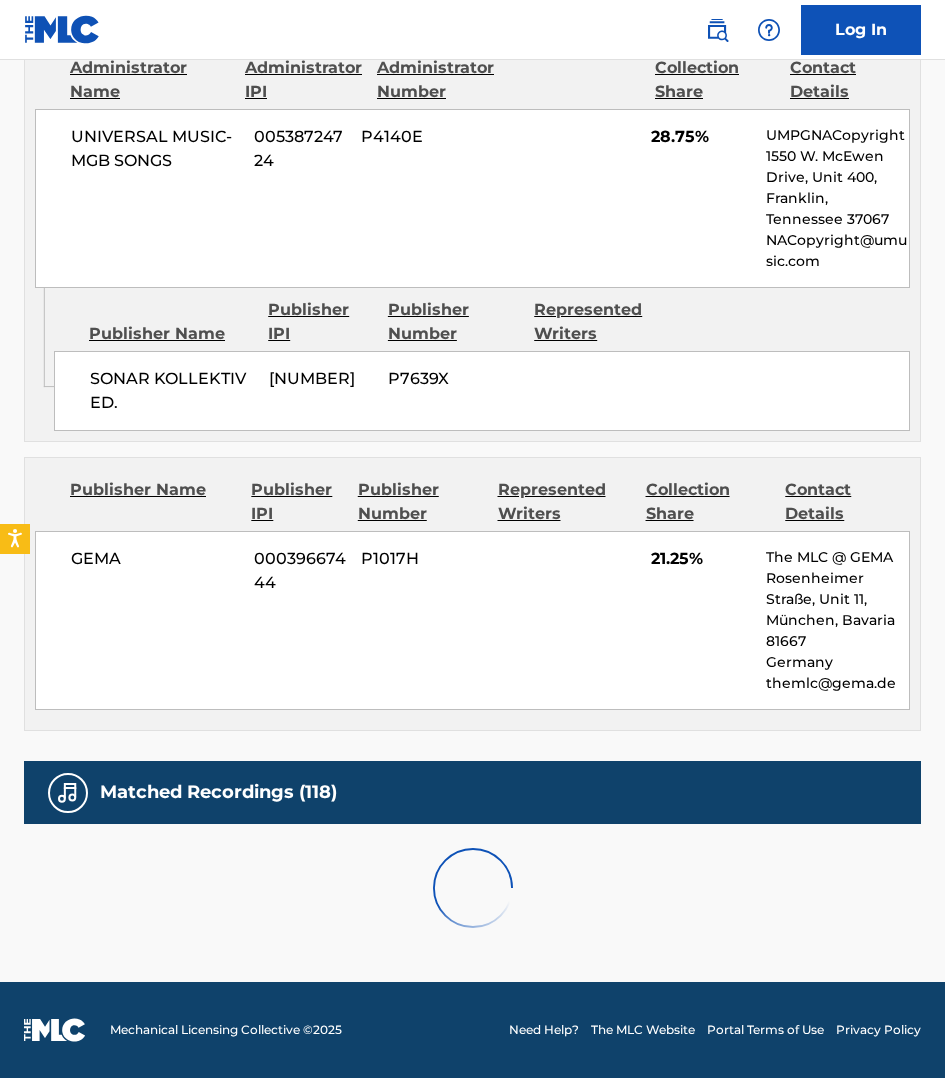 scroll, scrollTop: 1750, scrollLeft: 0, axis: vertical 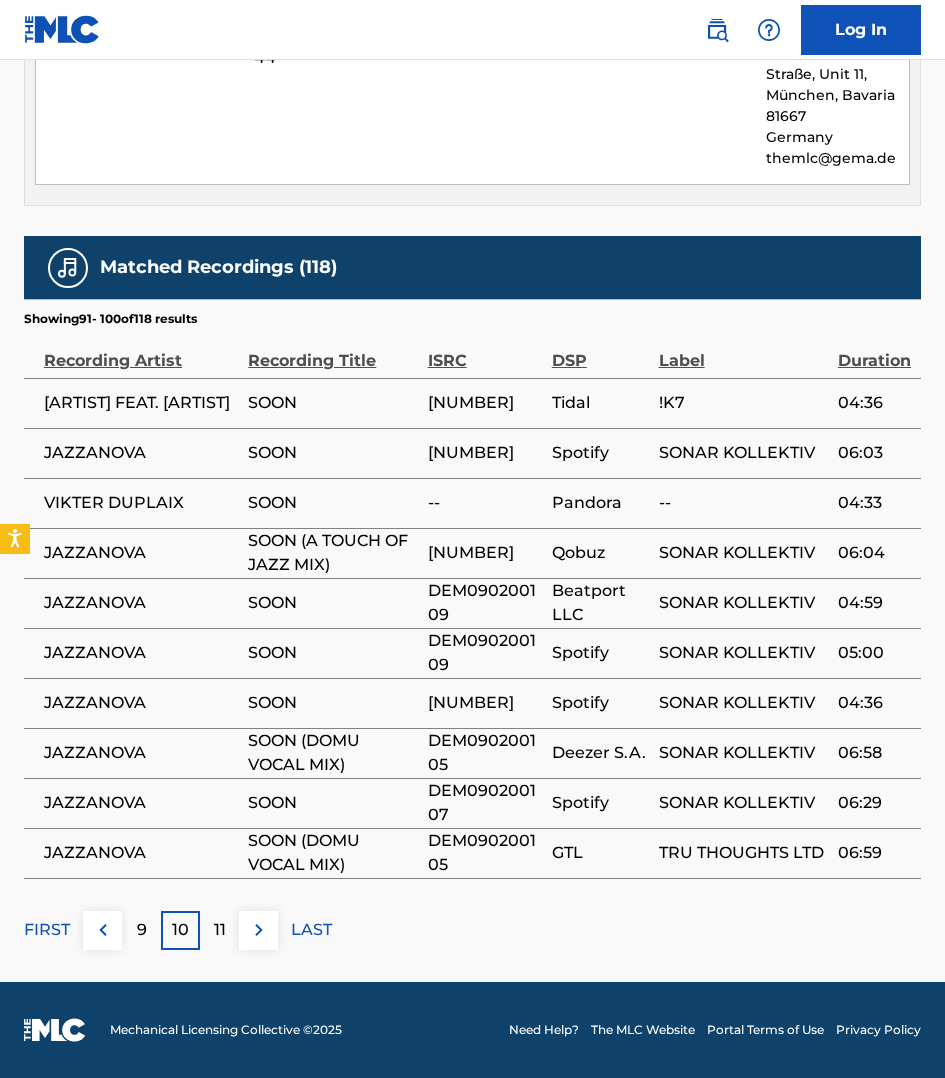 click at bounding box center [259, 930] 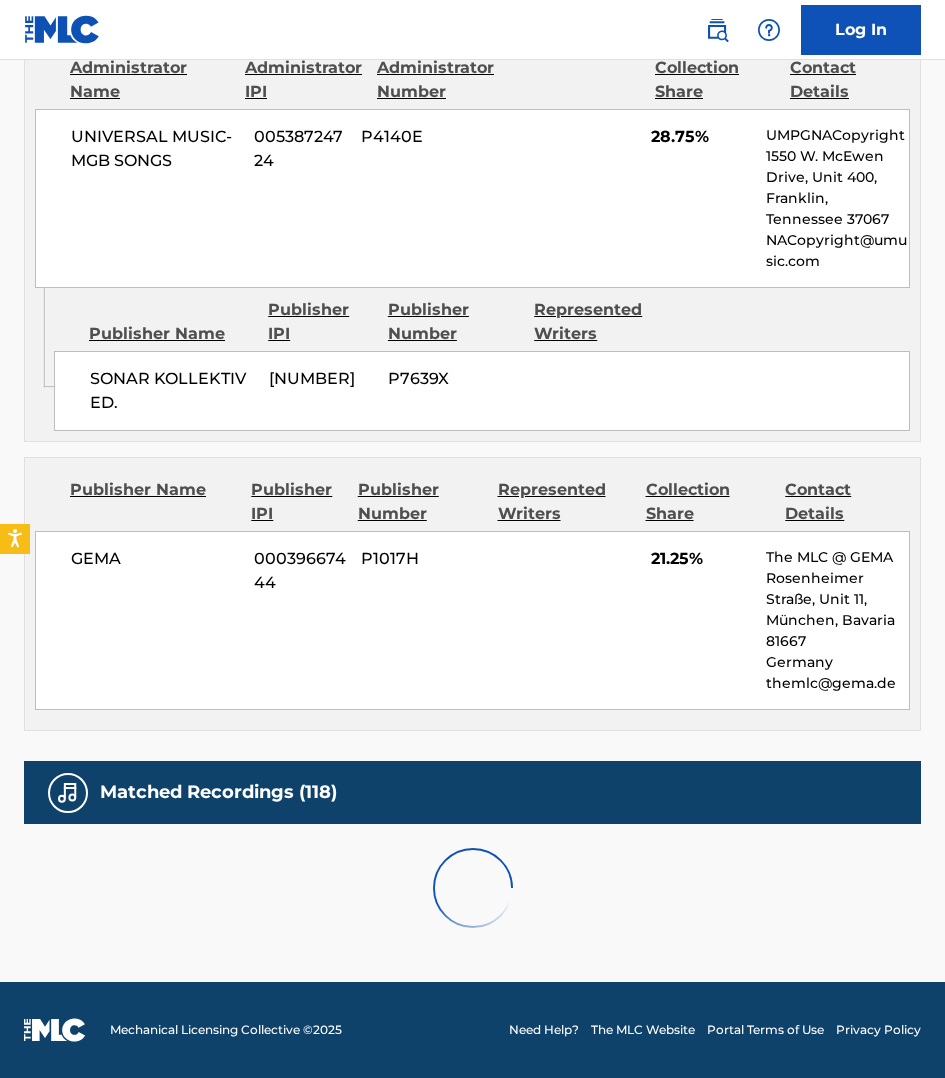 scroll, scrollTop: 1750, scrollLeft: 0, axis: vertical 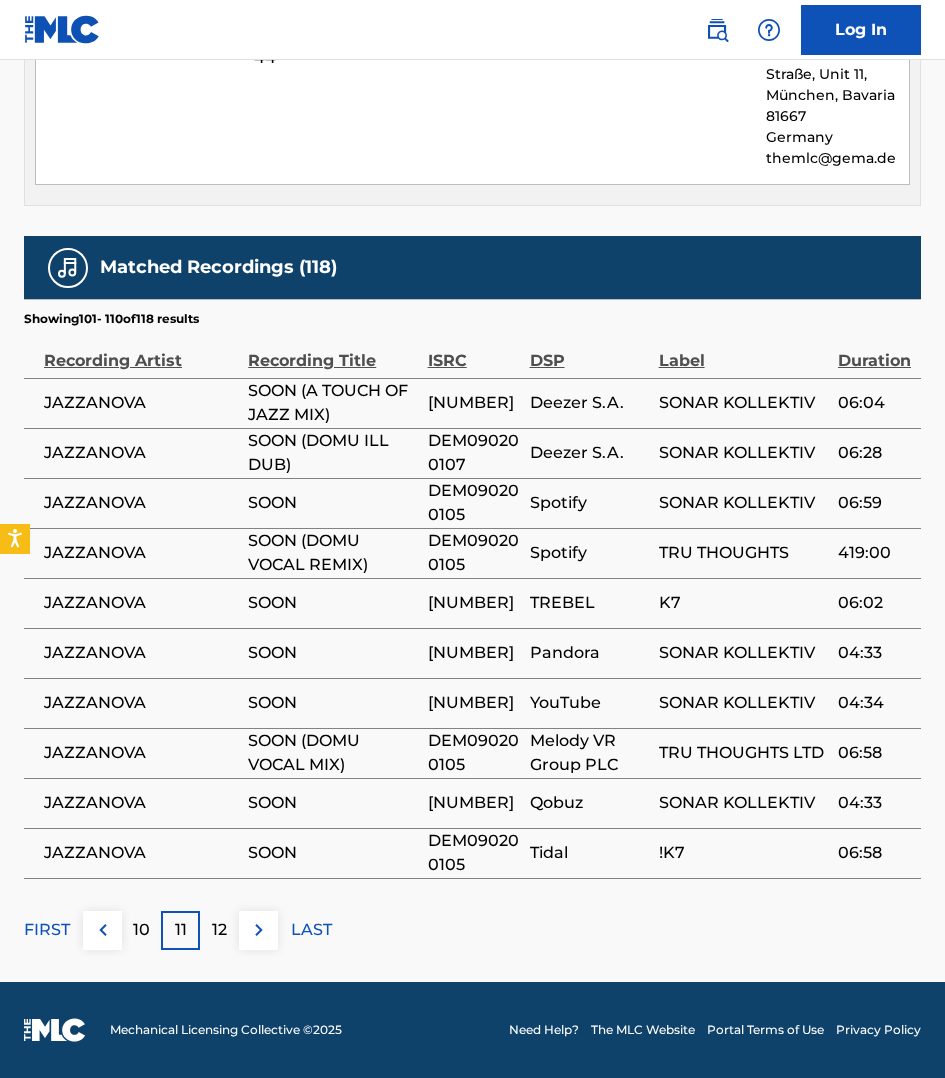 click at bounding box center (259, 930) 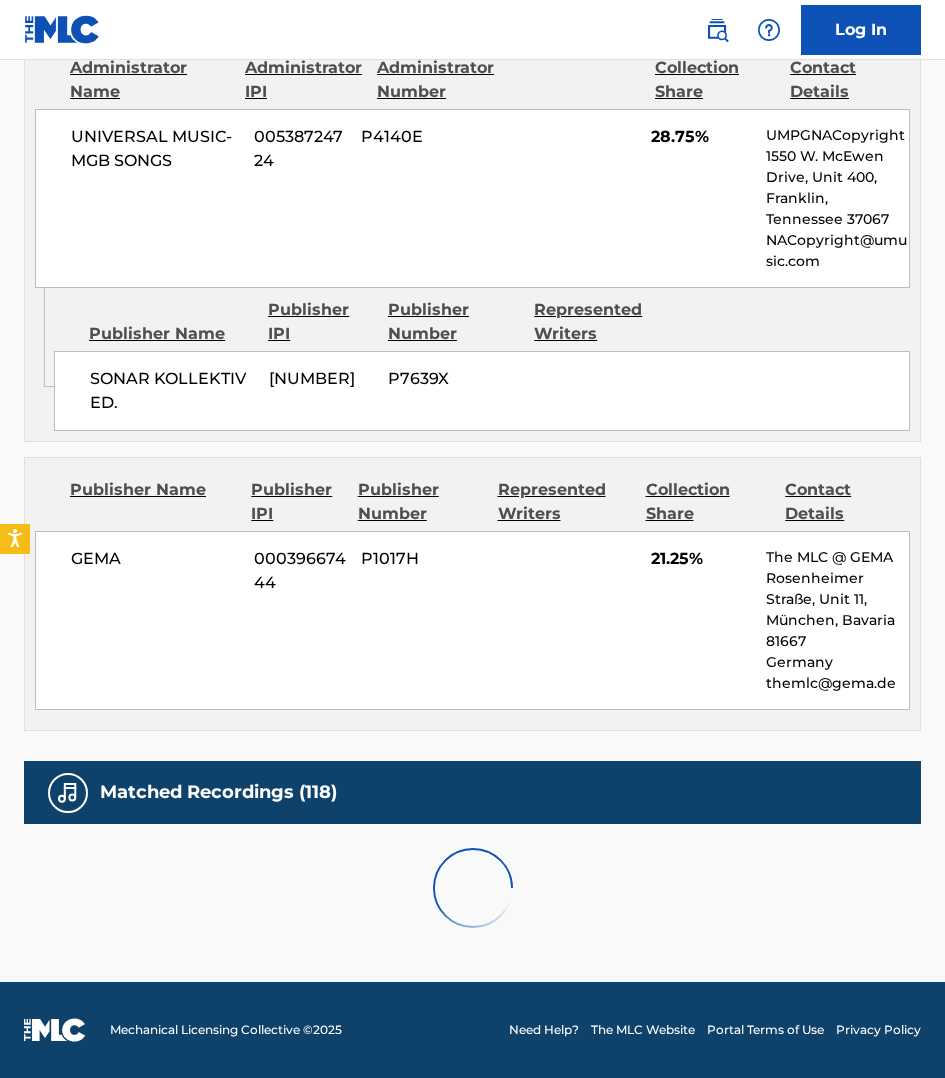 scroll, scrollTop: 1650, scrollLeft: 0, axis: vertical 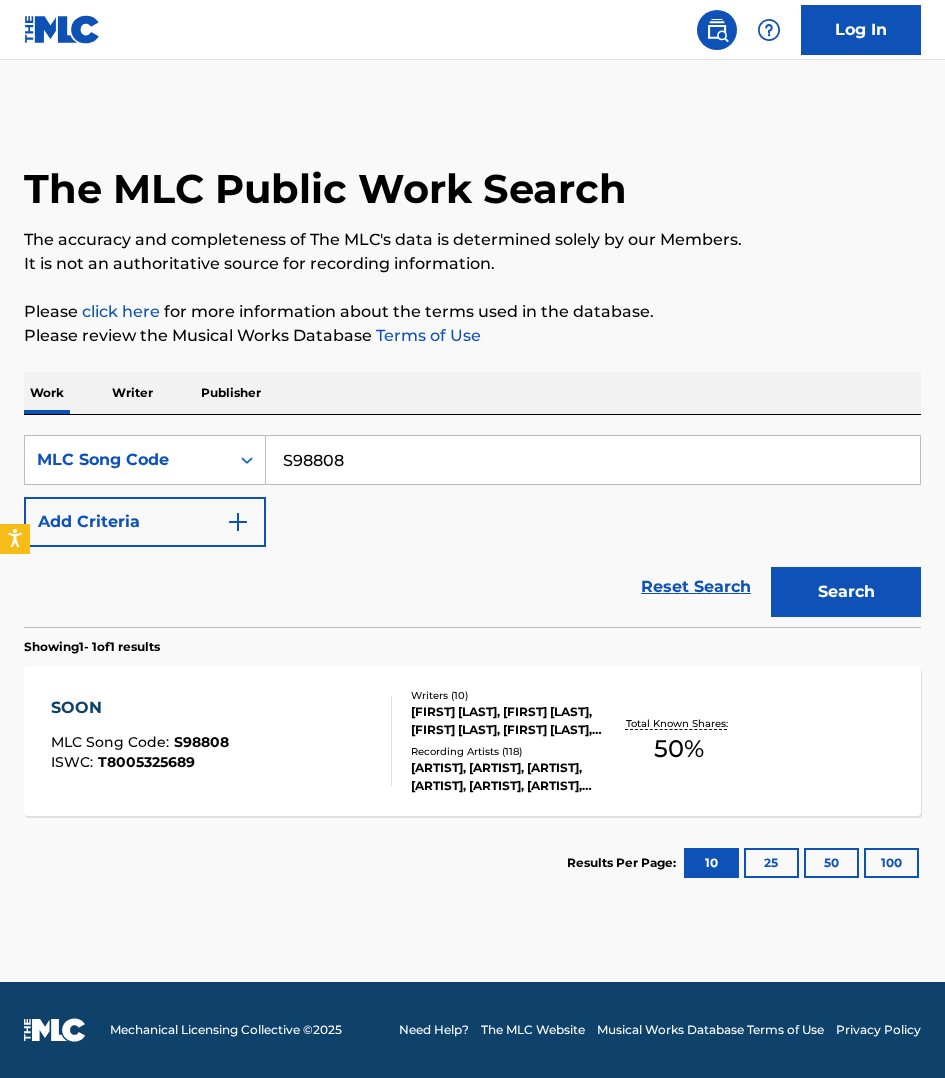 click on "S98808" at bounding box center (593, 460) 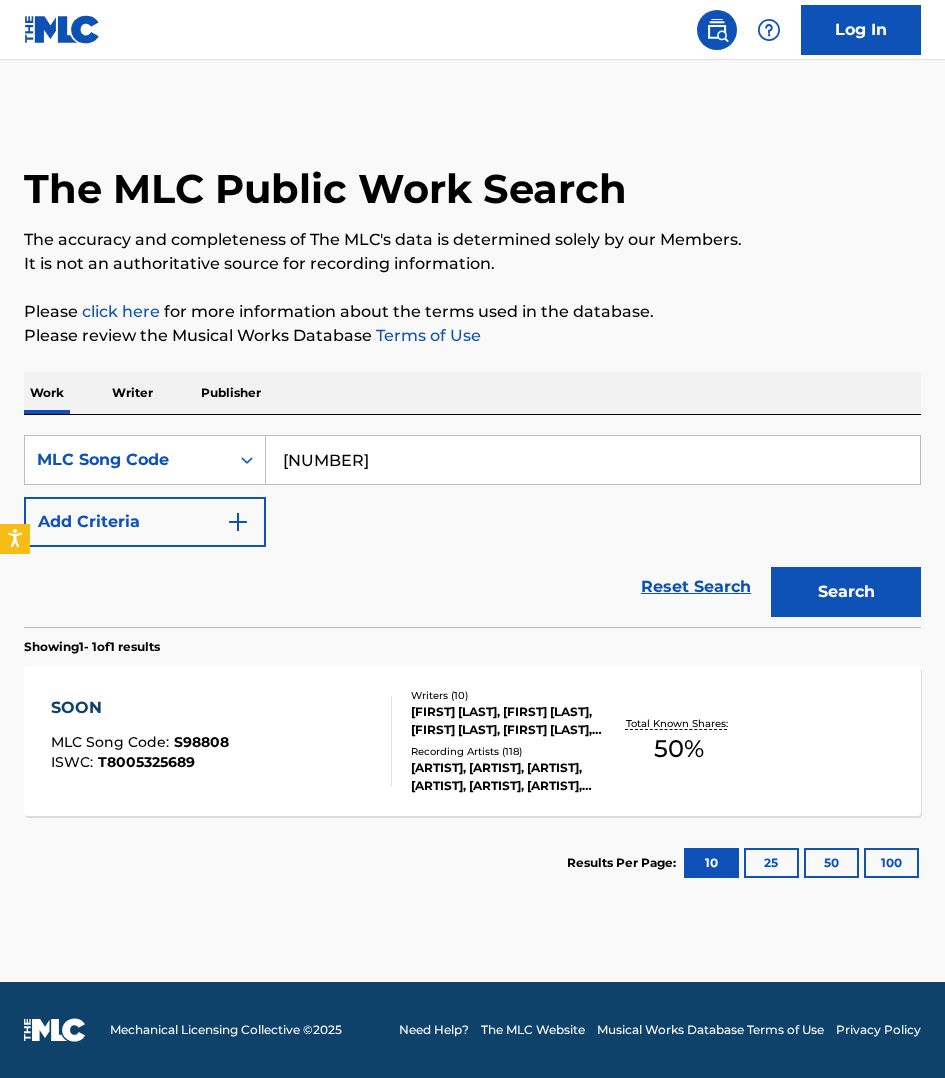 click on "Search" at bounding box center (846, 592) 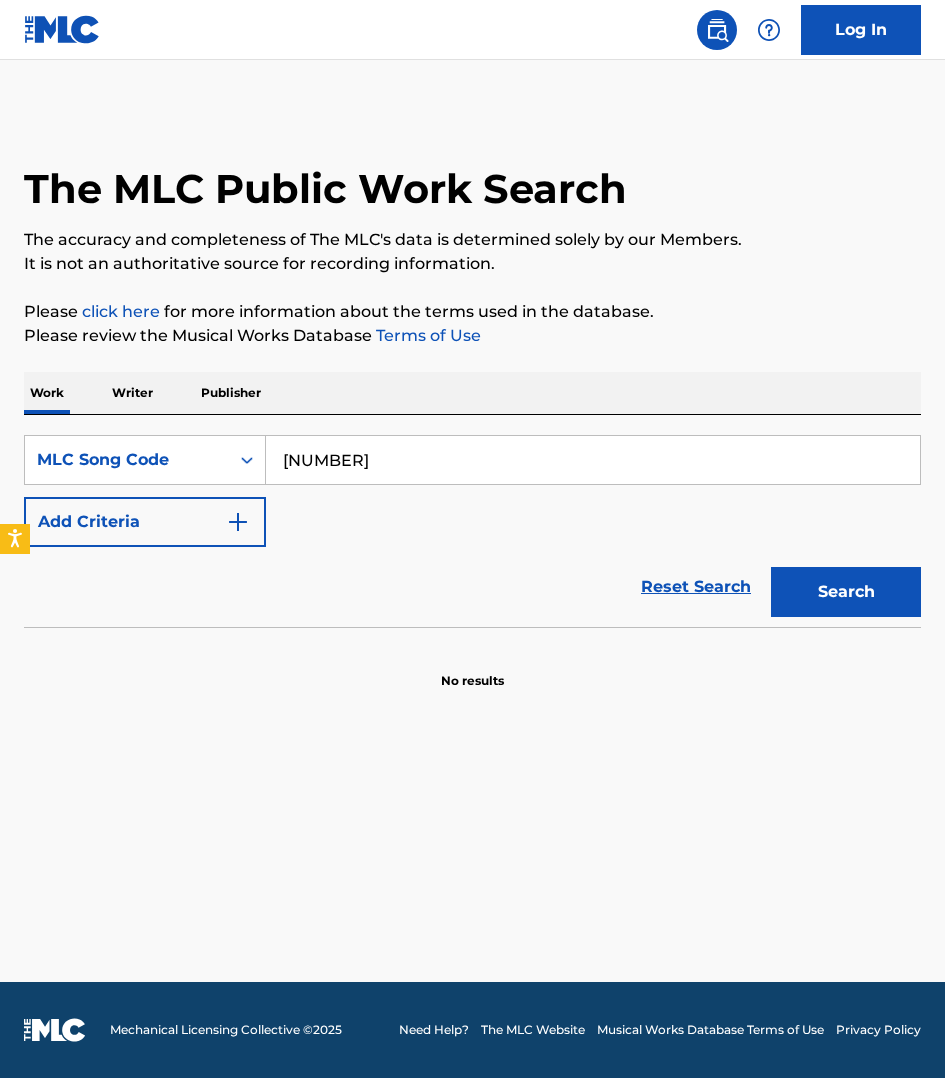 click on "[NUMBER]" at bounding box center (593, 460) 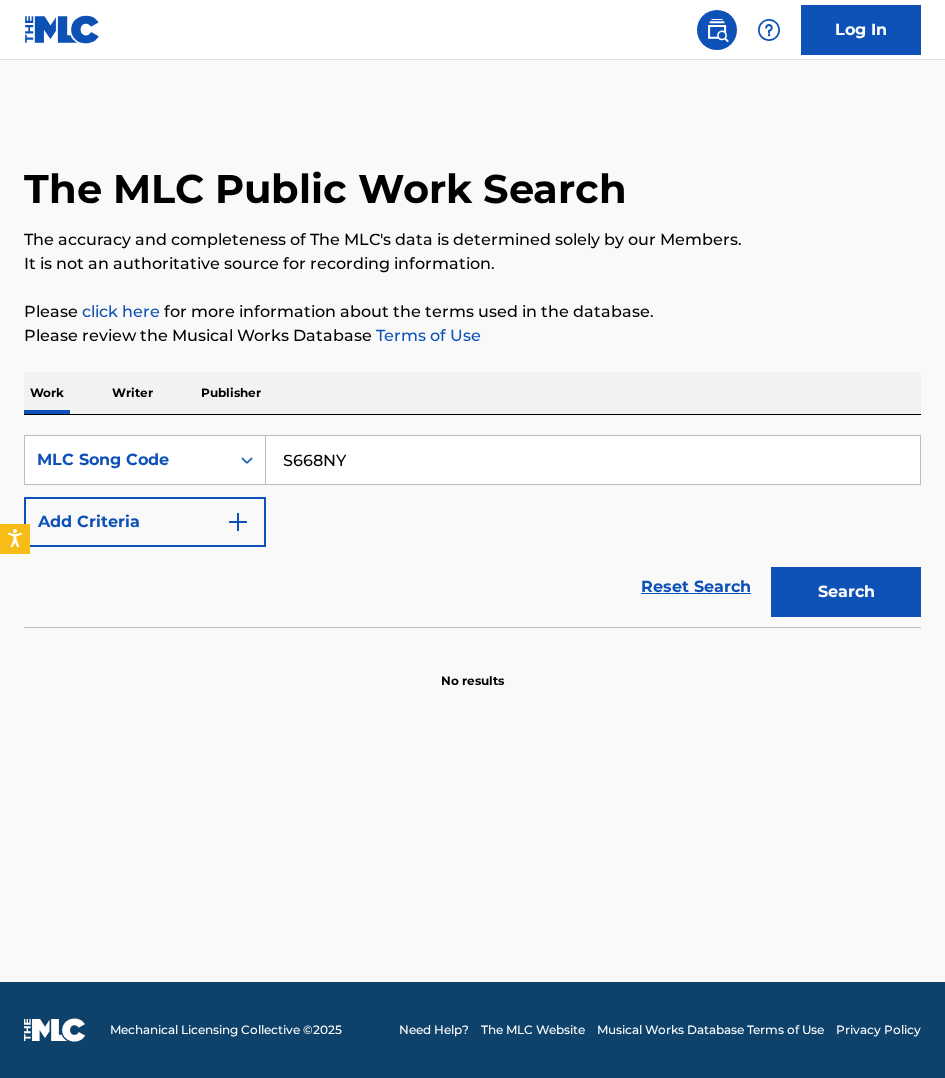 type on "S668NY" 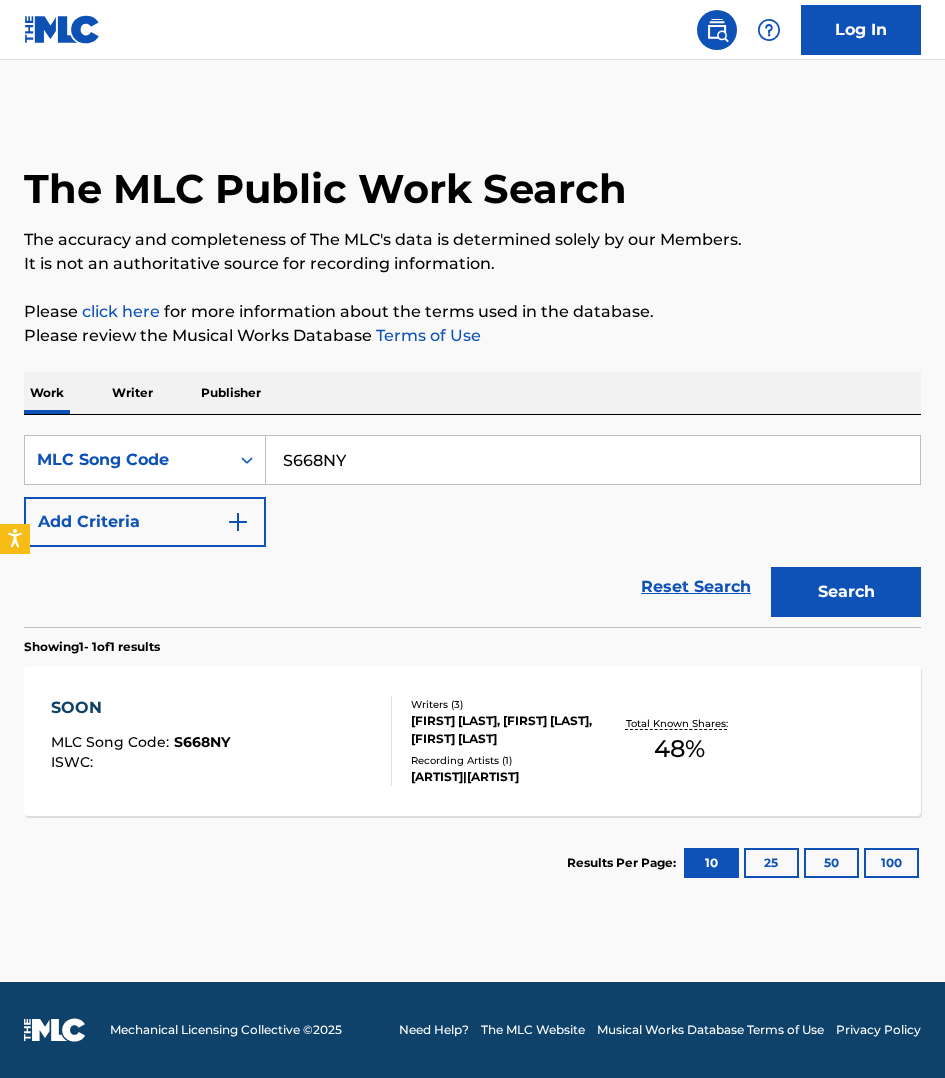 click on "SOON MLC Song Code : S668NY ISWC :" at bounding box center [221, 741] 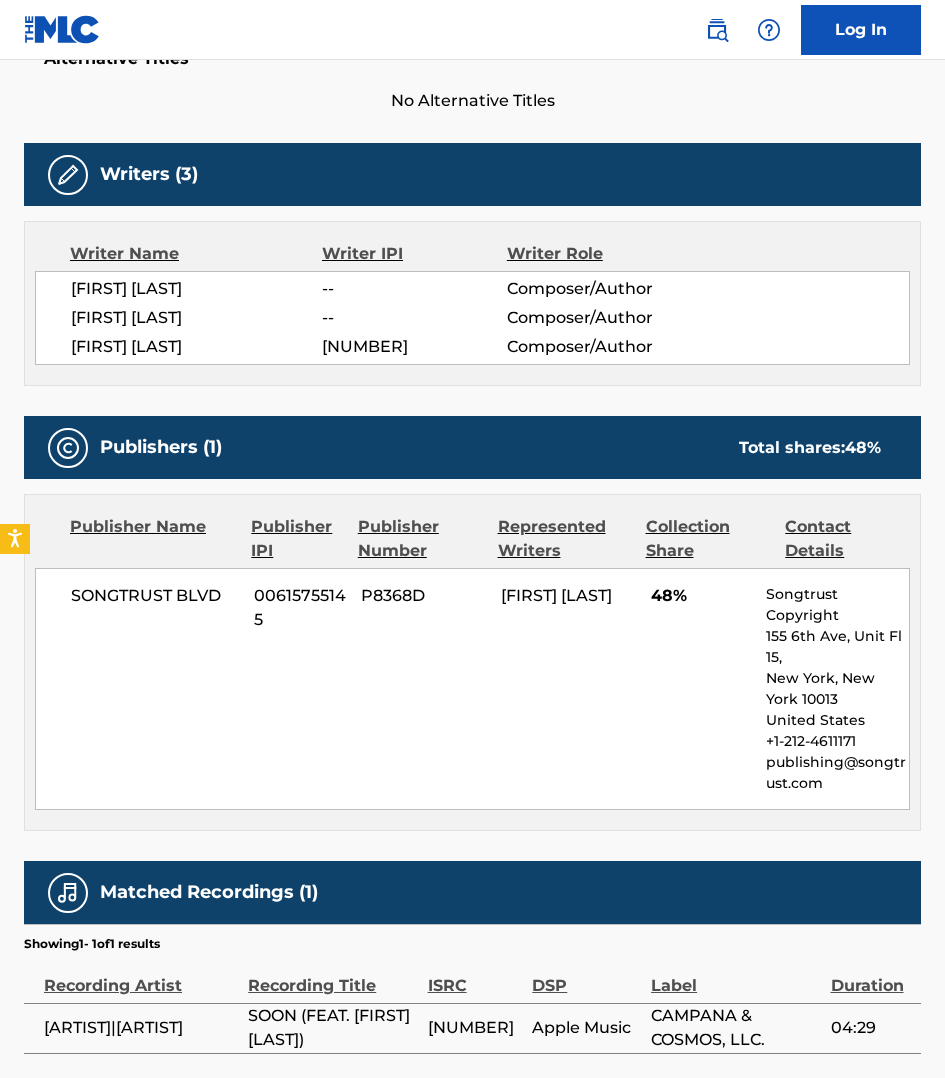 scroll, scrollTop: 663, scrollLeft: 0, axis: vertical 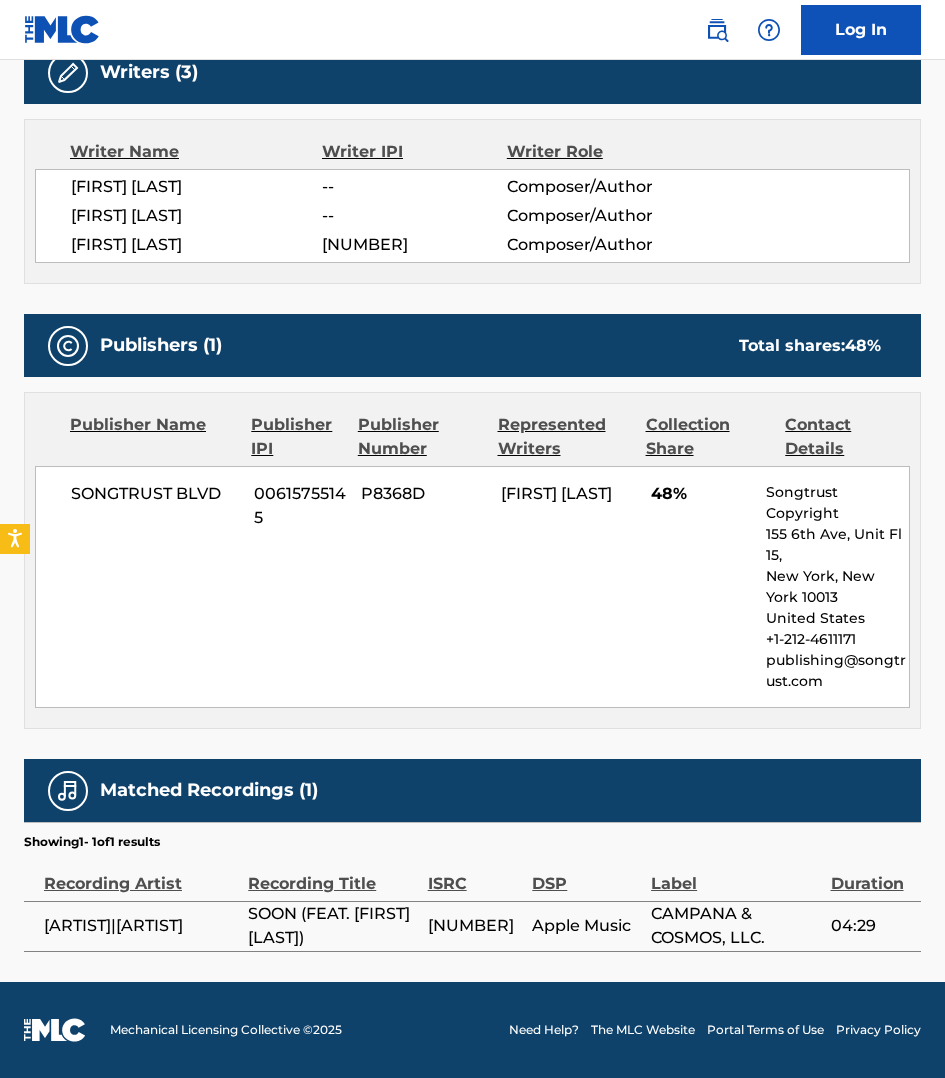 click on "Writer Name Writer IPI Writer Role" at bounding box center (472, 152) 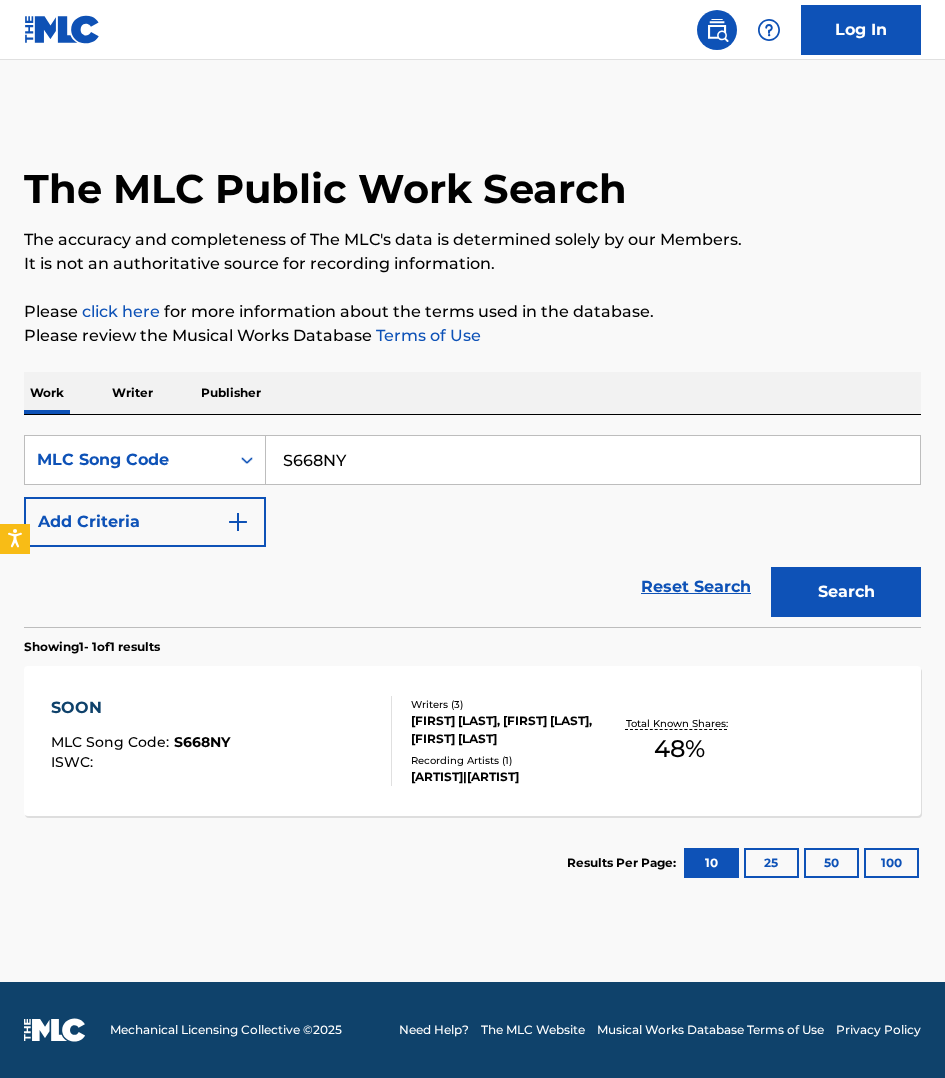 scroll, scrollTop: 0, scrollLeft: 0, axis: both 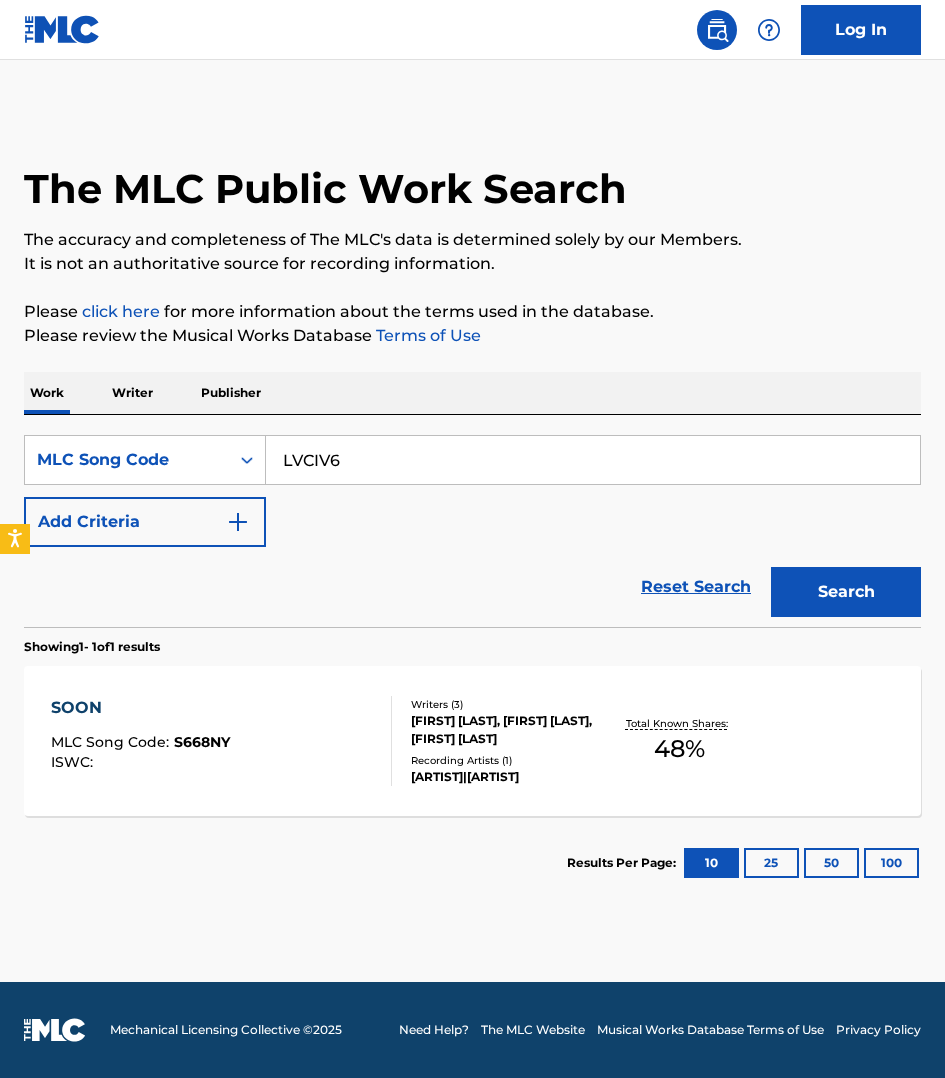 type on "LVCIV6" 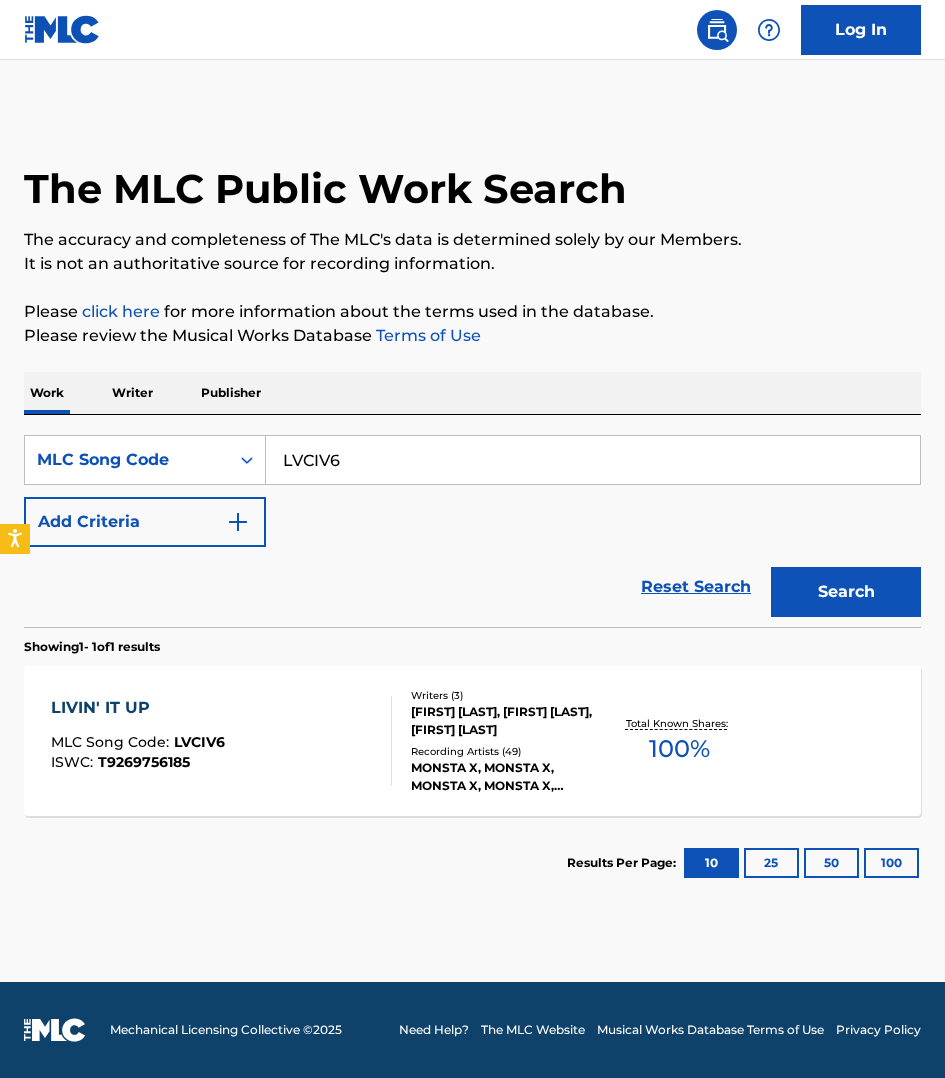 click on "LIVIN'IT UP MLC Song Code : LVCIV6 ISWC : T9269756185" at bounding box center [221, 741] 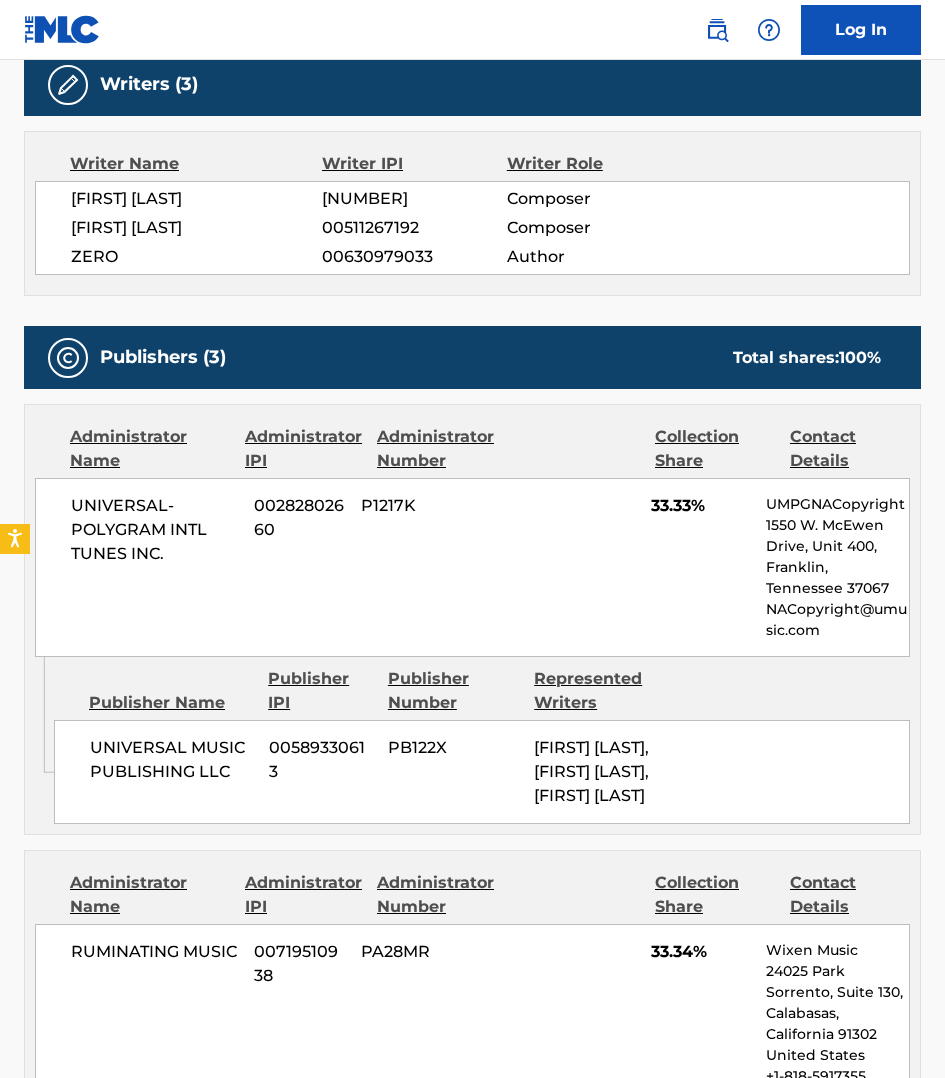 scroll, scrollTop: 562, scrollLeft: 0, axis: vertical 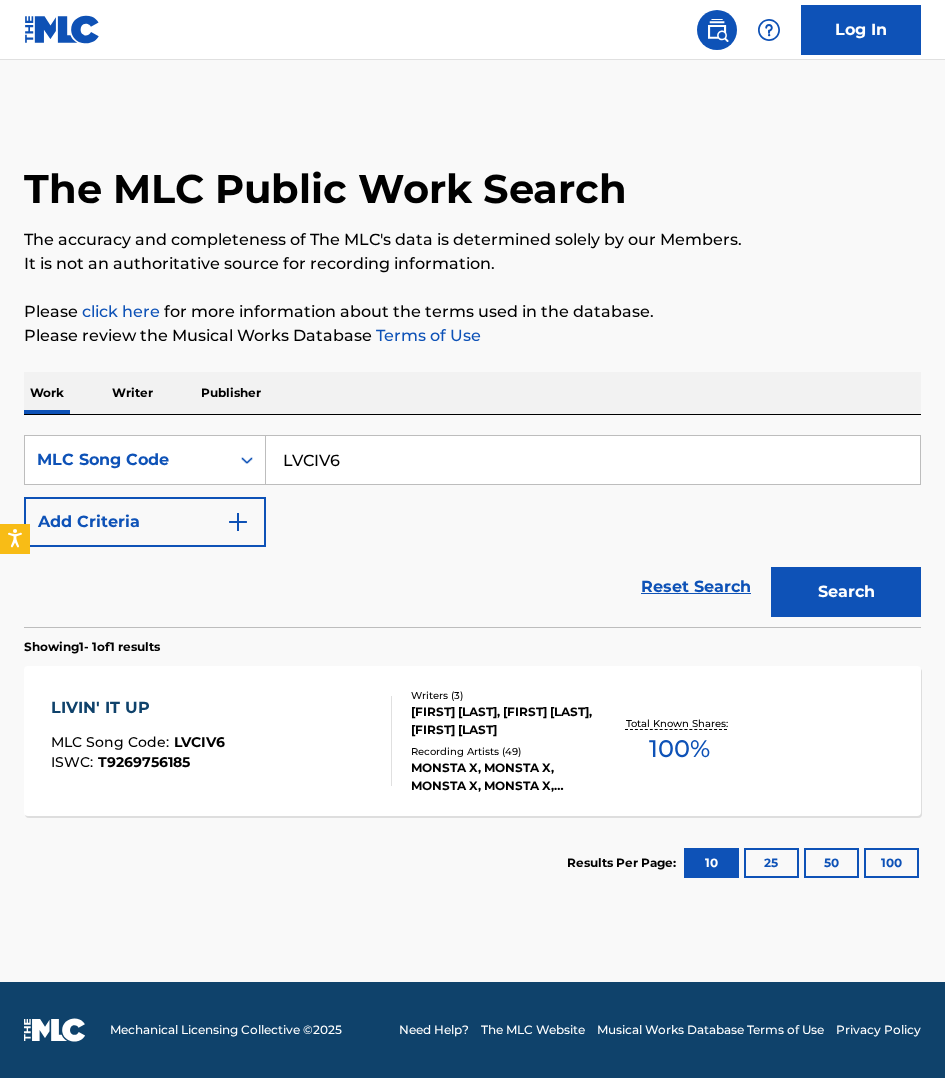 click on "LVCIV6" at bounding box center (593, 460) 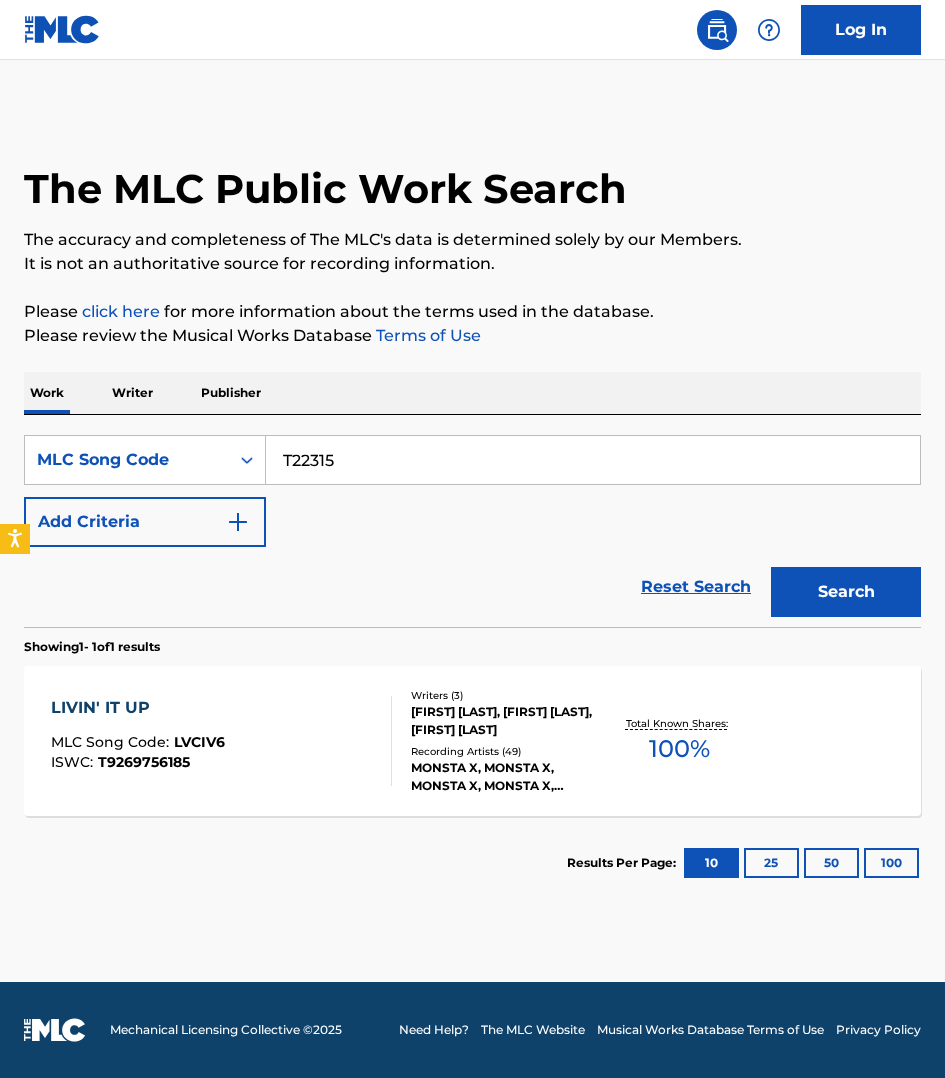 type on "T22315" 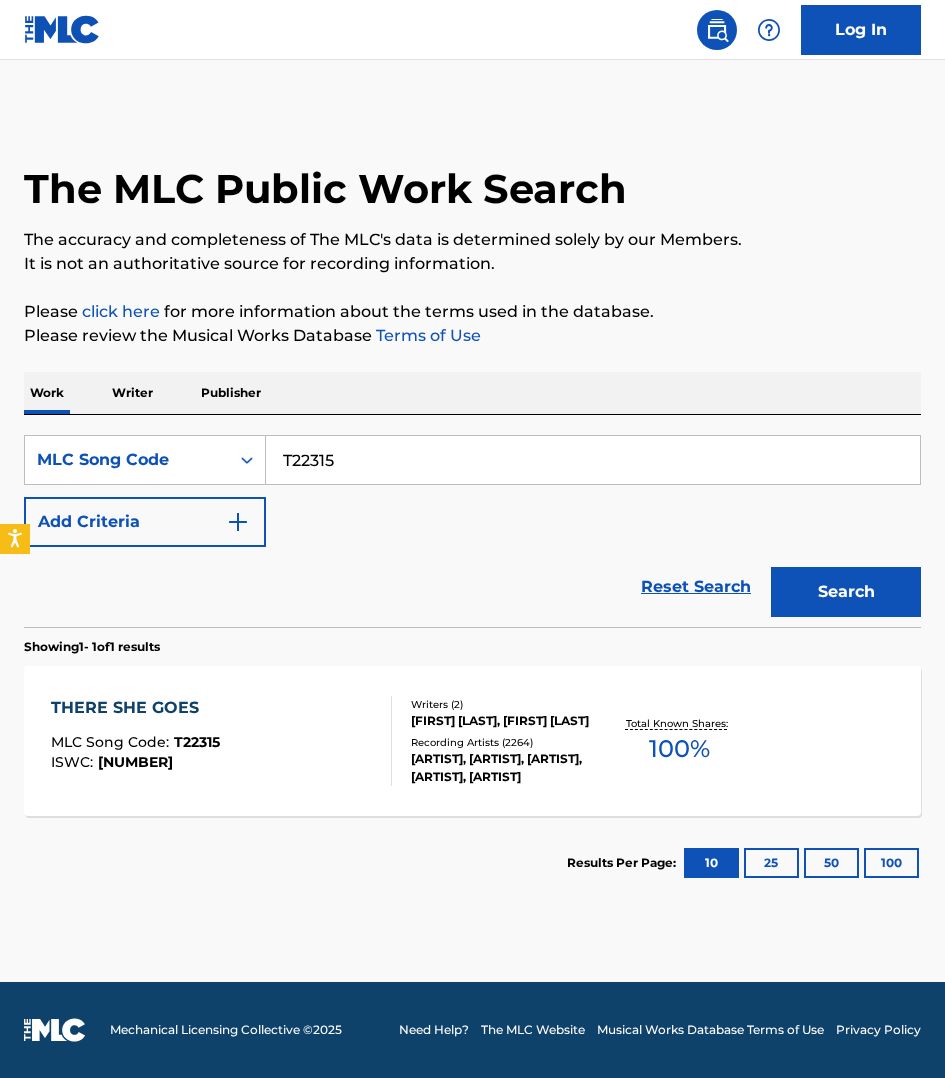 click on "THERE SHE GOES MLC Song Code : T22315 ISWC : T0103352131 Writers ( 2 ) [FIRST] [LAST], [FIRST] [LAST] Recording Artists ( 2264 ) THE [ARTIST], THE [ARTIST], [ARTIST], THE [ARTIST], THE [ARTIST] Total Known Shares: 100 %" at bounding box center (472, 741) 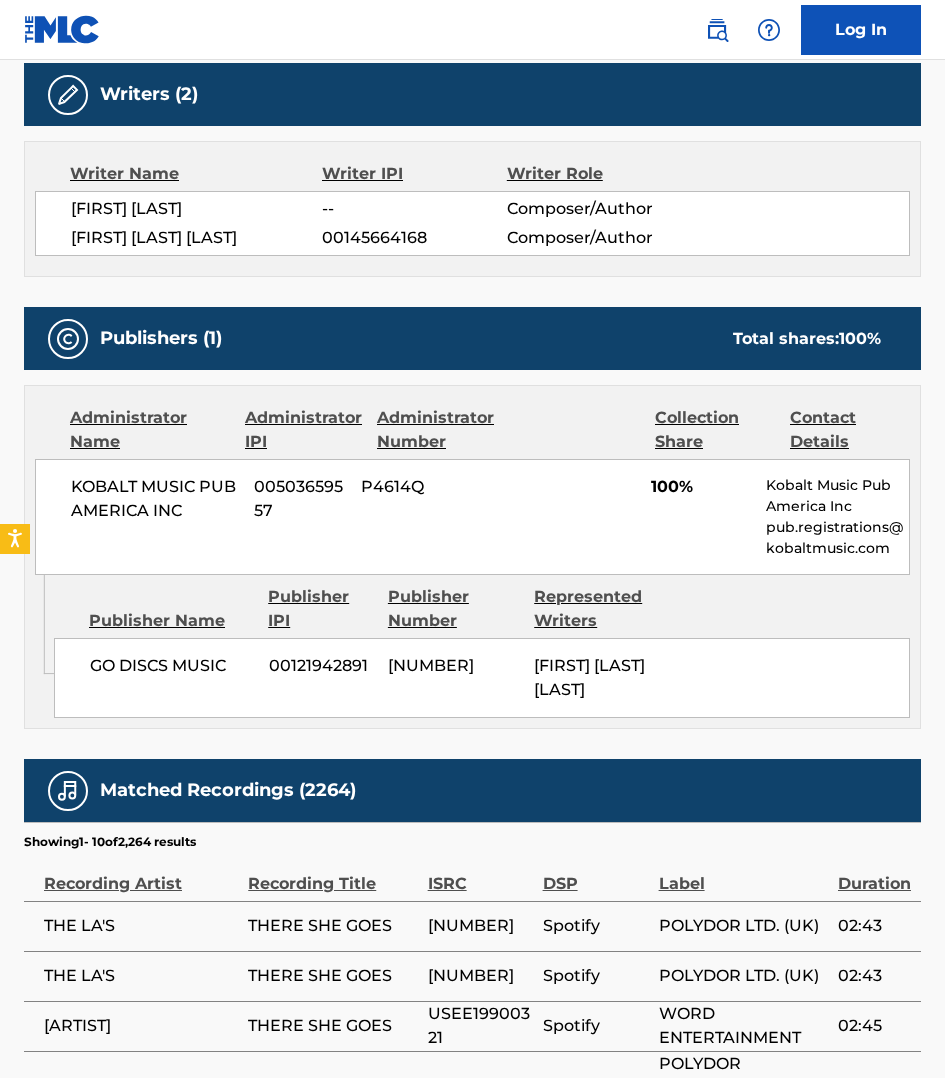 scroll, scrollTop: 718, scrollLeft: 0, axis: vertical 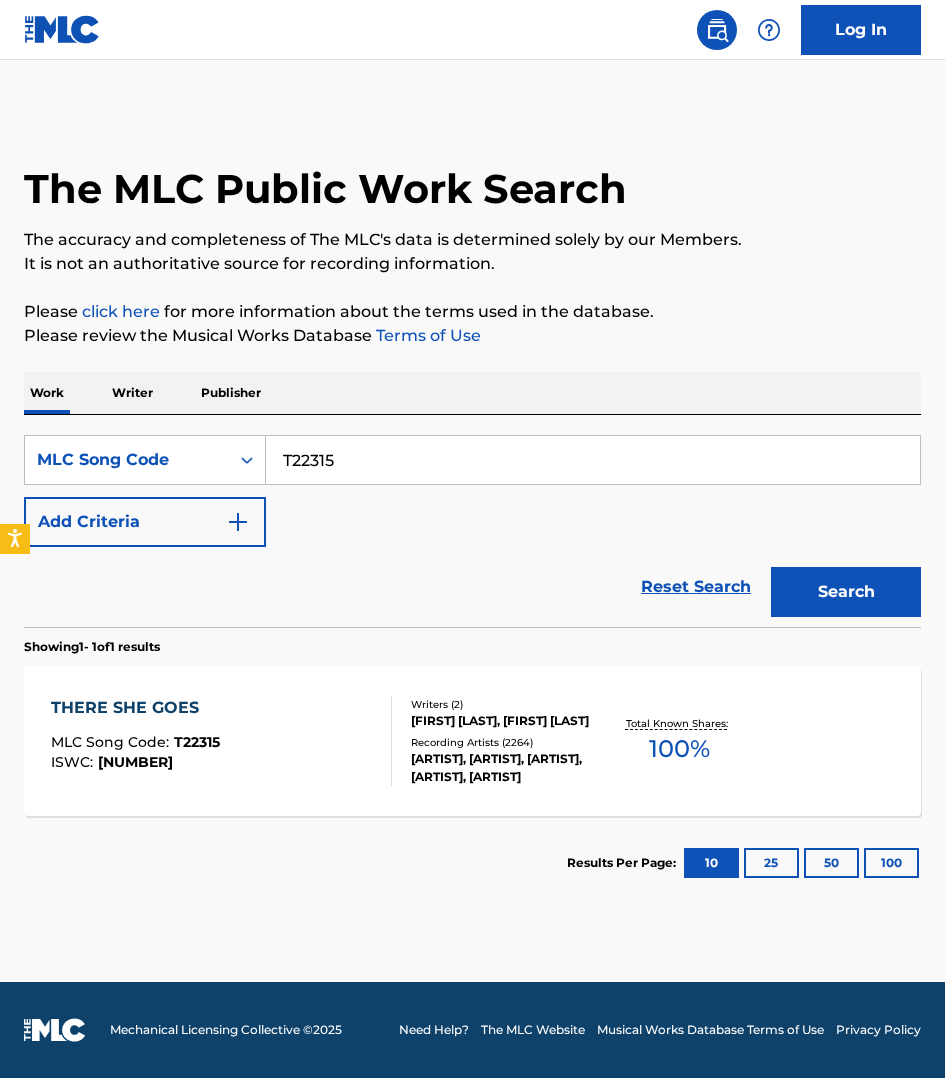 click on "T22315" at bounding box center [593, 460] 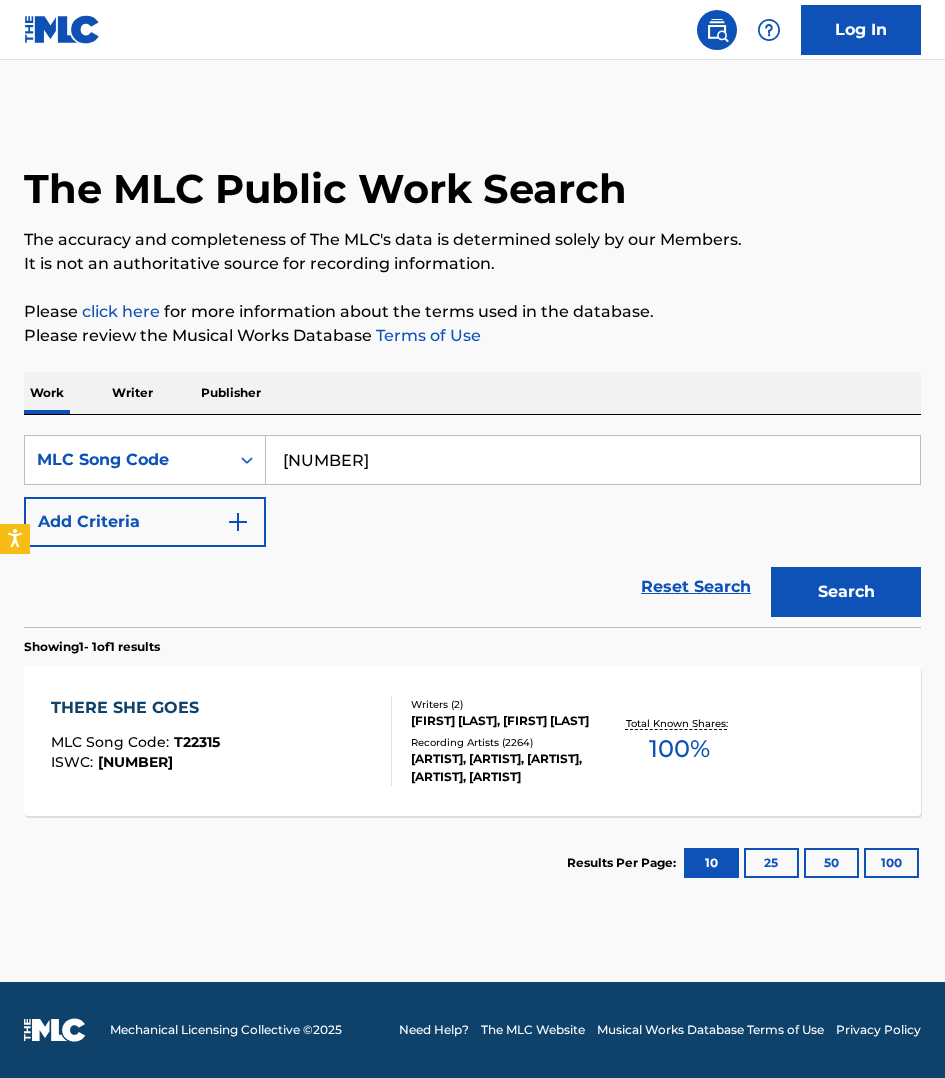 type on "[NUMBER]" 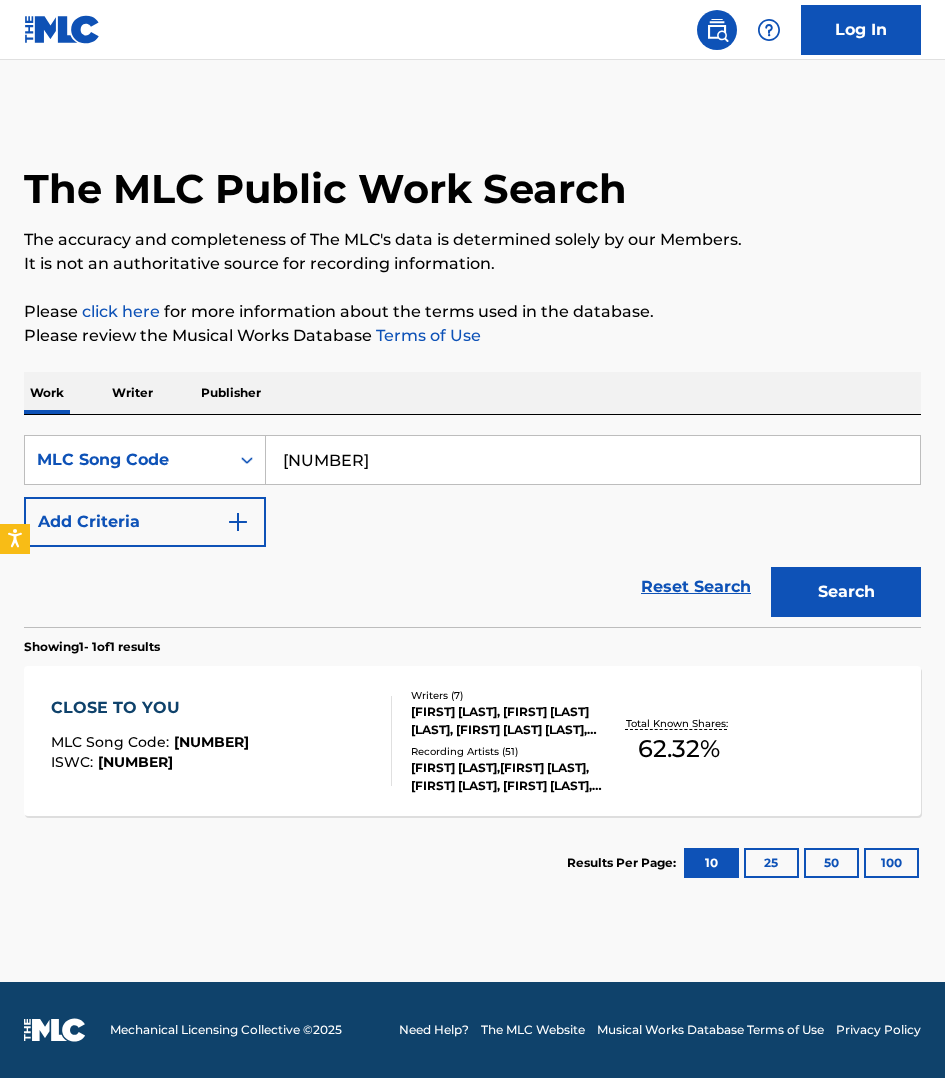 click on "CLOSE TO YOU MLC Song Code : CB7O6H ISWC : T3042167120" at bounding box center (221, 741) 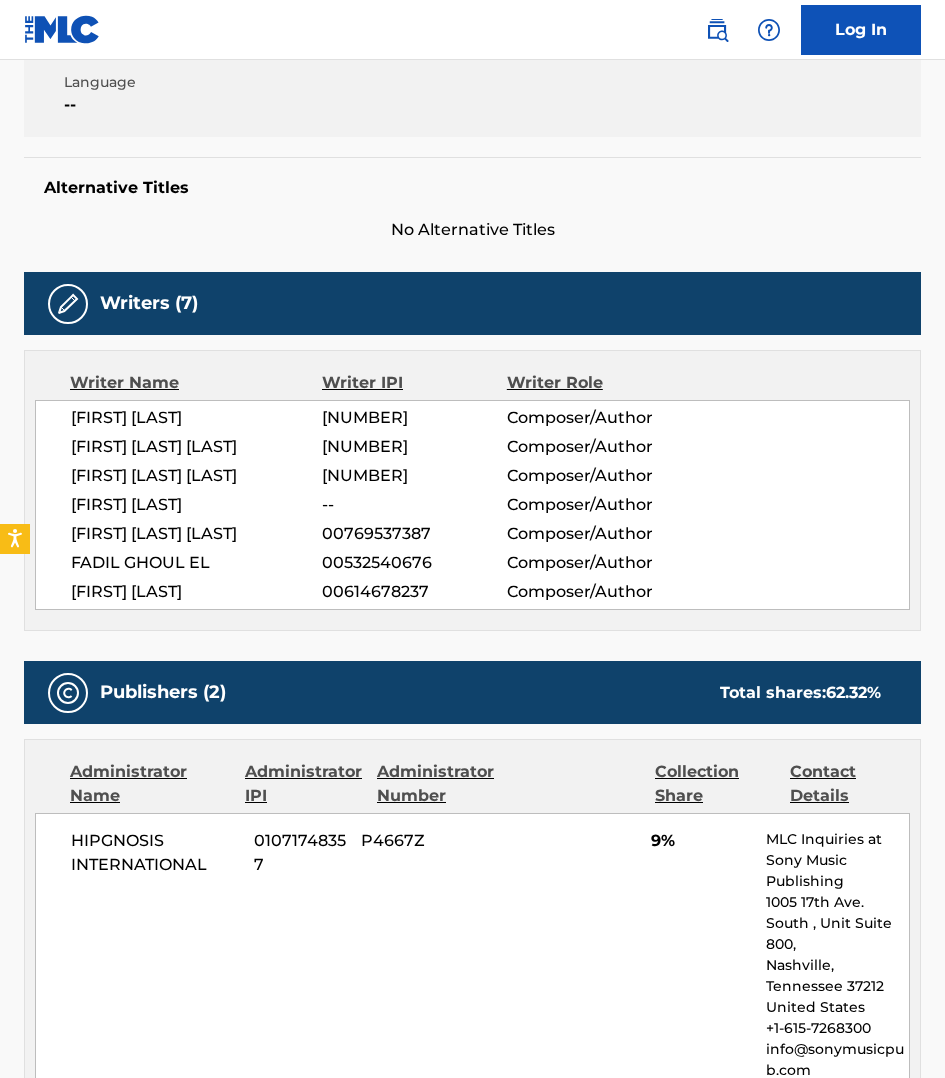 scroll, scrollTop: 437, scrollLeft: 0, axis: vertical 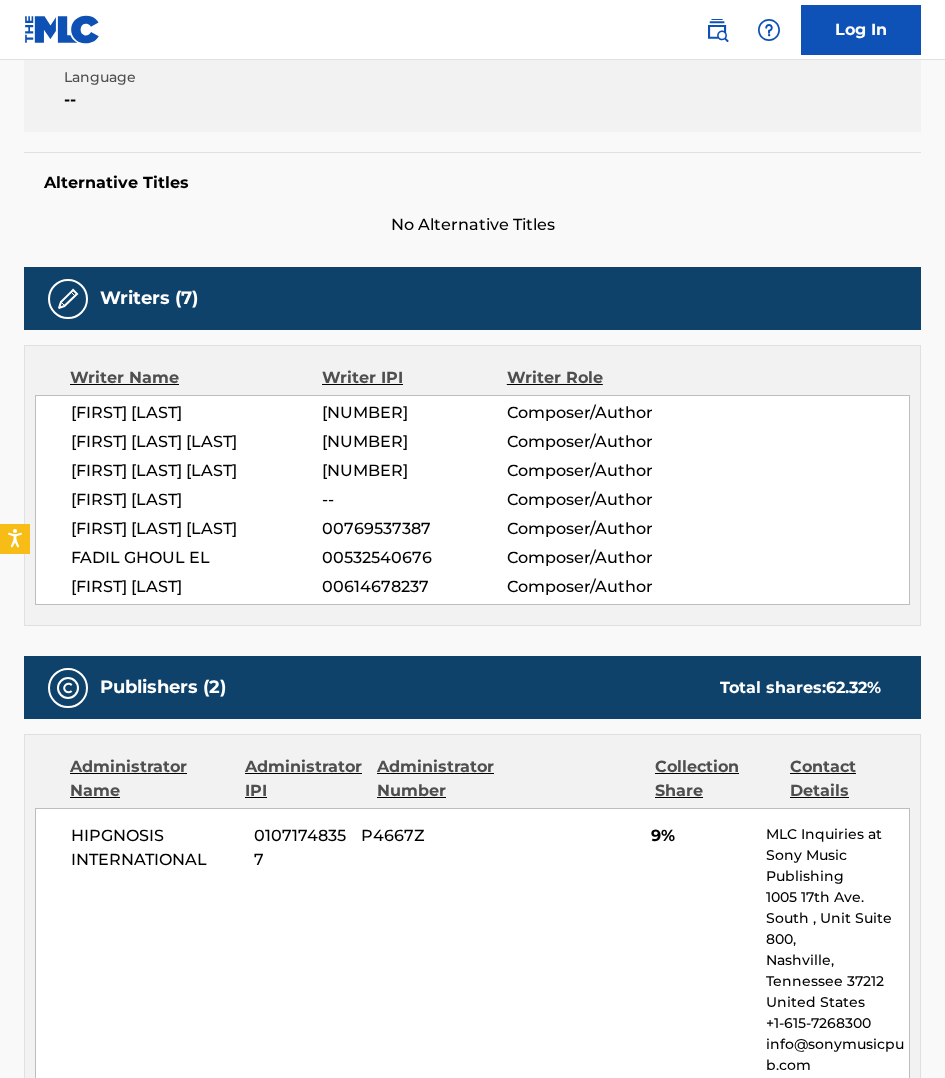 click on "[FIRST] [LAST]" at bounding box center (196, 413) 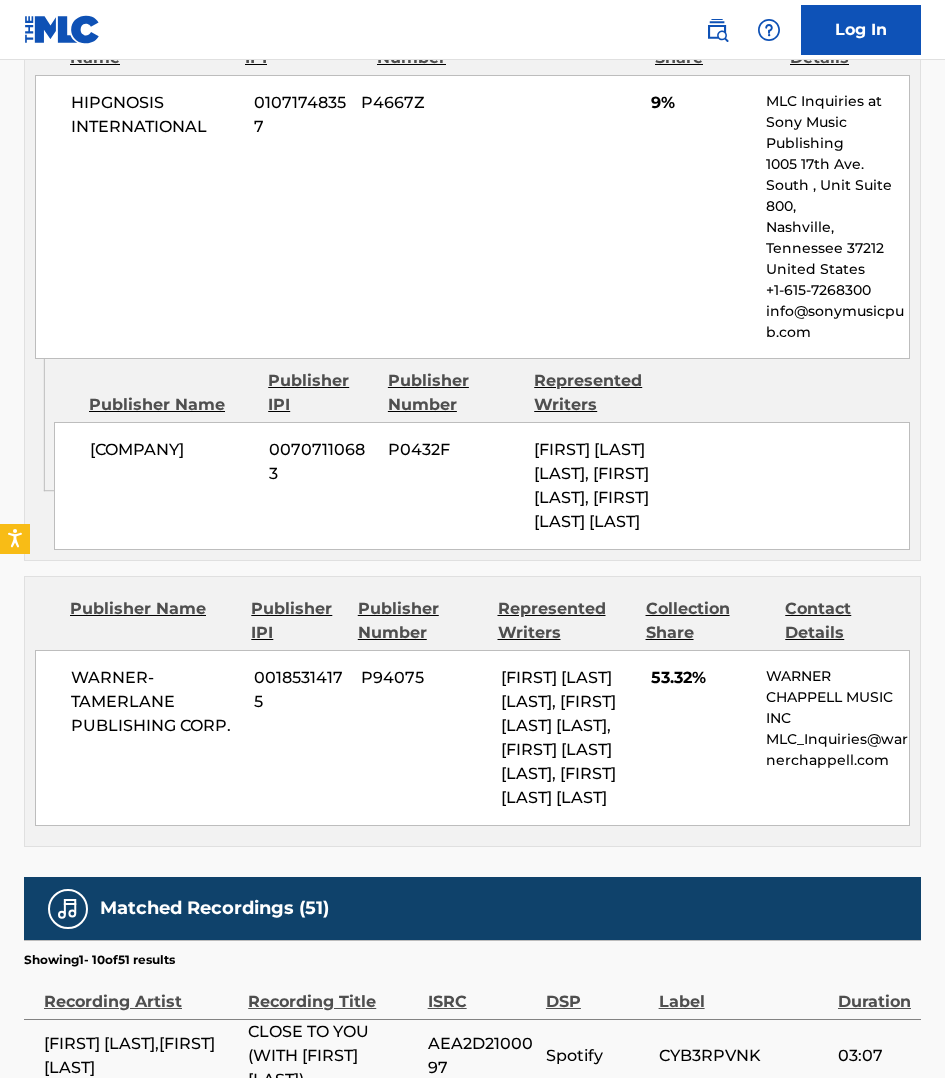 scroll, scrollTop: 1343, scrollLeft: 0, axis: vertical 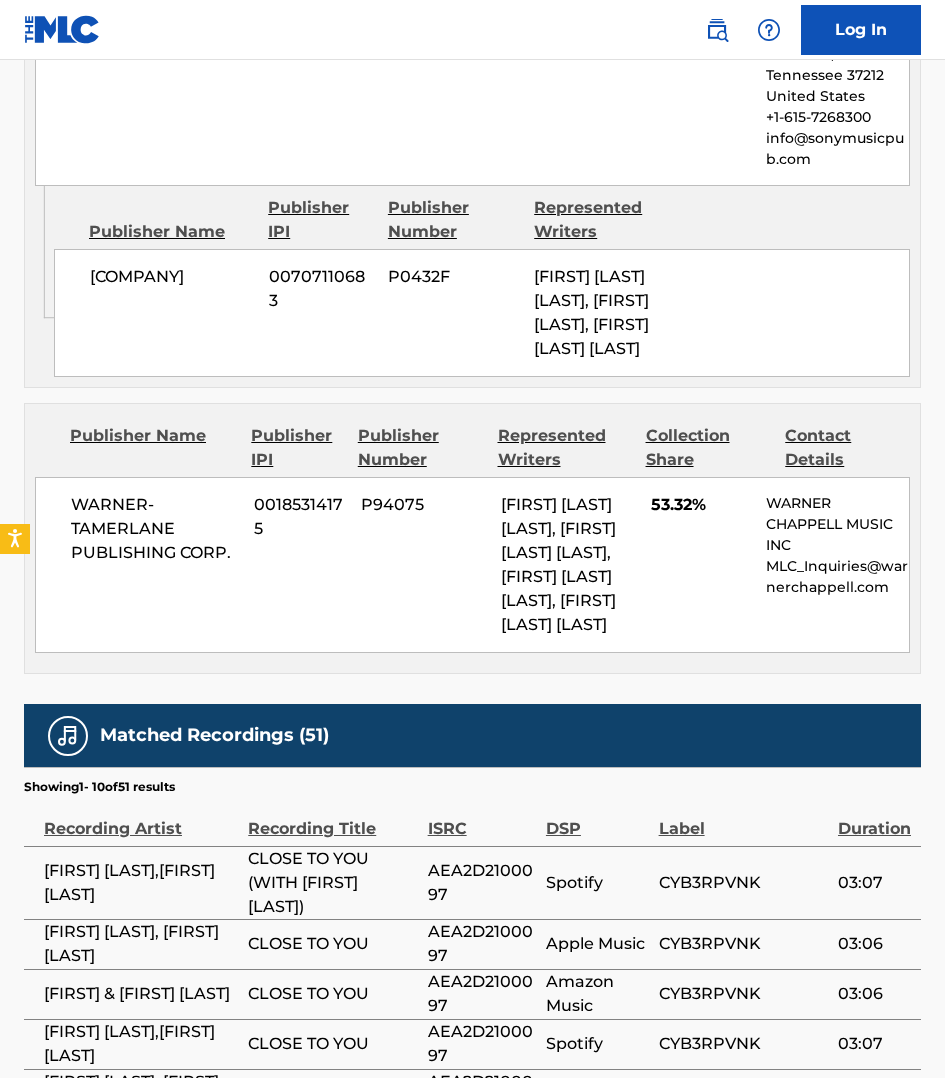 click on "Publisher Name Publisher IPI Publisher Number Represented Writers" at bounding box center [482, 220] 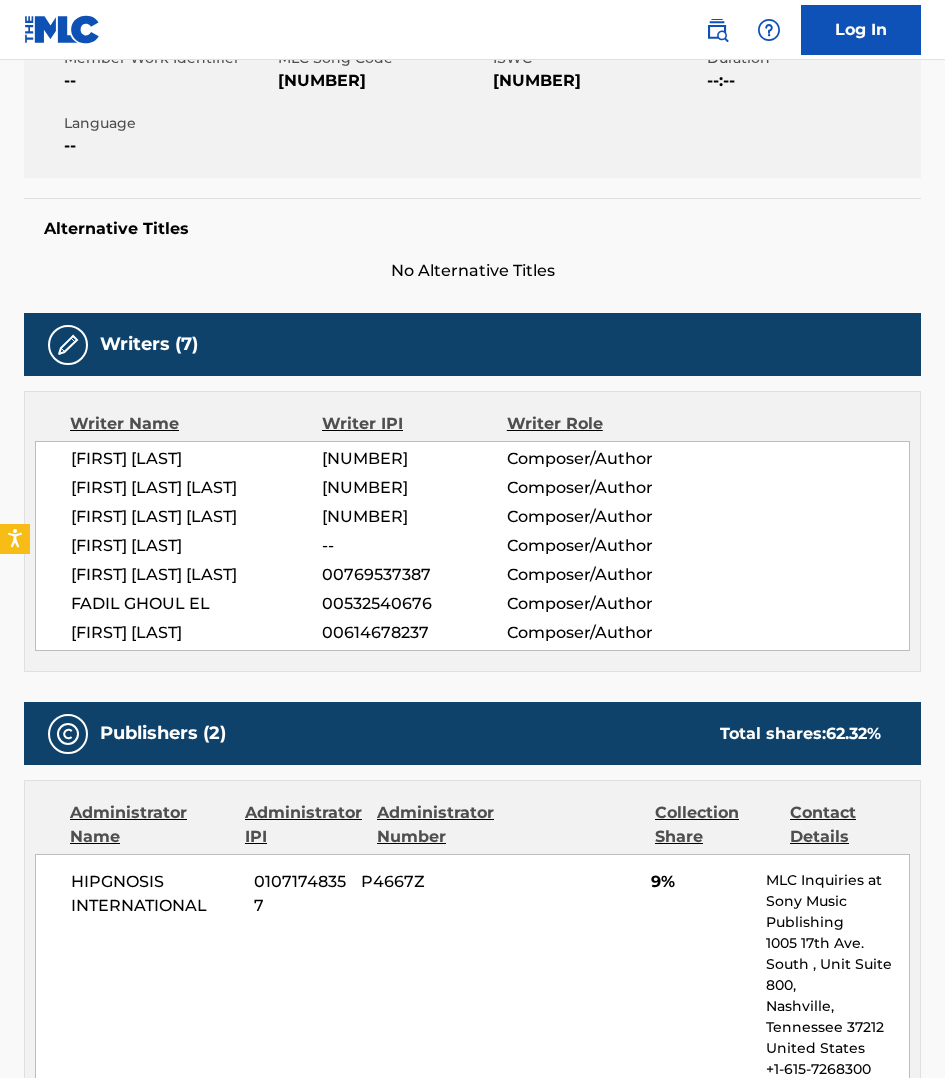 scroll, scrollTop: 281, scrollLeft: 0, axis: vertical 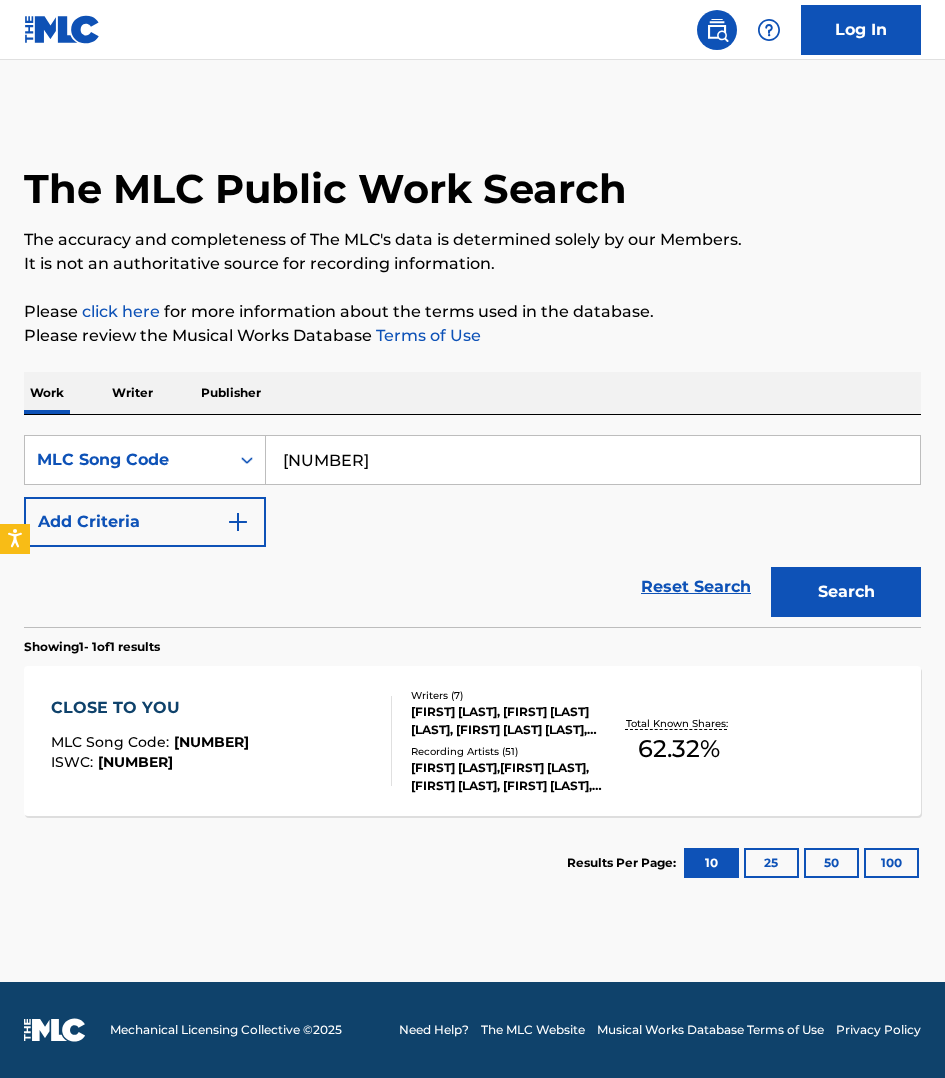 click on "[NUMBER]" at bounding box center (593, 460) 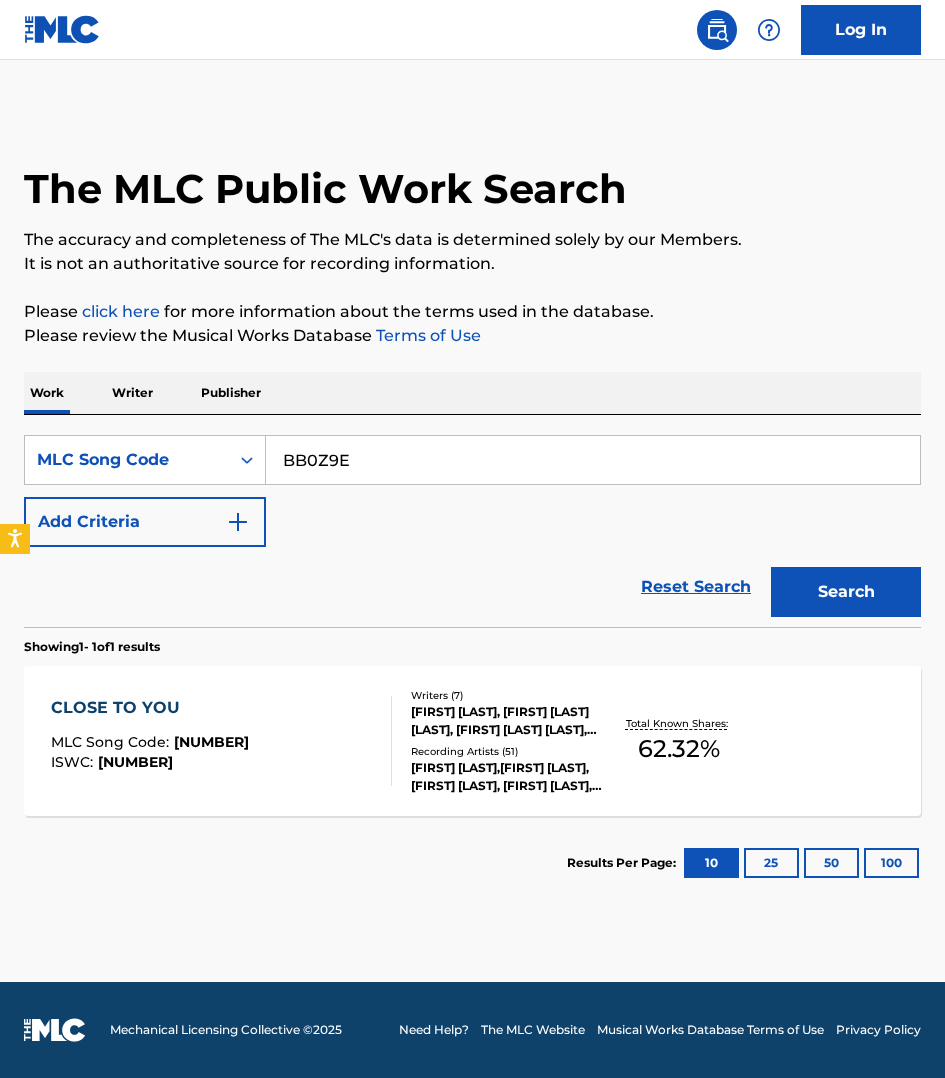 type on "BB0Z9E" 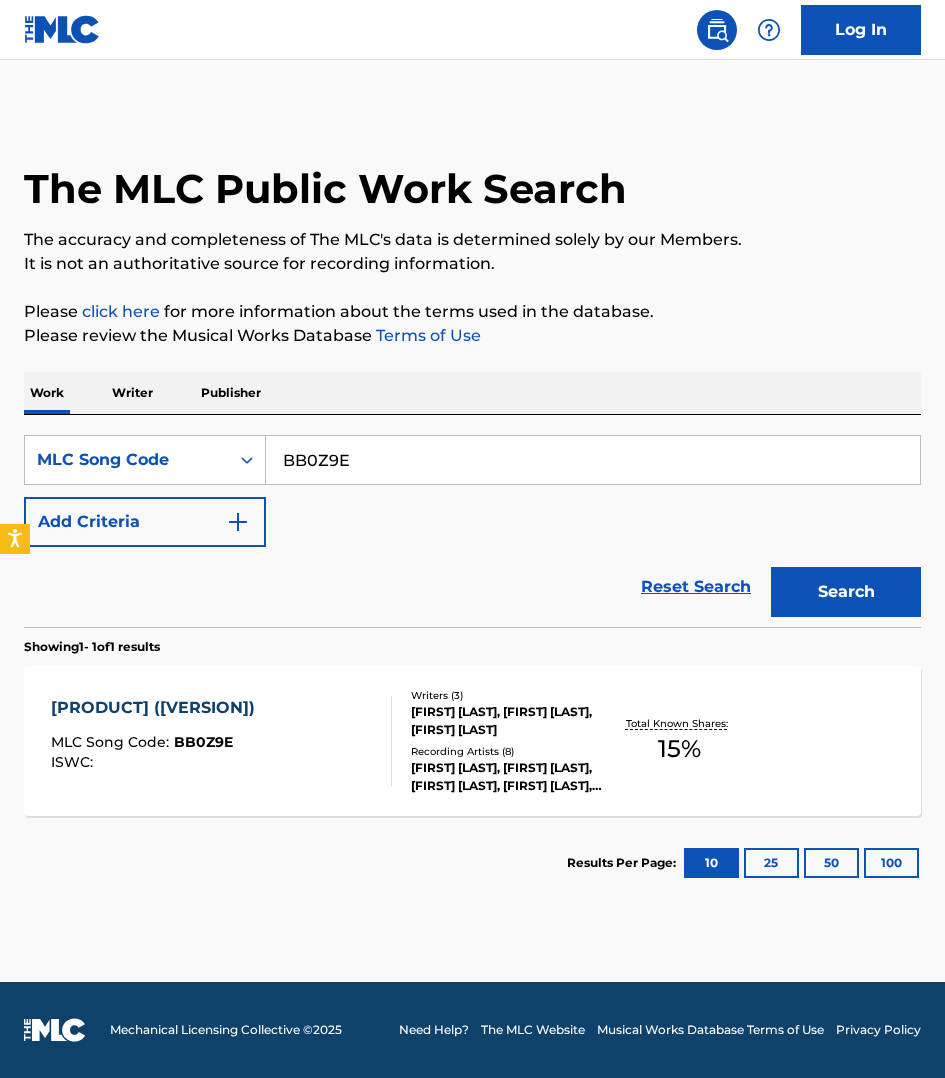 click on "BABYLON (HAUS LABS VERSION) MLC Song Code : BB0Z9E ISWC :" at bounding box center (221, 741) 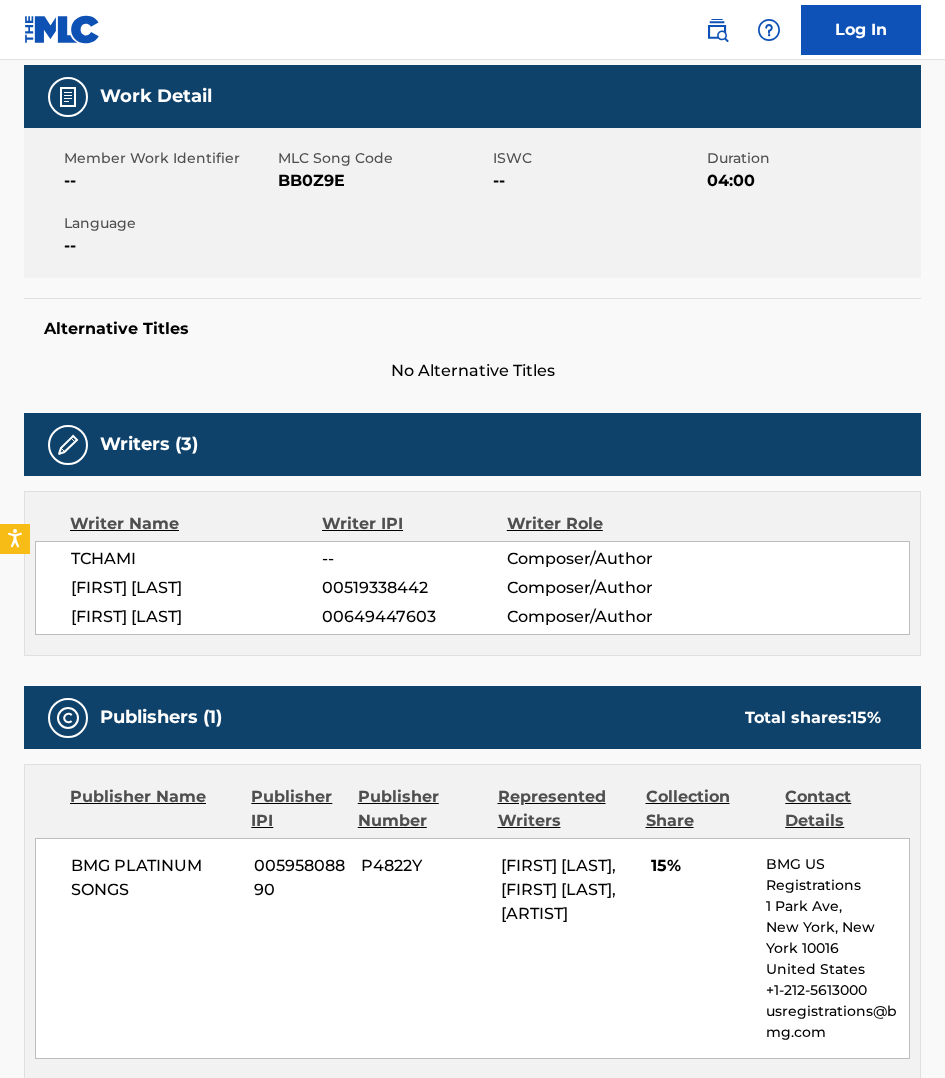 scroll, scrollTop: 281, scrollLeft: 0, axis: vertical 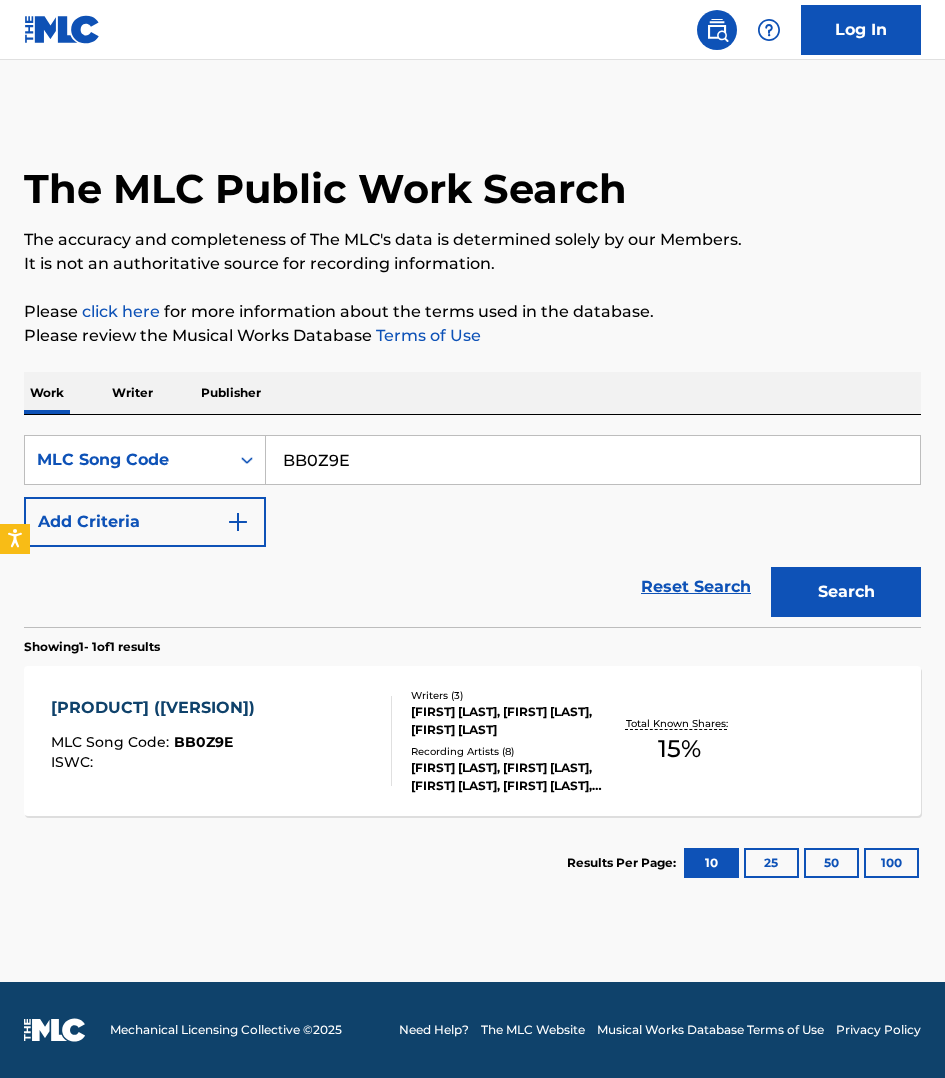 click on "BB0Z9E" at bounding box center (593, 460) 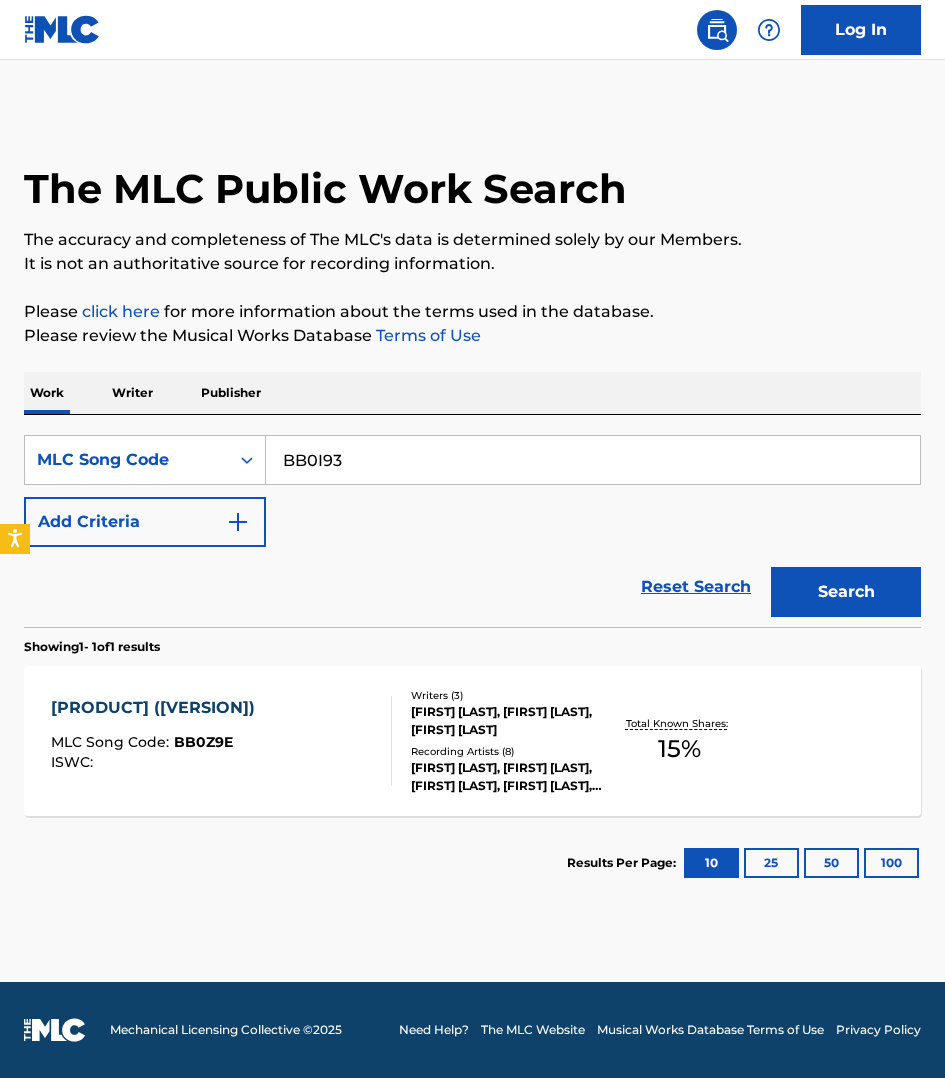 type on "BB0I93" 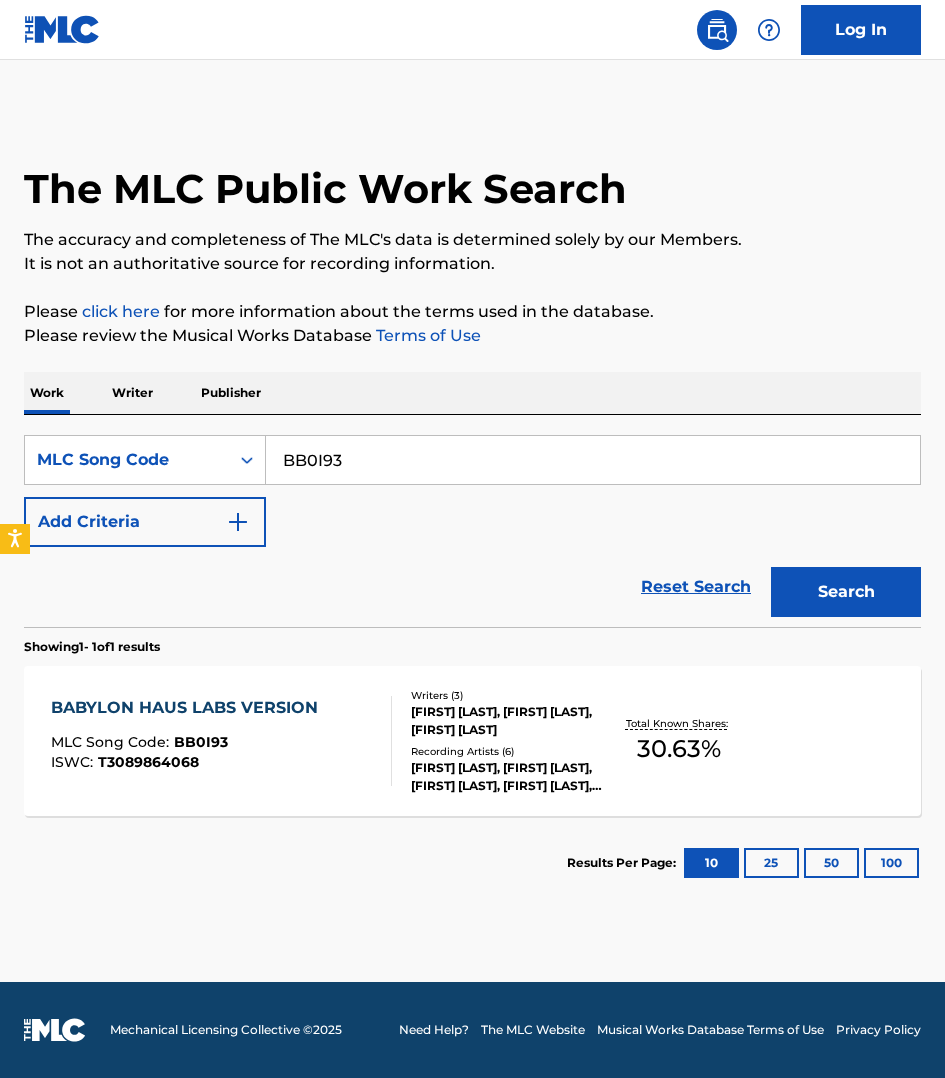 click on "BABYLON HAUS LABS VERSION MLC Song Code : BB0I93 ISWC : T3089864068" at bounding box center (221, 741) 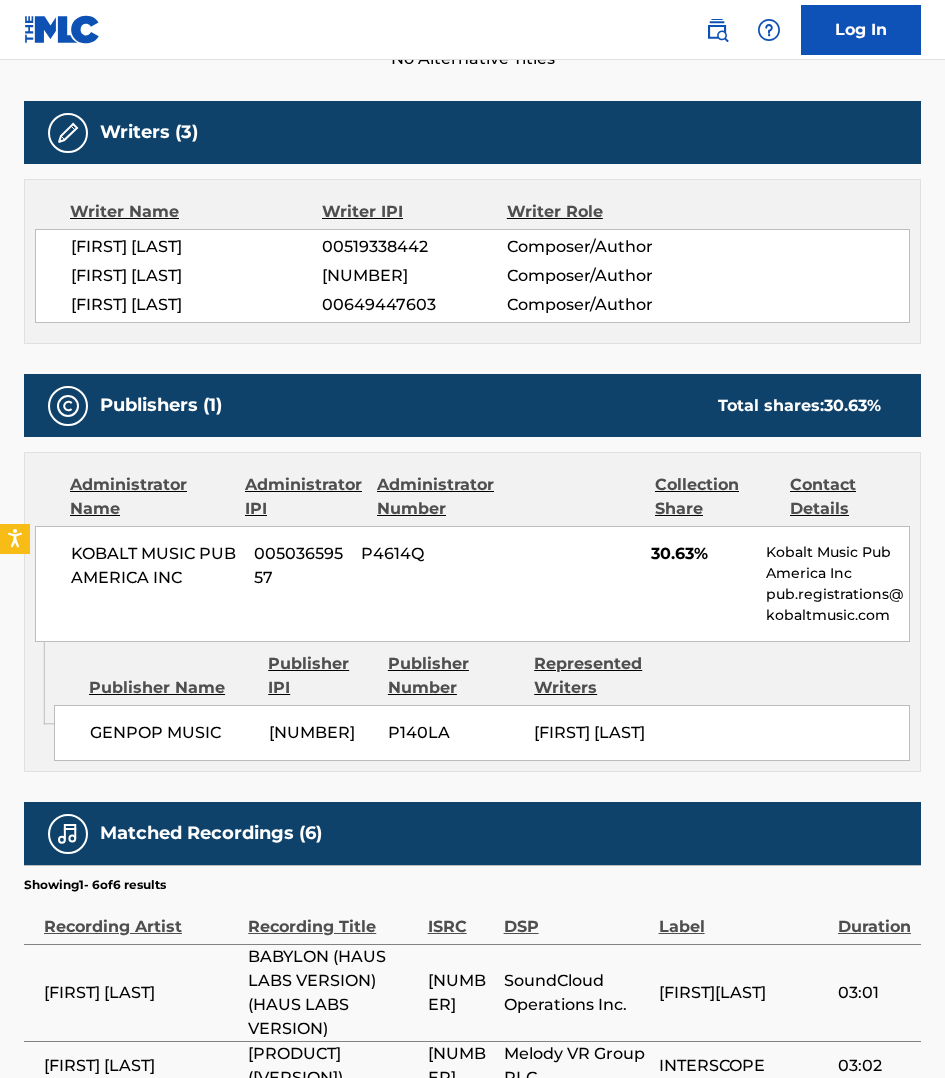 scroll, scrollTop: 656, scrollLeft: 0, axis: vertical 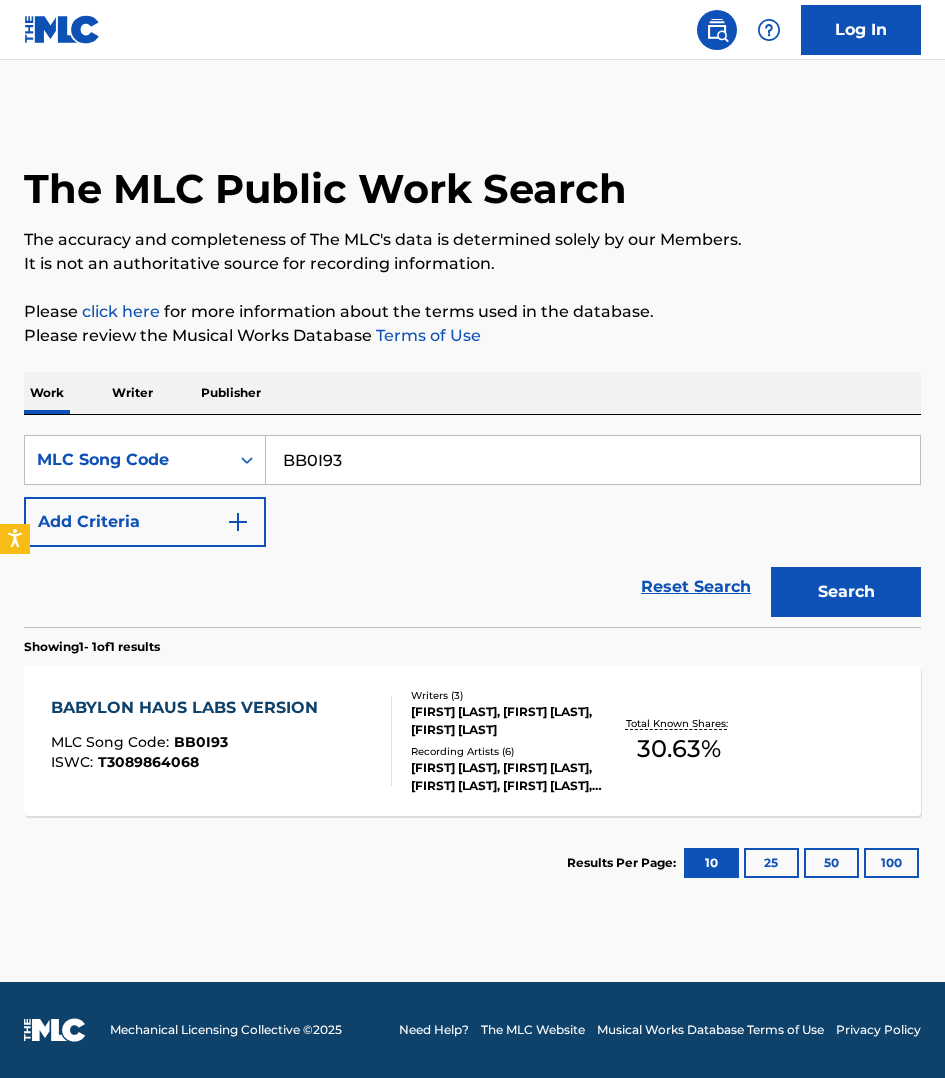 click on "BB0I93" at bounding box center [593, 460] 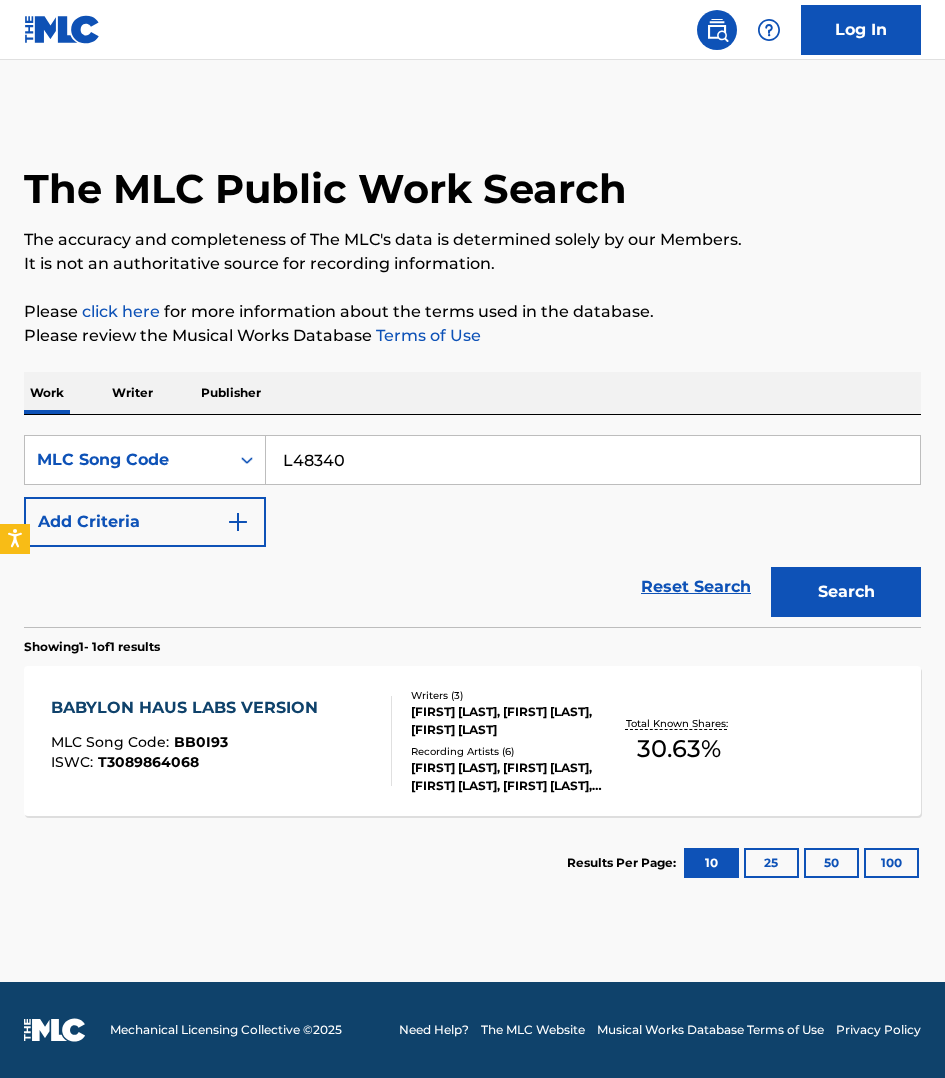 click on "Search" at bounding box center [846, 592] 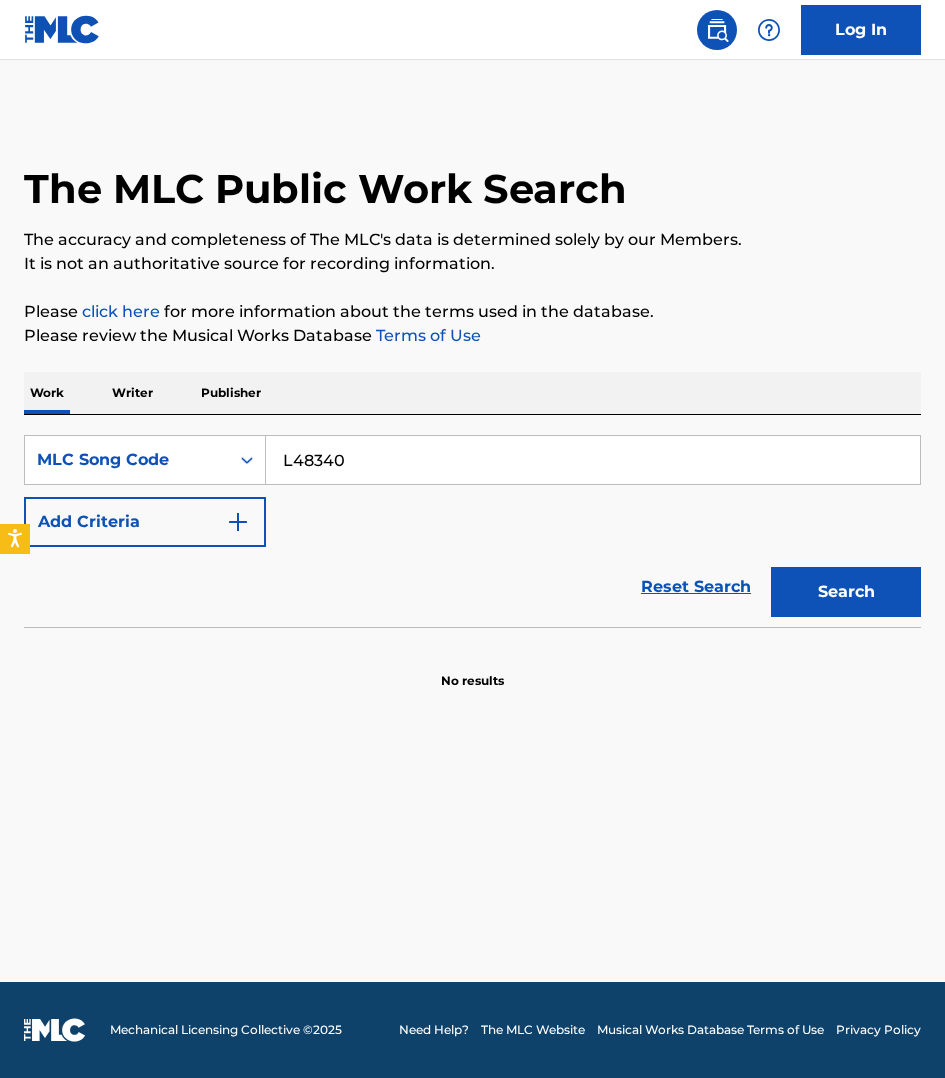 type on "L48340" 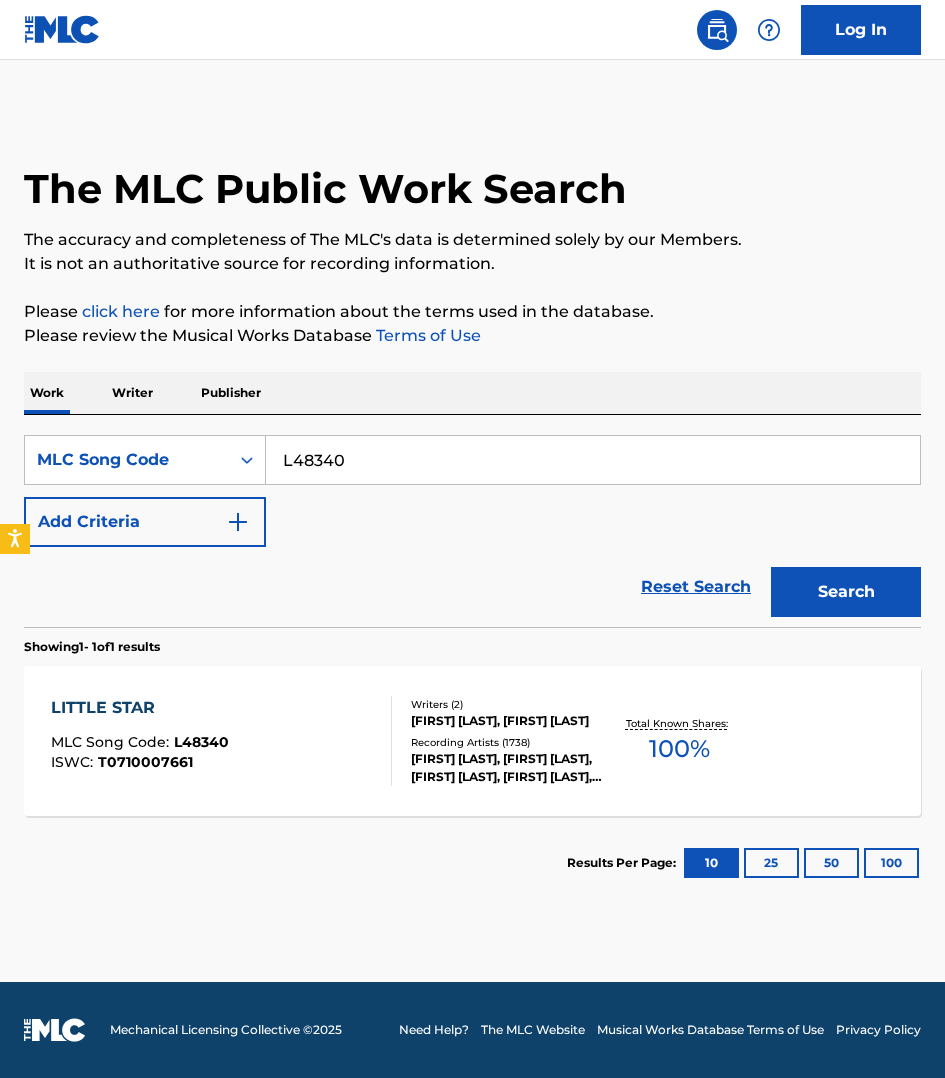 click on "LITTLE STAR MLC Song Code : L48340 ISWC : T0710007661" at bounding box center (221, 741) 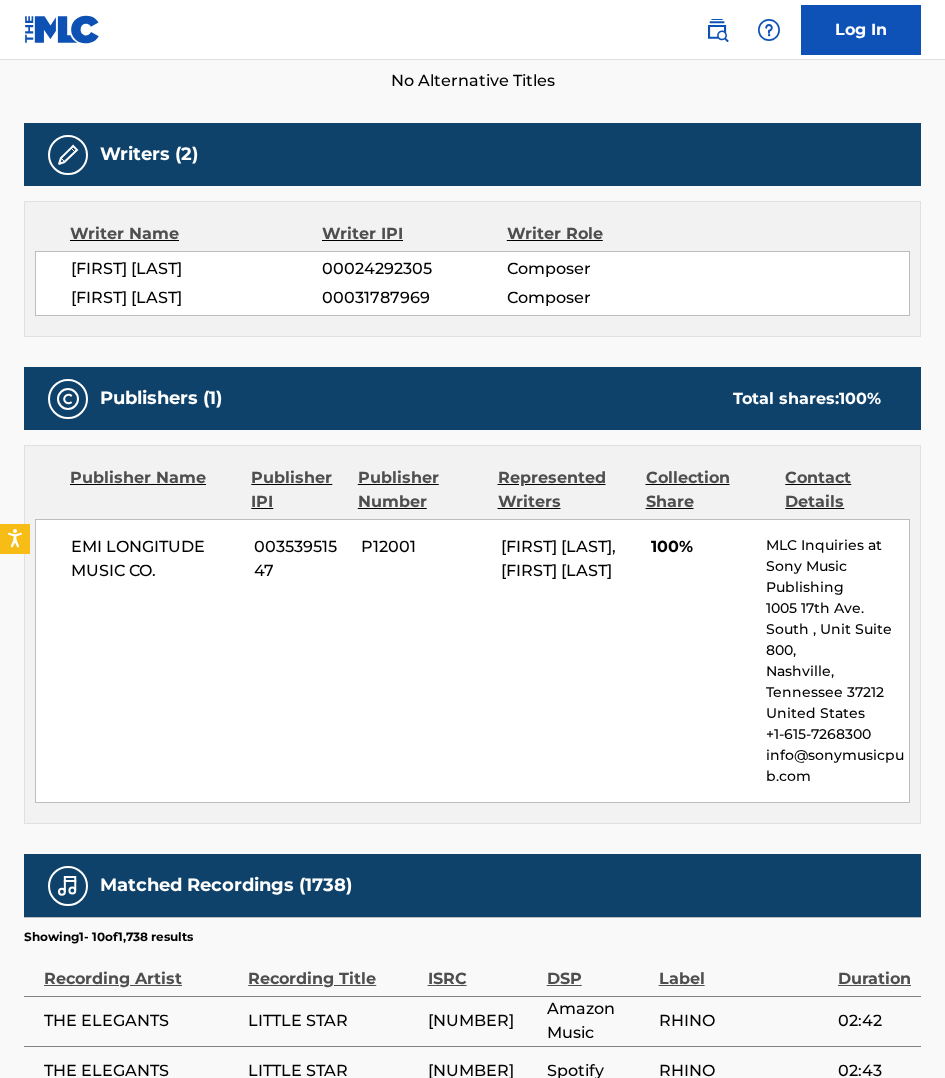 scroll, scrollTop: 625, scrollLeft: 0, axis: vertical 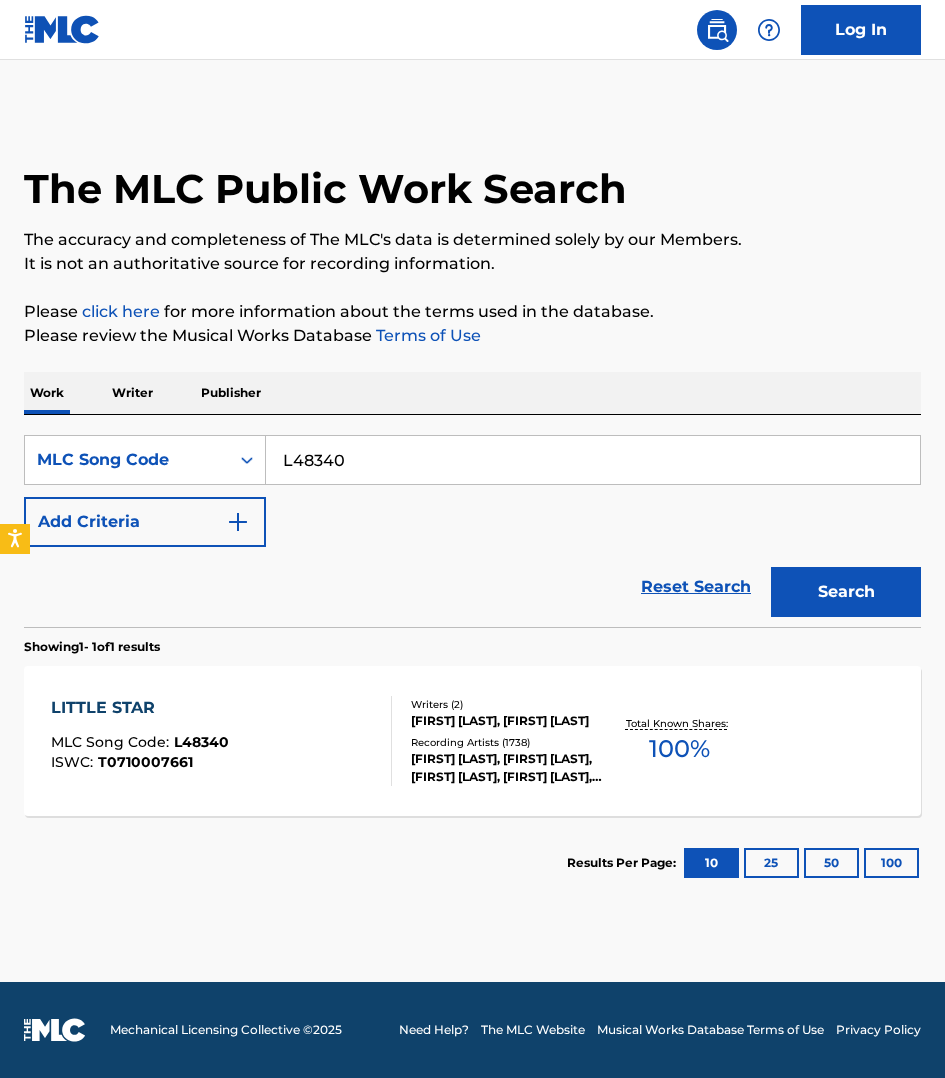 click on "L48340" at bounding box center [593, 460] 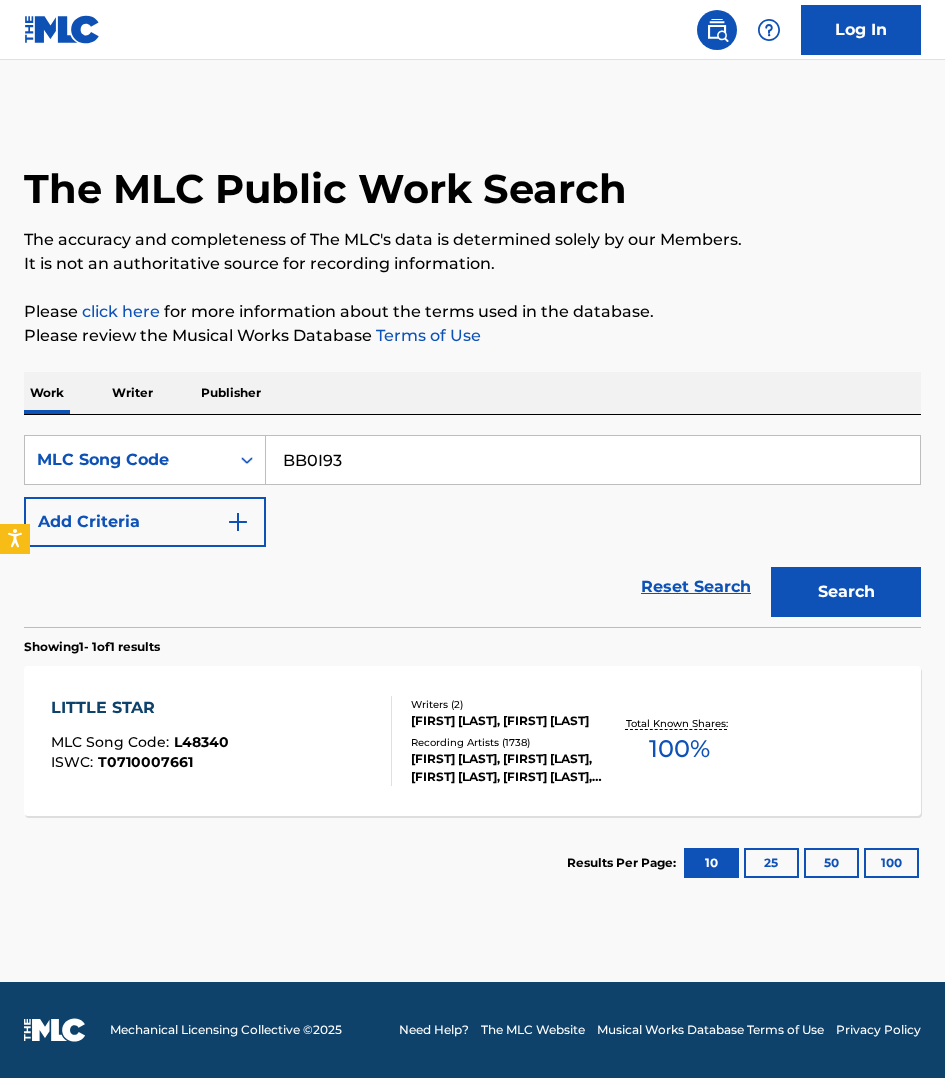 type on "BB0I93" 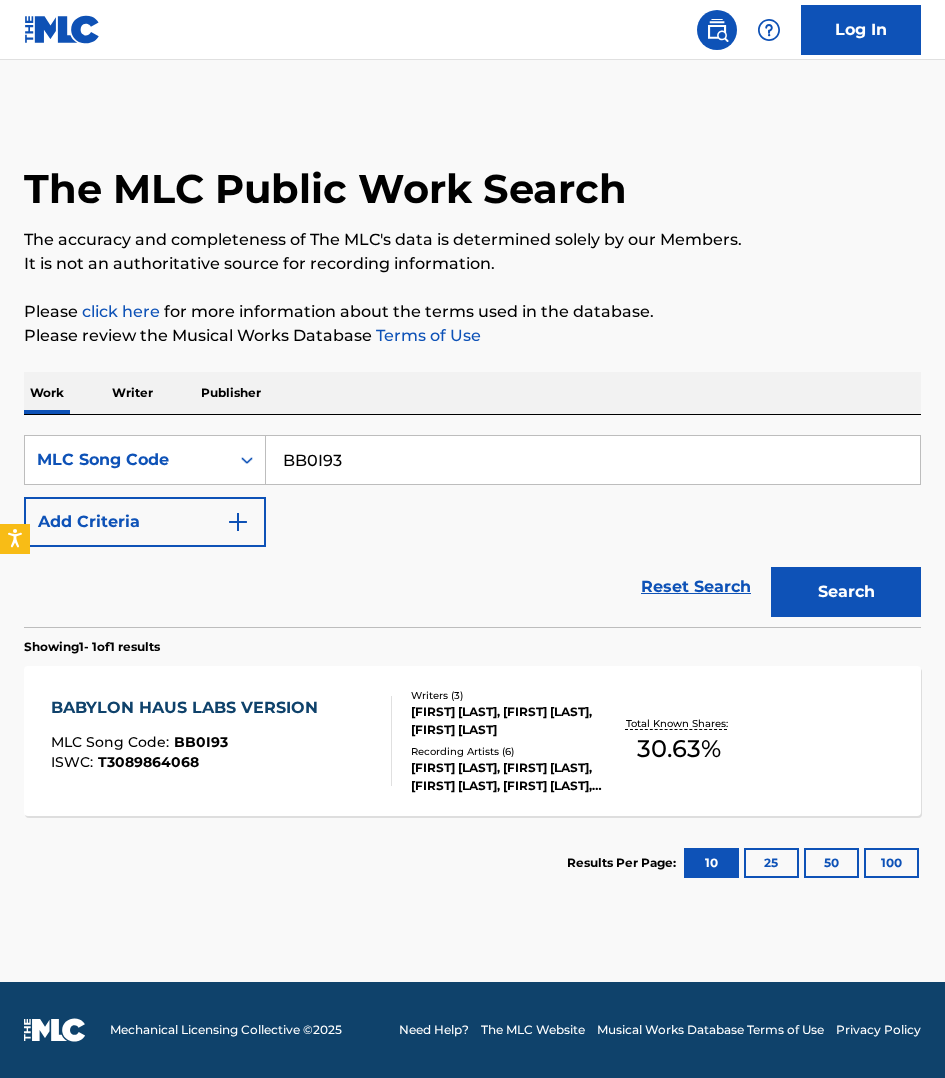 click on "BABYLON HAUS LABS VERSION MLC Song Code : BB0I93 ISWC : T3089864068" at bounding box center (221, 741) 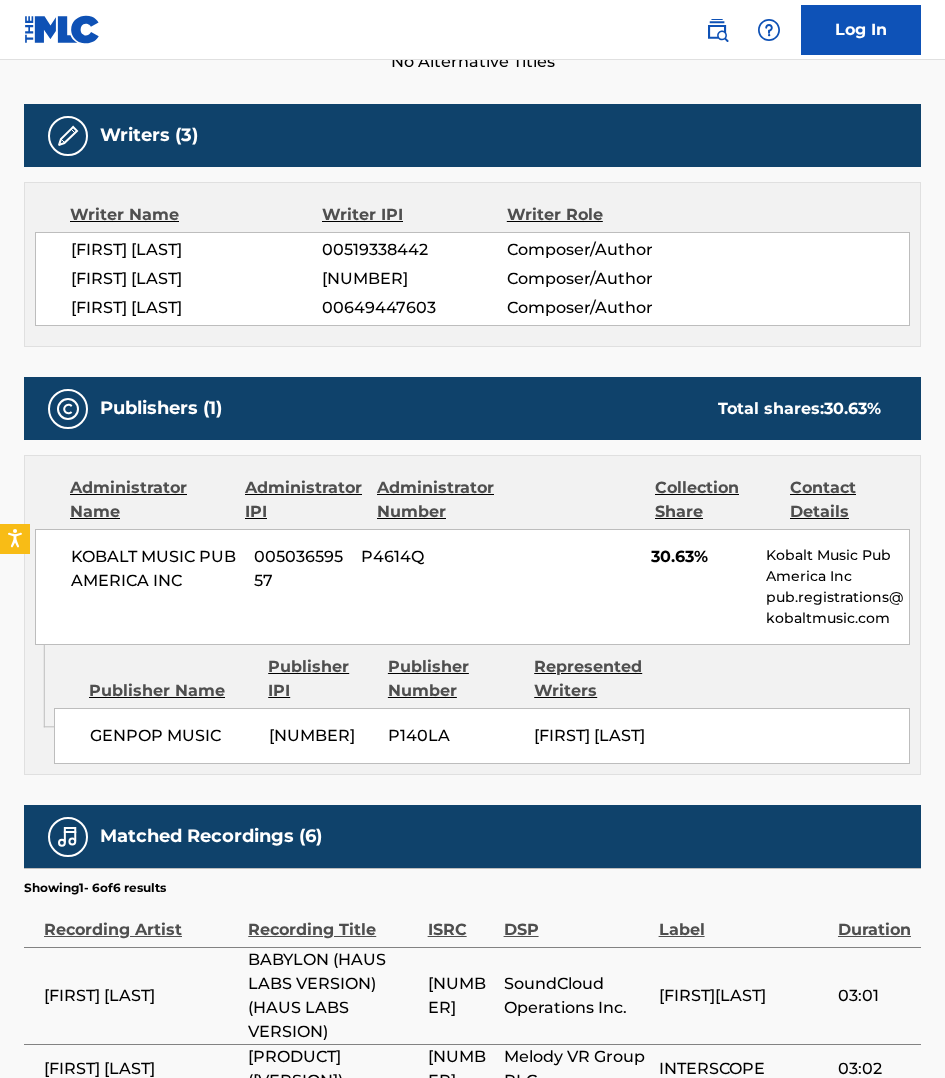 scroll, scrollTop: 656, scrollLeft: 0, axis: vertical 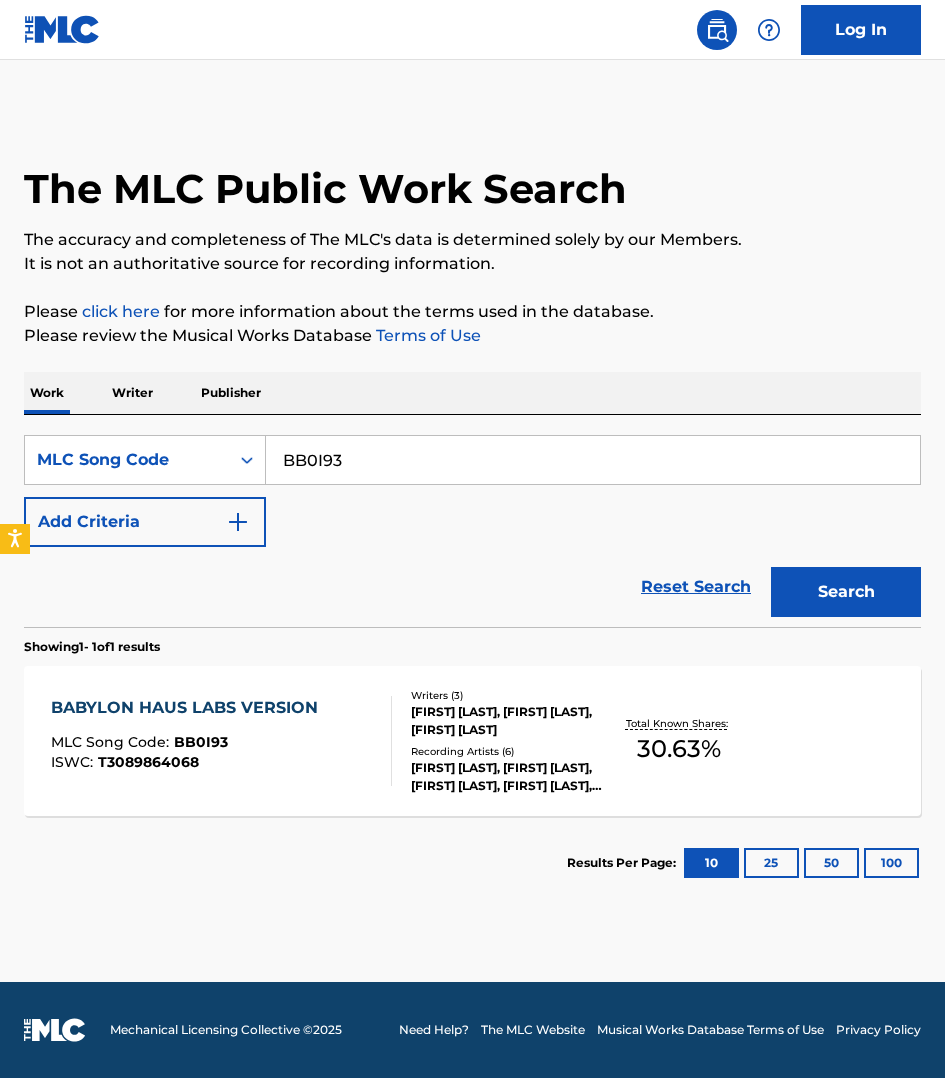 click on "BB0I93" at bounding box center [593, 460] 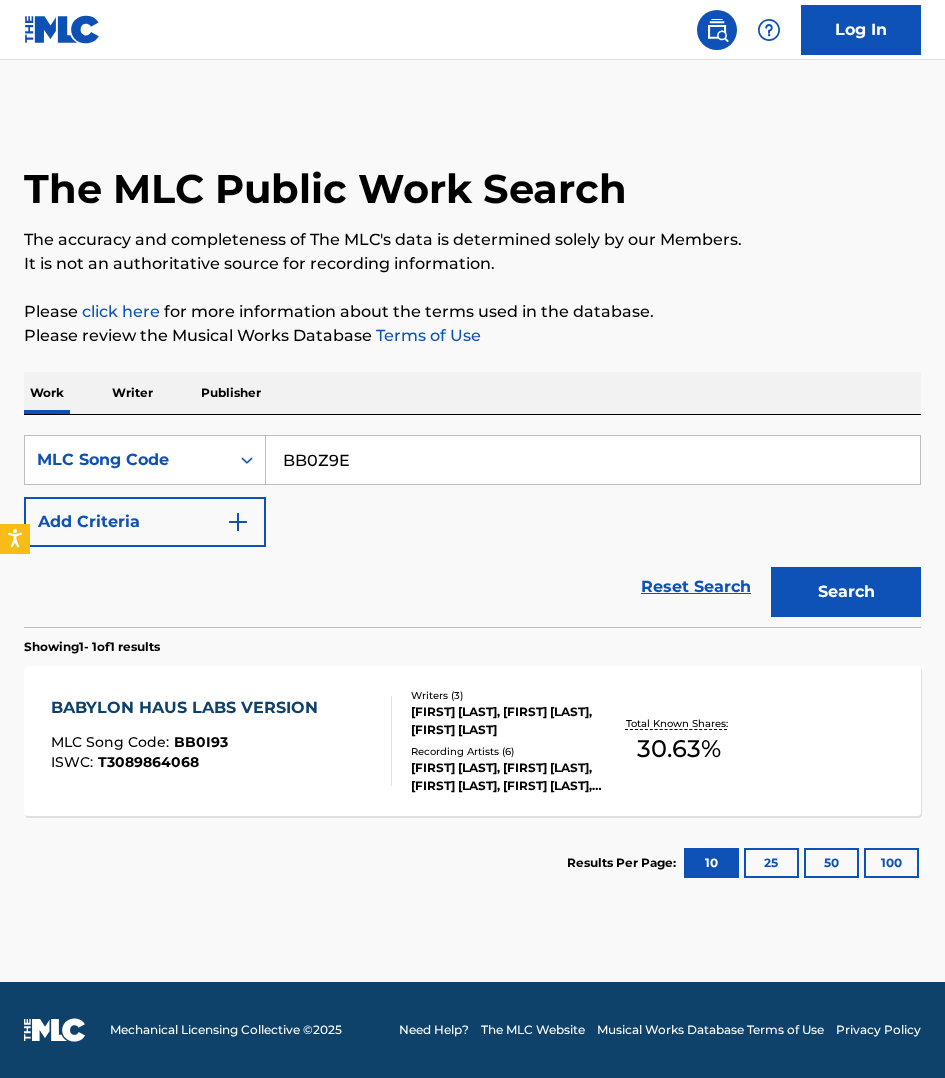 type on "BB0Z9E" 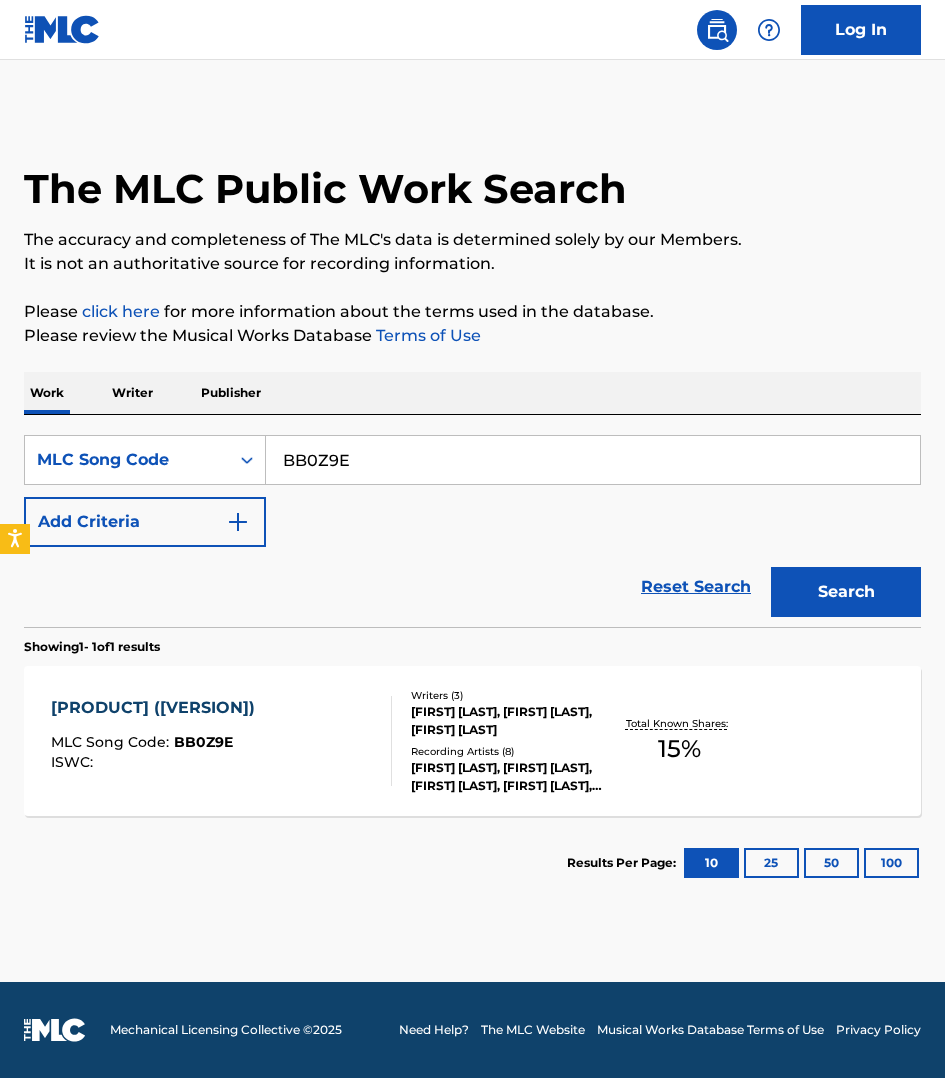 click on "ISWC :" at bounding box center (158, 762) 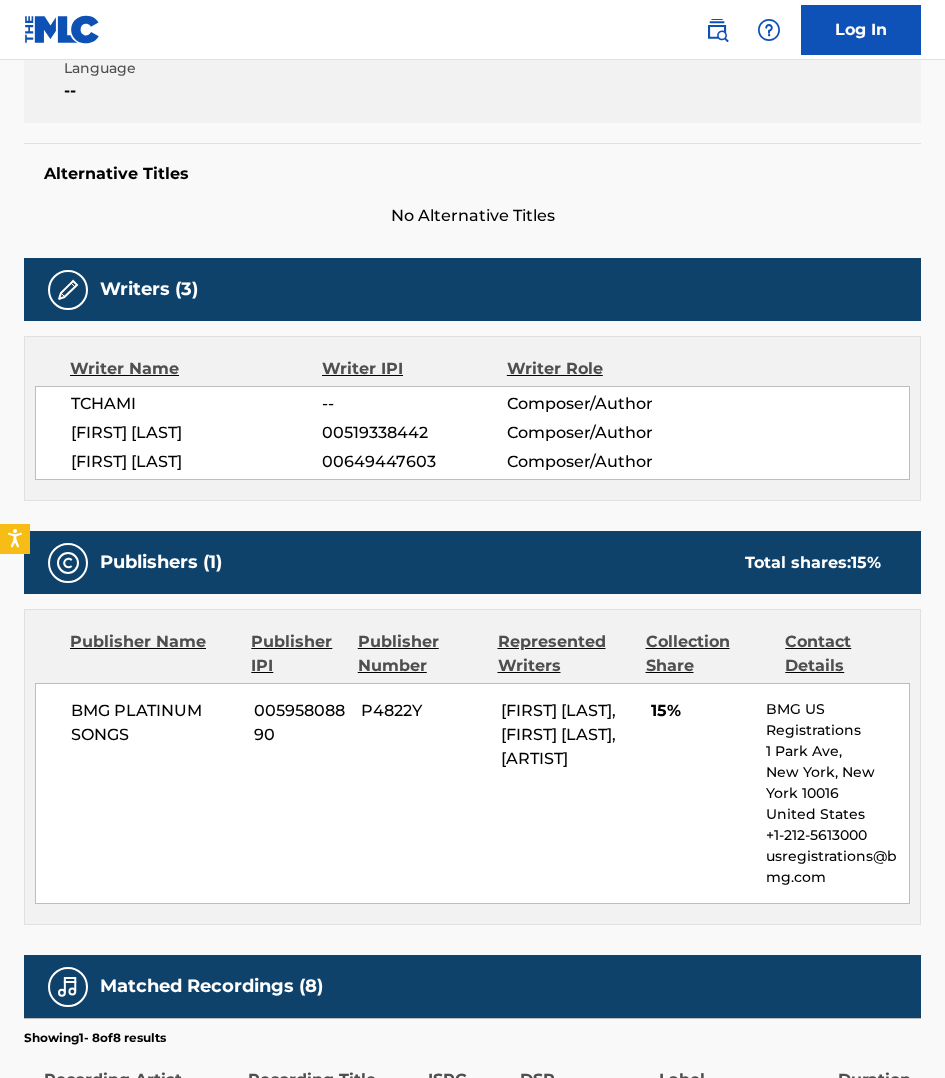 scroll, scrollTop: 406, scrollLeft: 0, axis: vertical 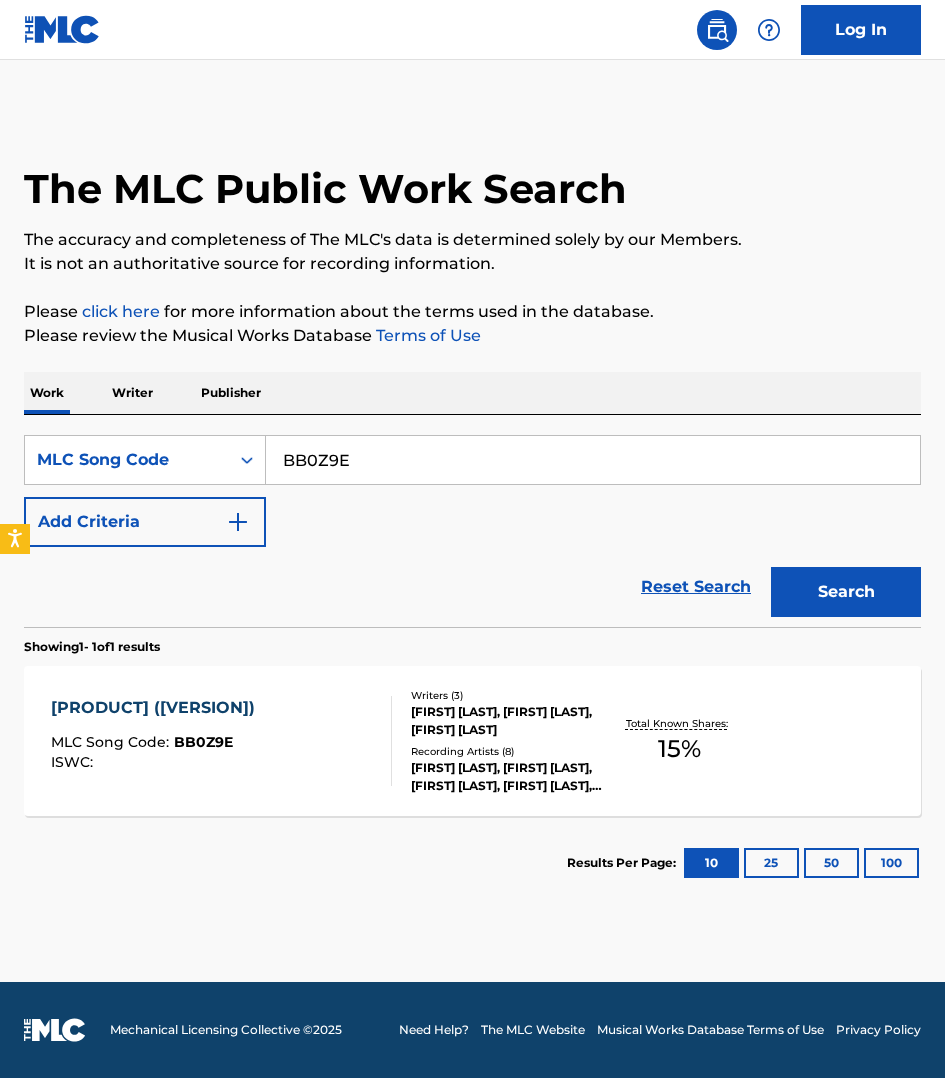 click on "BB0Z9E" at bounding box center [593, 460] 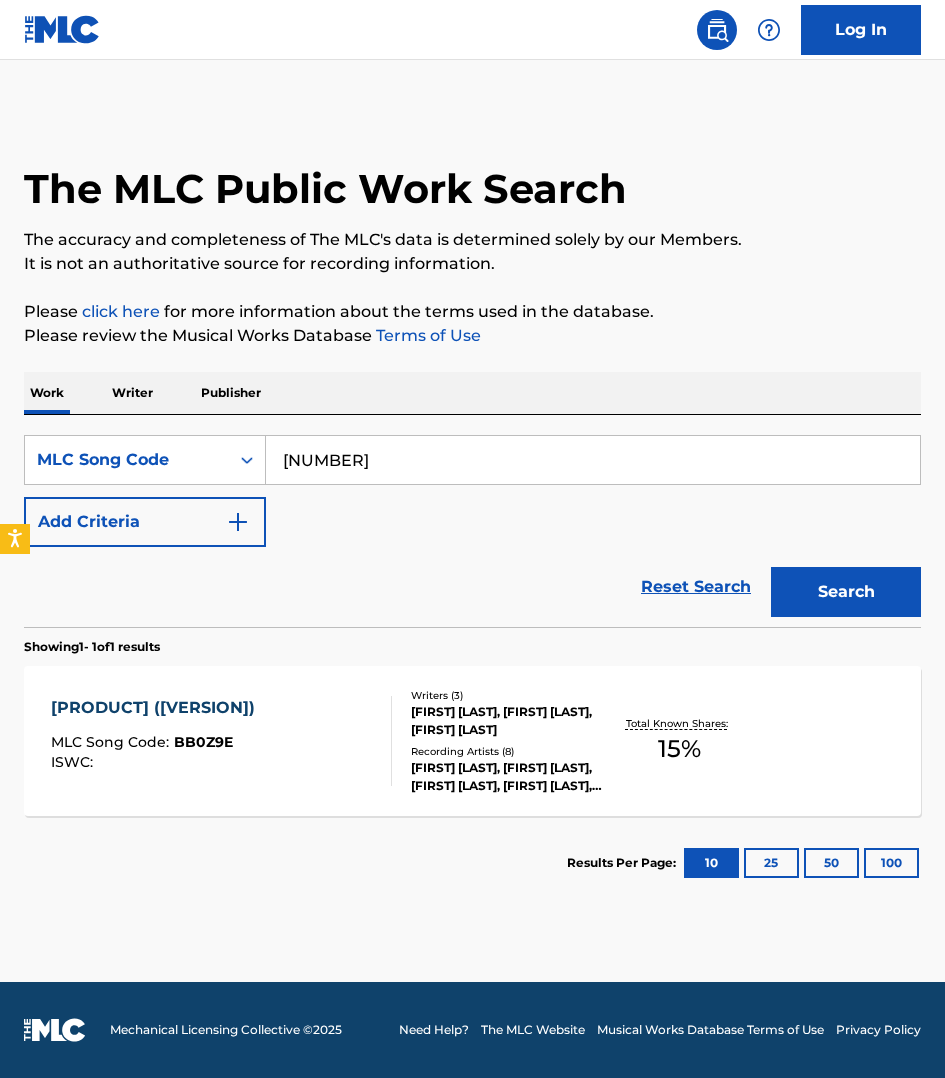 type on "[NUMBER]" 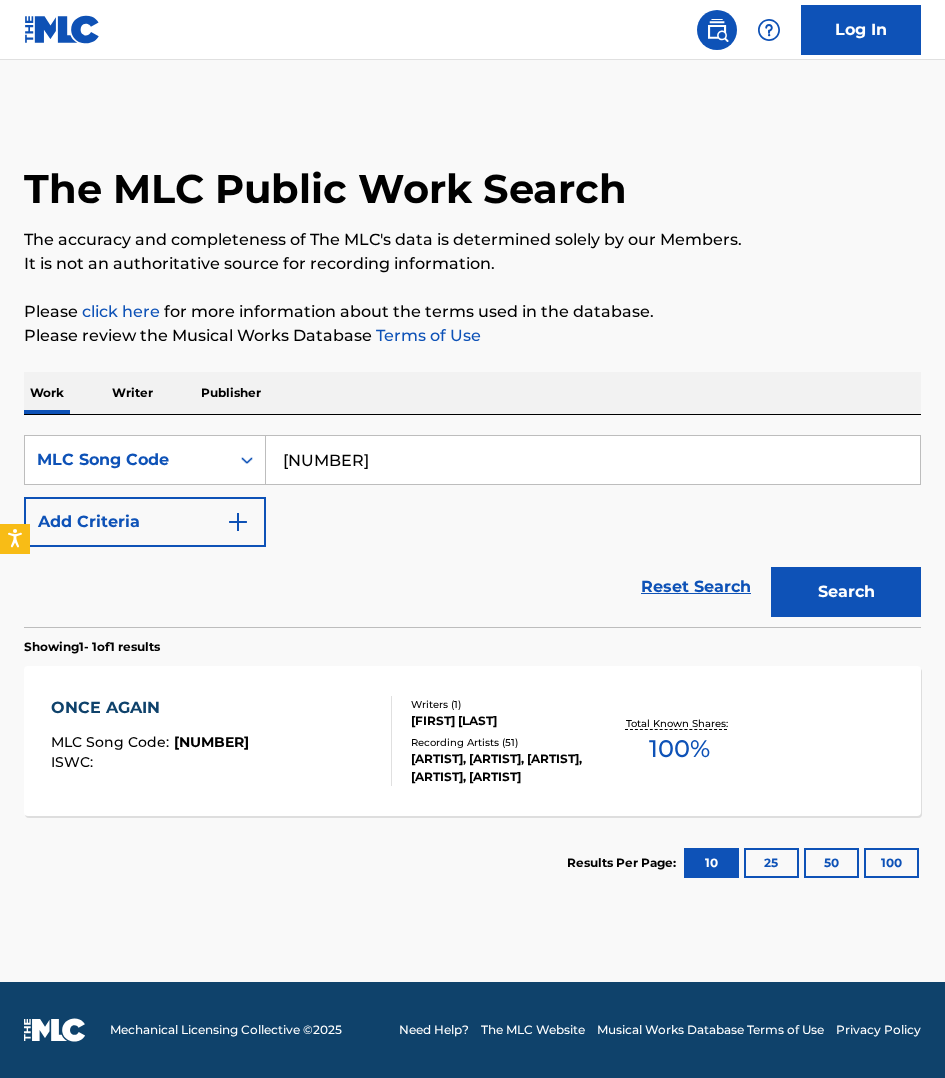 click on "ONCE AGAIN MLC Song Code : O1295T ISWC :" at bounding box center [221, 741] 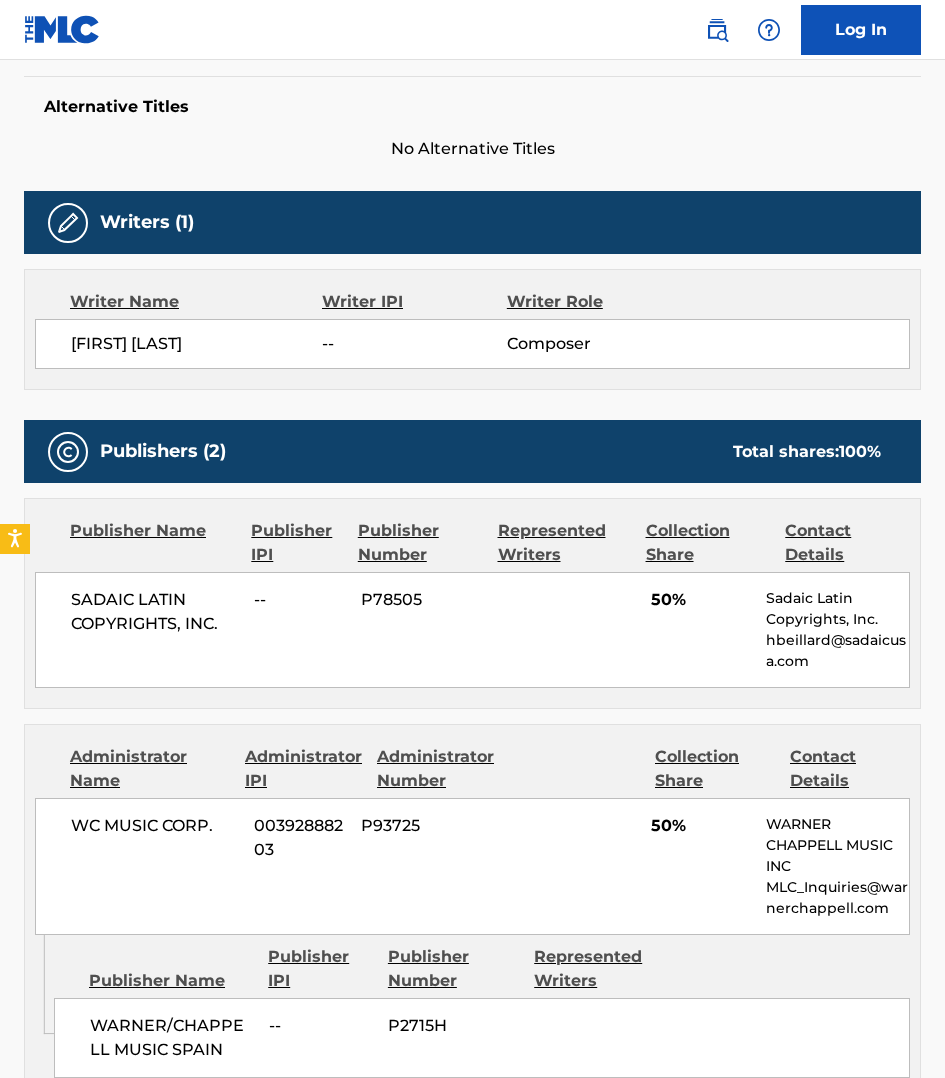 scroll, scrollTop: 500, scrollLeft: 0, axis: vertical 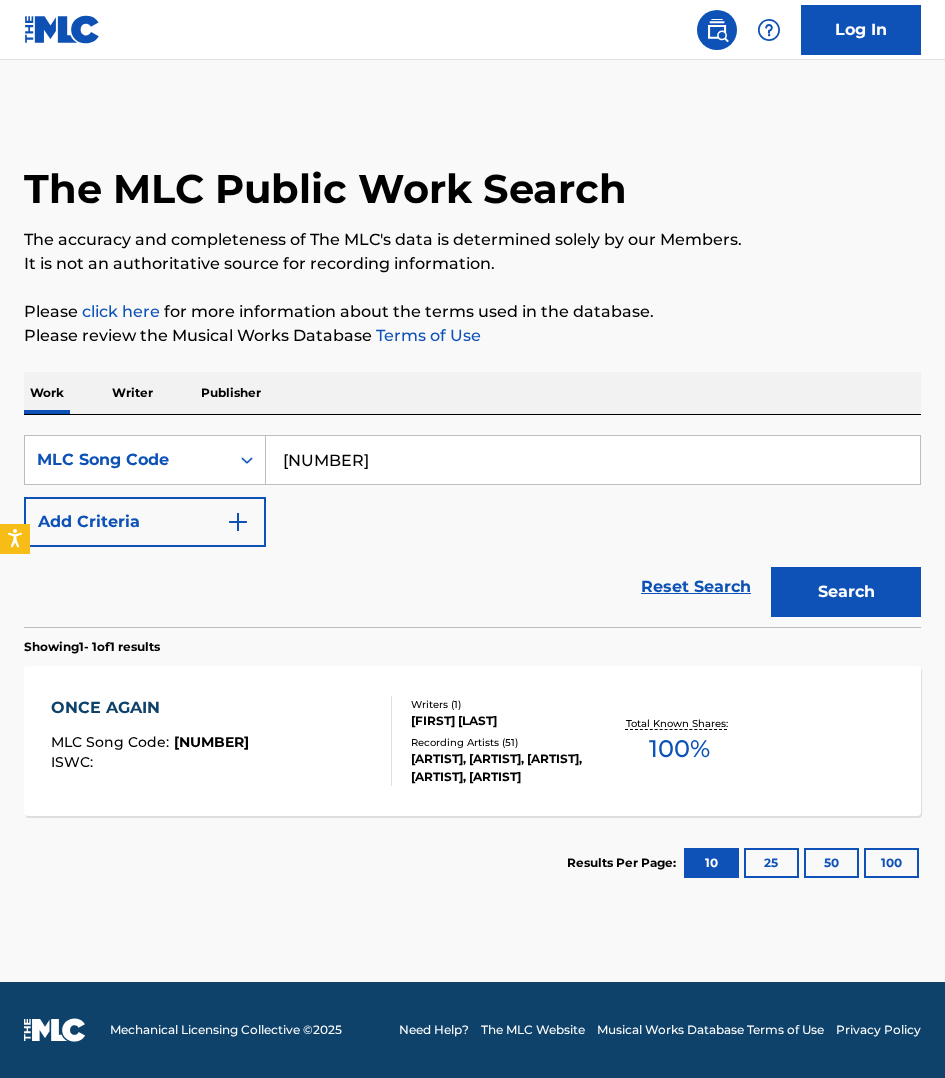 click on "[NUMBER]" at bounding box center [593, 460] 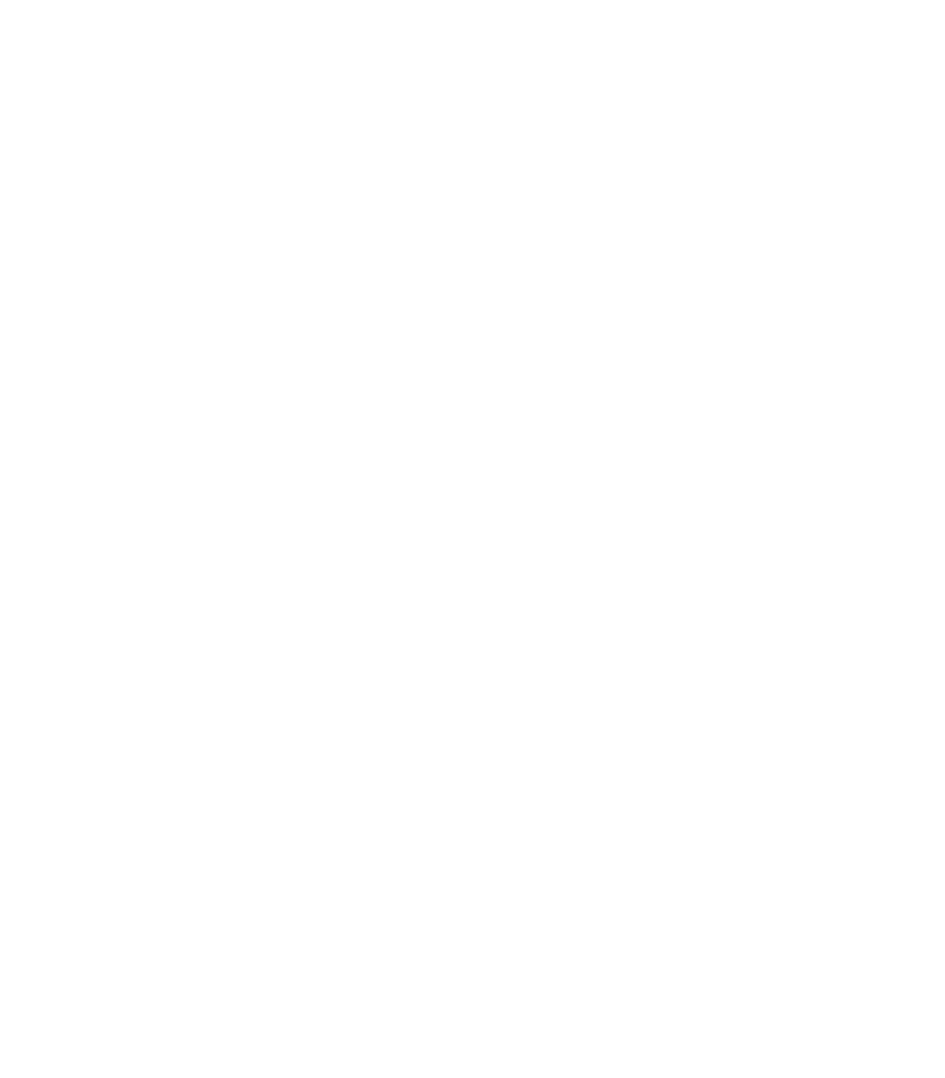 scroll, scrollTop: 0, scrollLeft: 0, axis: both 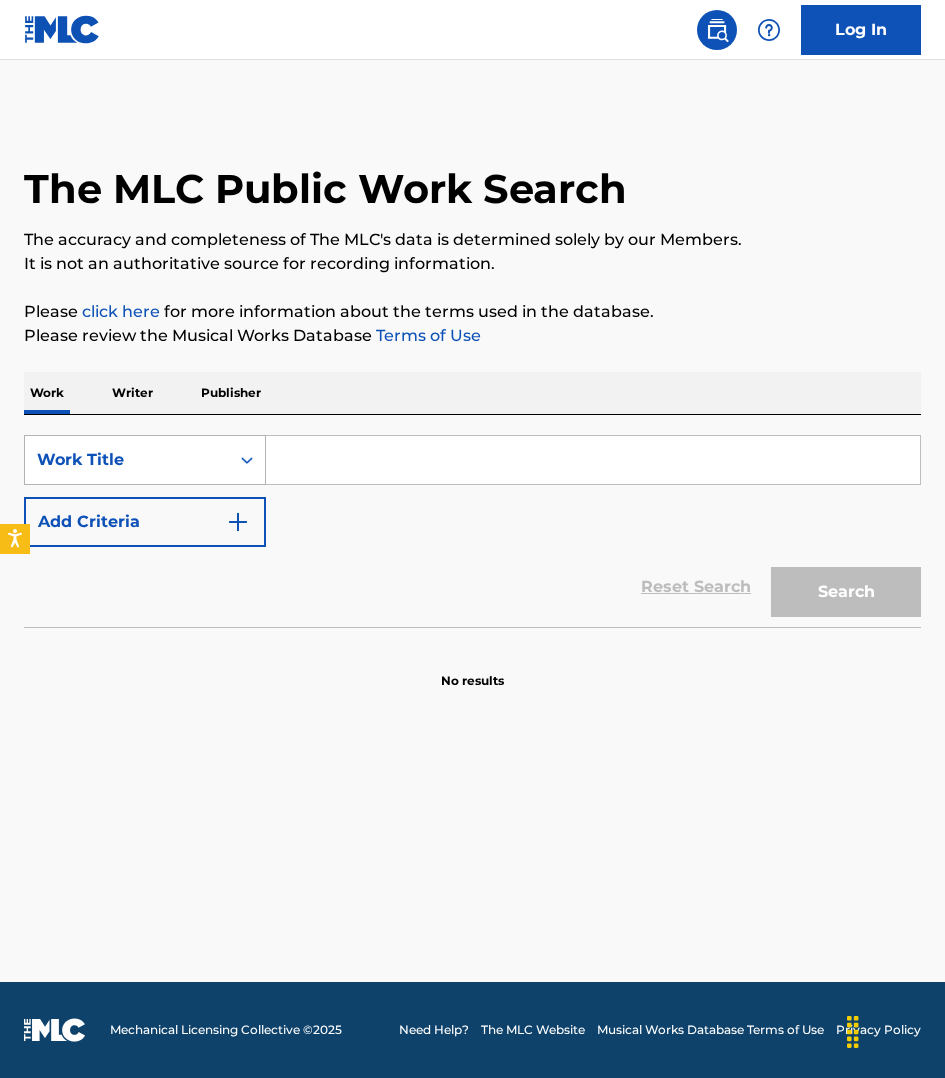 click on "Work Title" at bounding box center [127, 460] 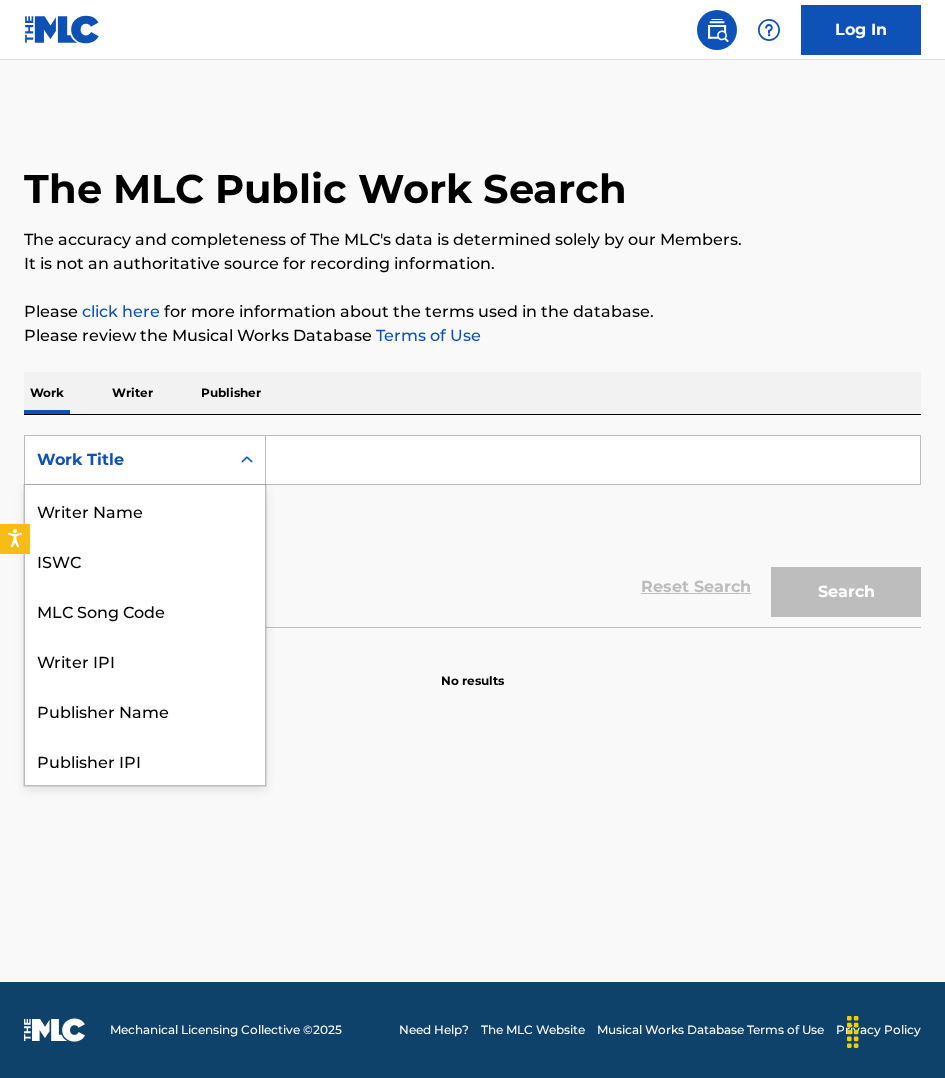 scroll, scrollTop: 100, scrollLeft: 0, axis: vertical 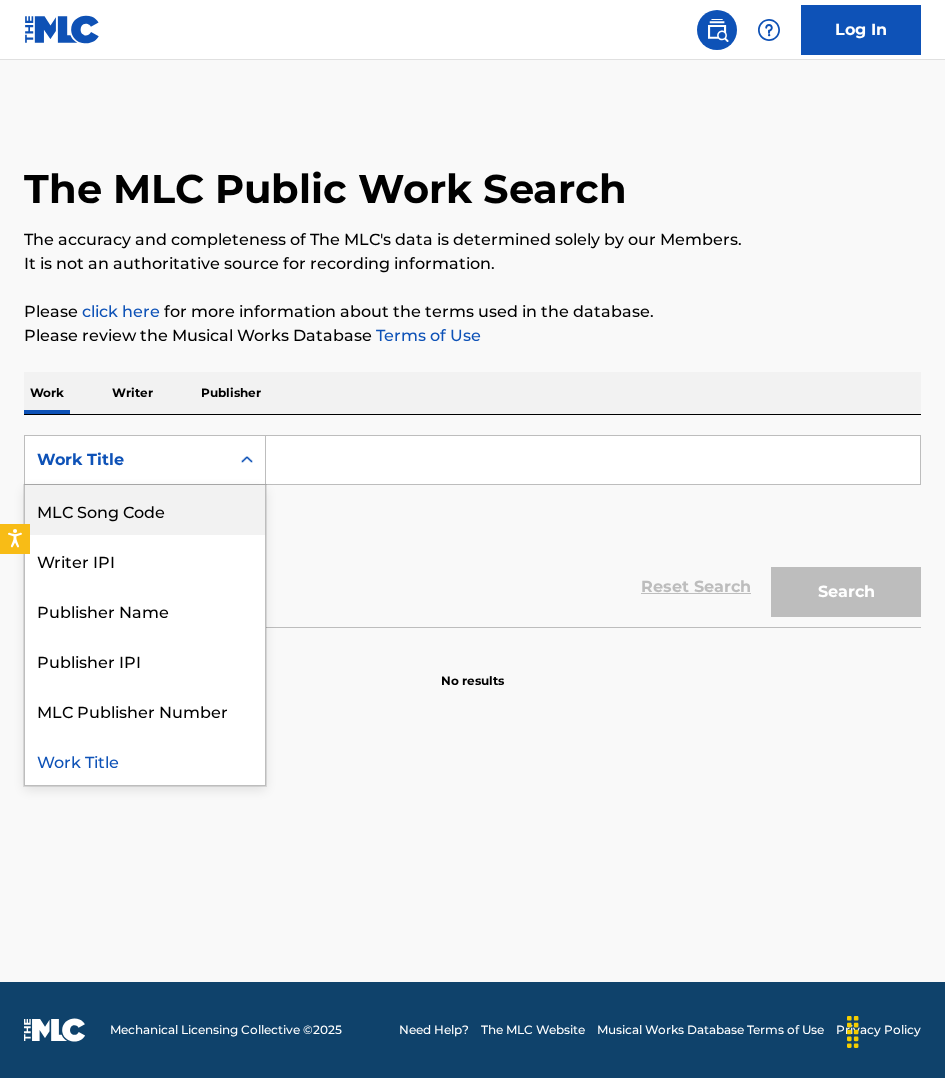 click on "MLC Song Code" at bounding box center [145, 510] 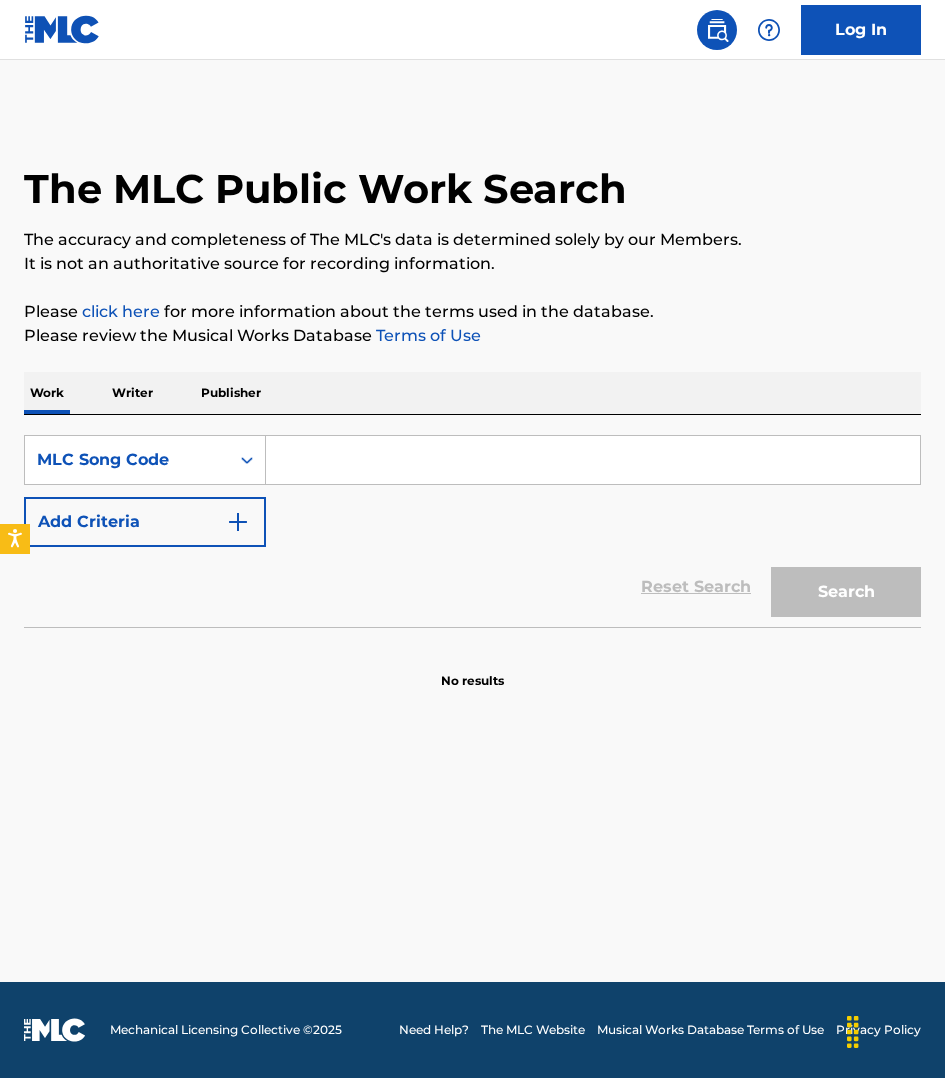 click at bounding box center (593, 460) 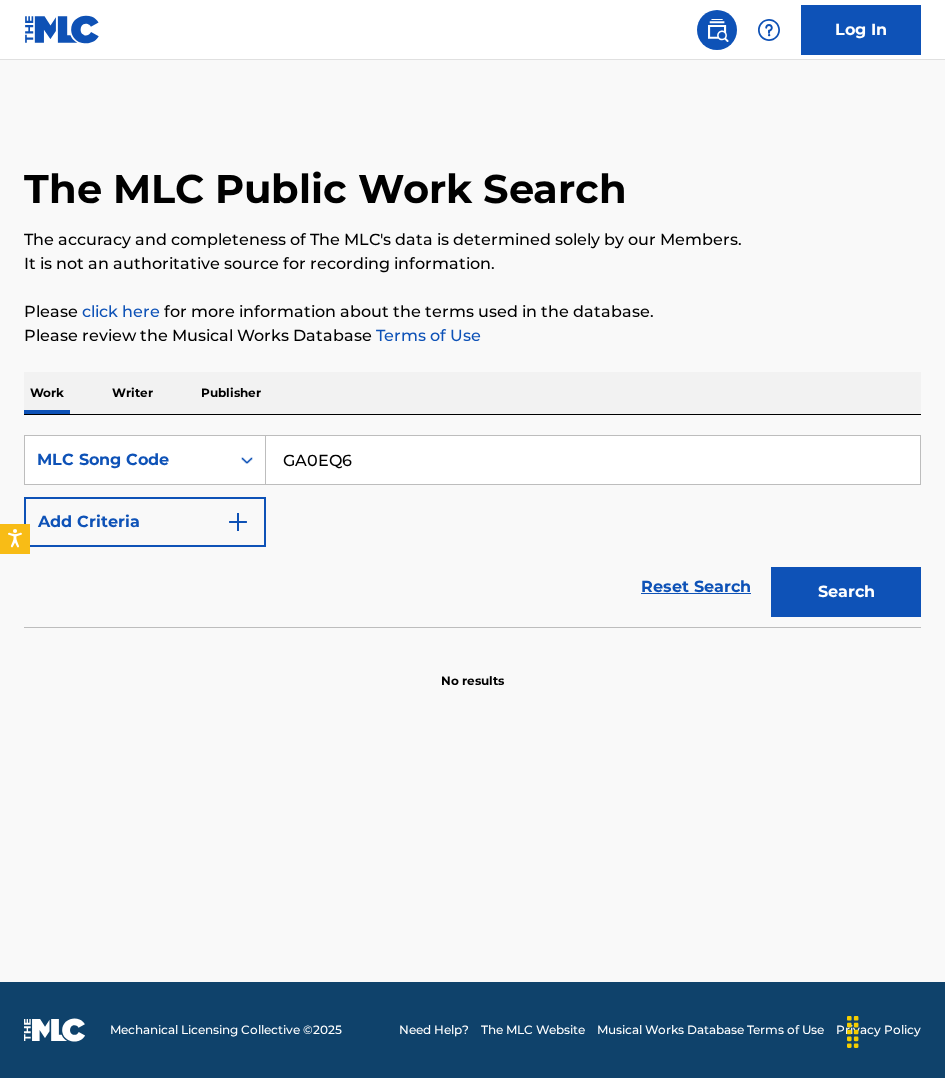 type on "GA0EQ6" 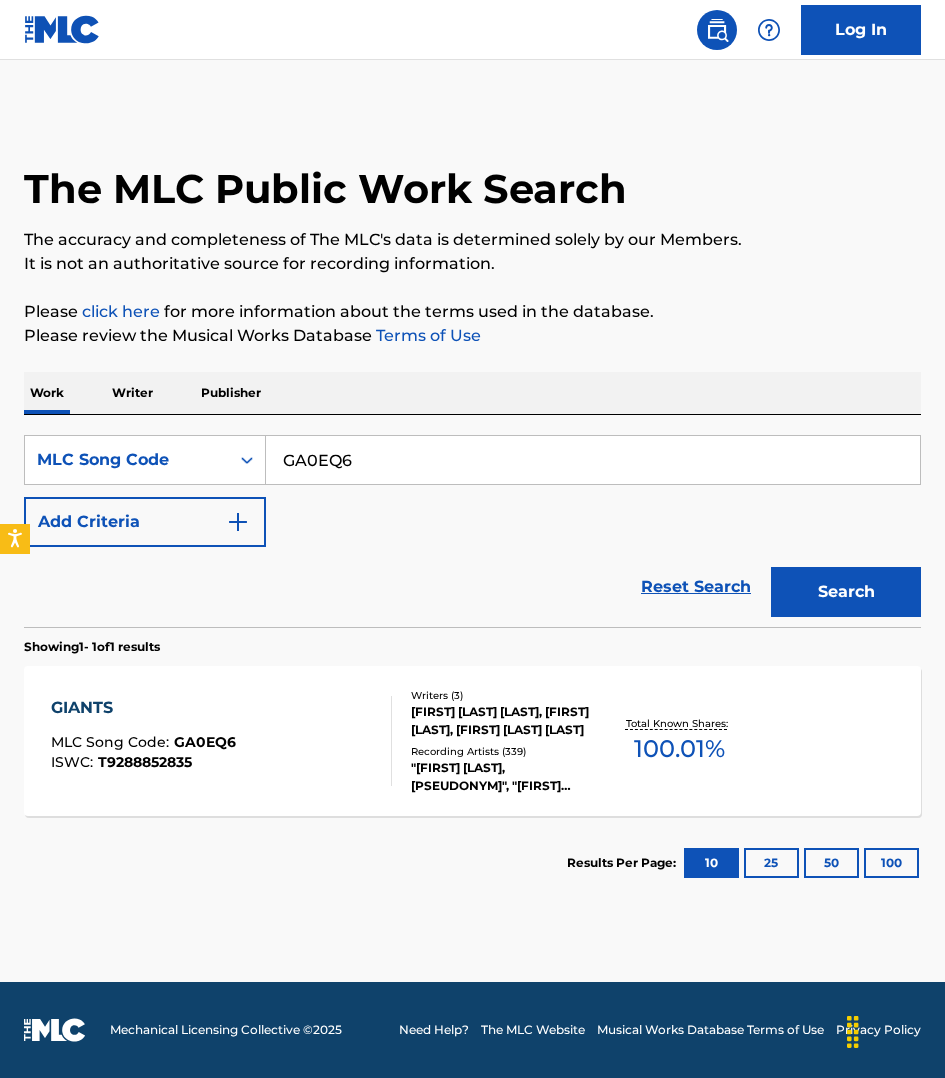 click on "GIANTS MLC Song Code : GA0EQ6 ISWC : T9288852835" at bounding box center (221, 741) 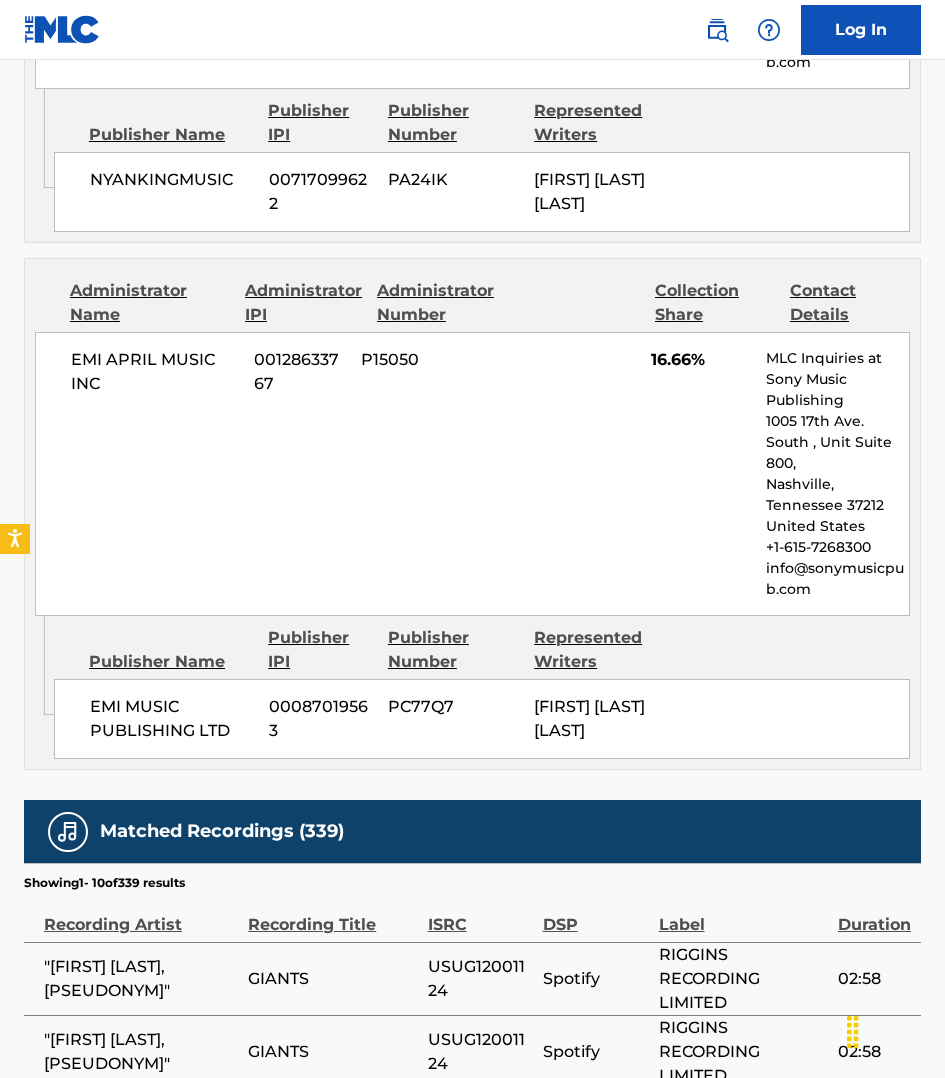 scroll, scrollTop: 2375, scrollLeft: 0, axis: vertical 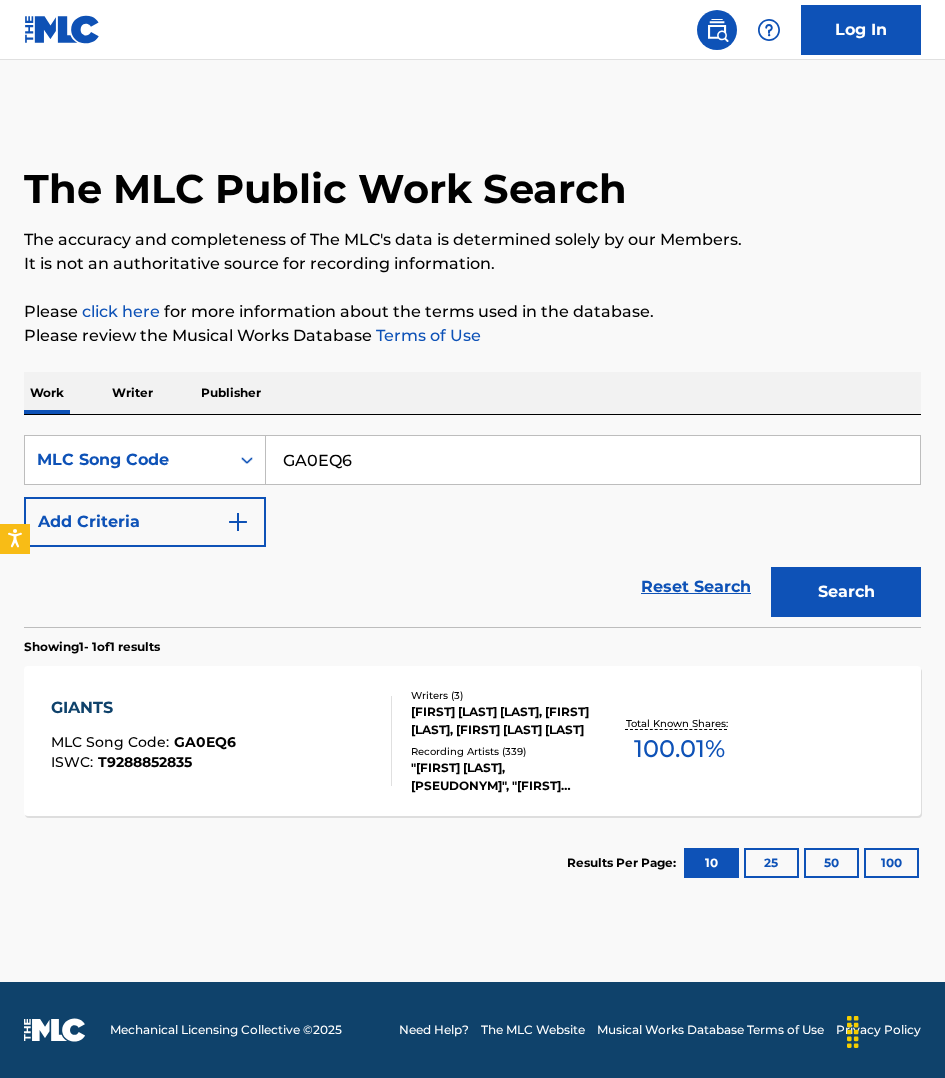 click on "GA0EQ6" at bounding box center (593, 460) 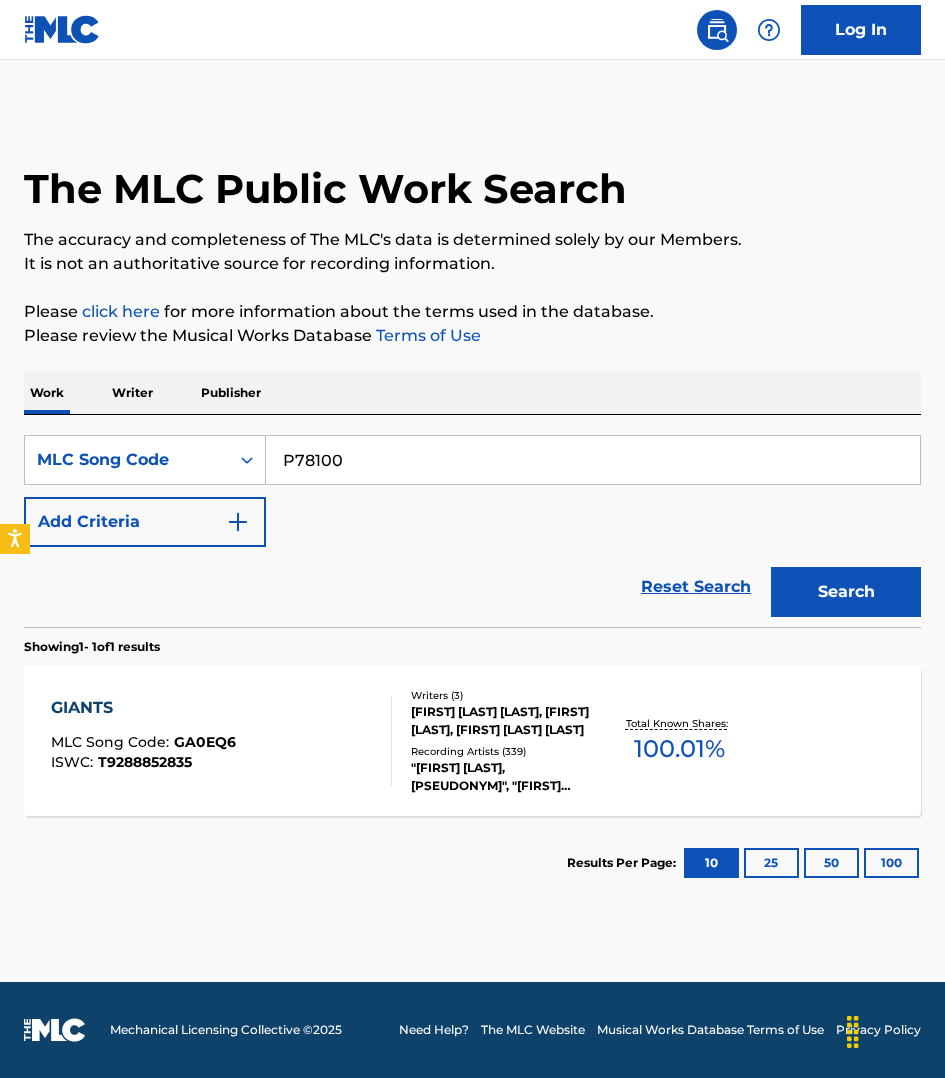 type on "P78100" 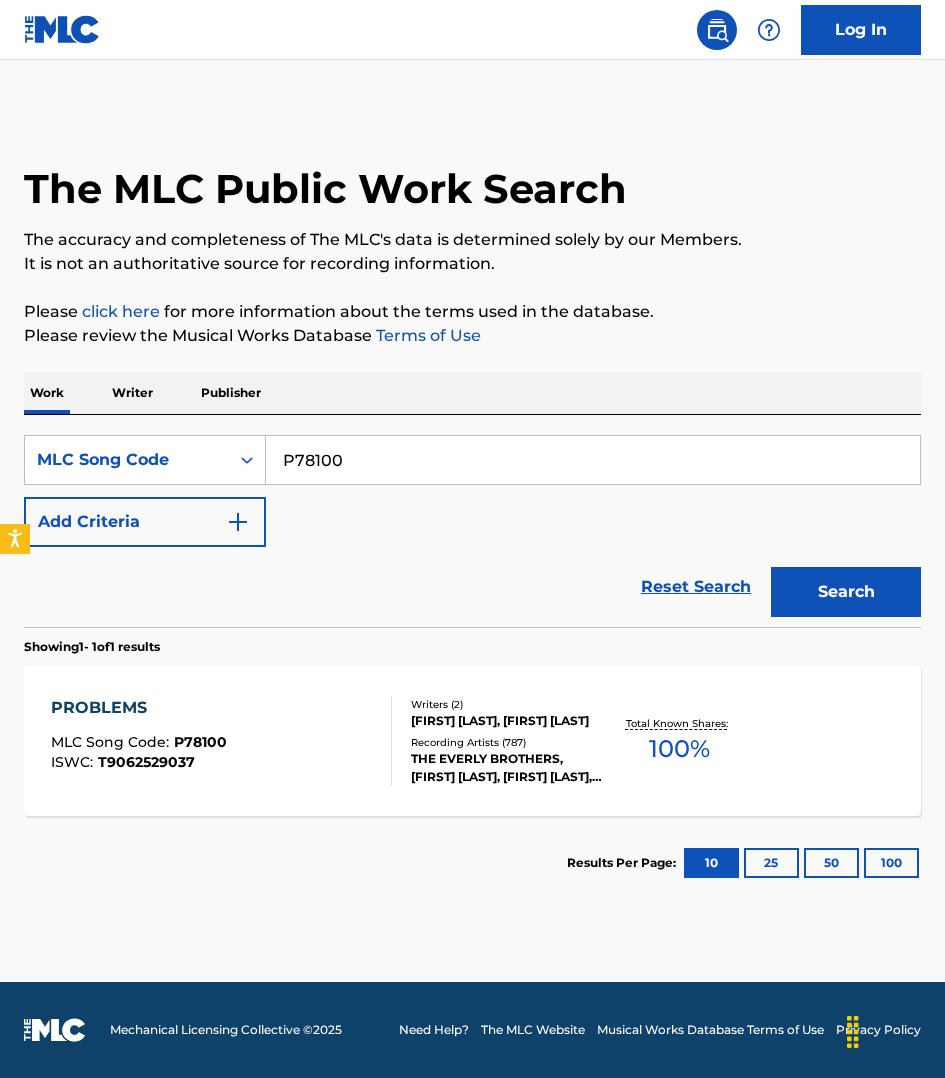 click on "PROBLEMS MLC Song Code : P78100 ISWC : T9062529037" at bounding box center (221, 741) 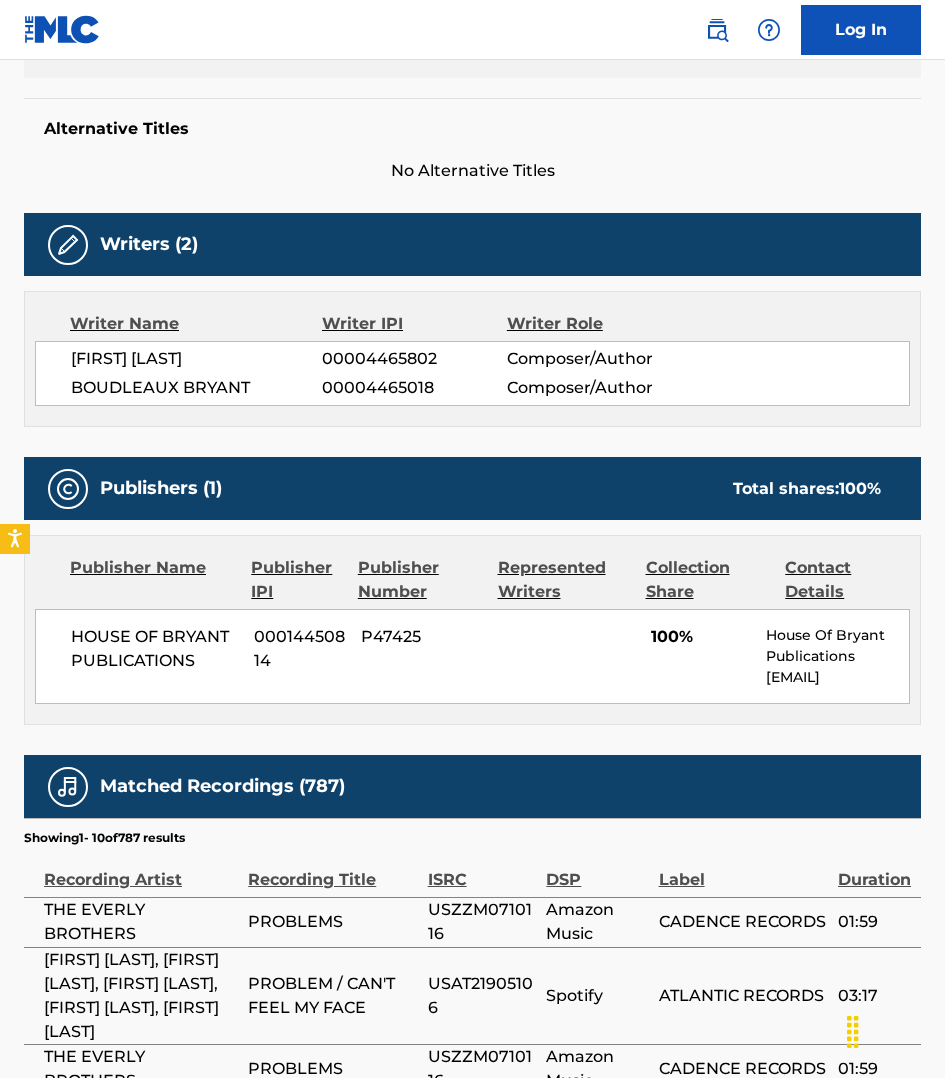 scroll, scrollTop: 531, scrollLeft: 0, axis: vertical 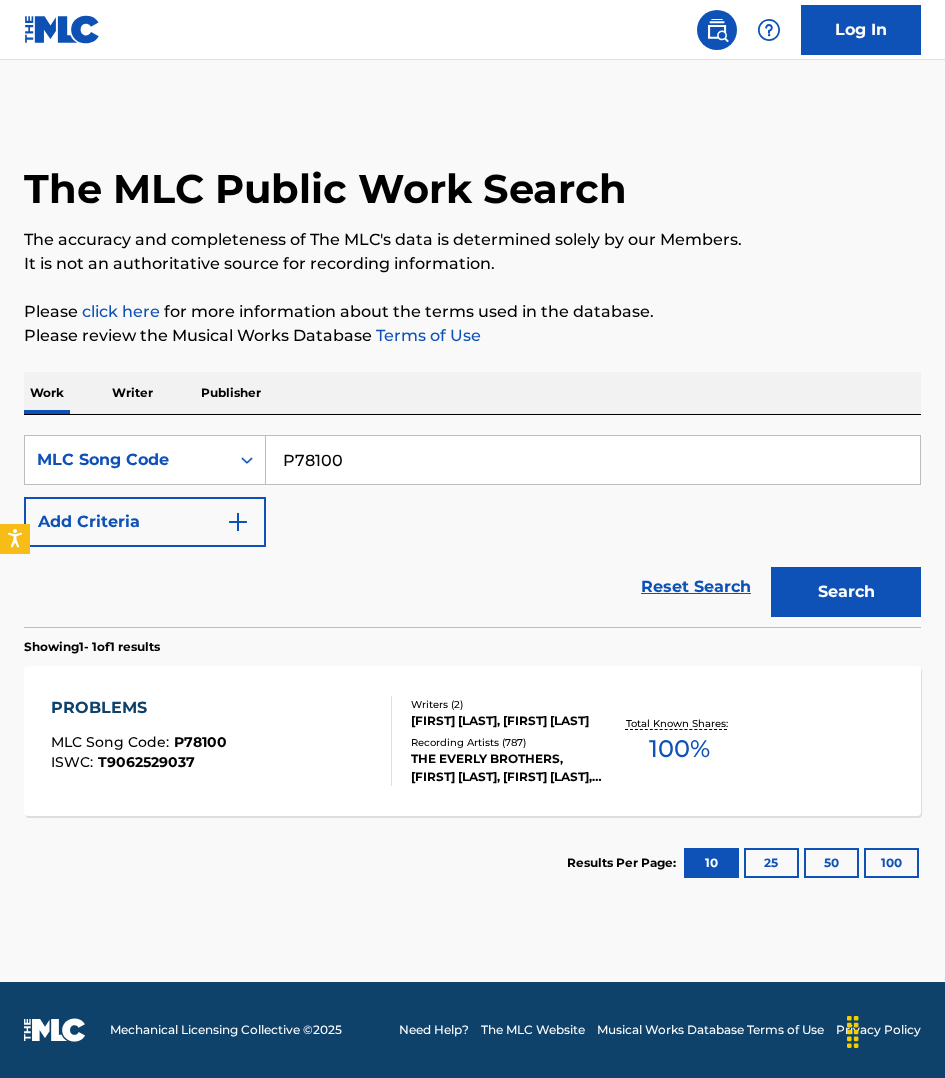 click on "P78100" at bounding box center [593, 460] 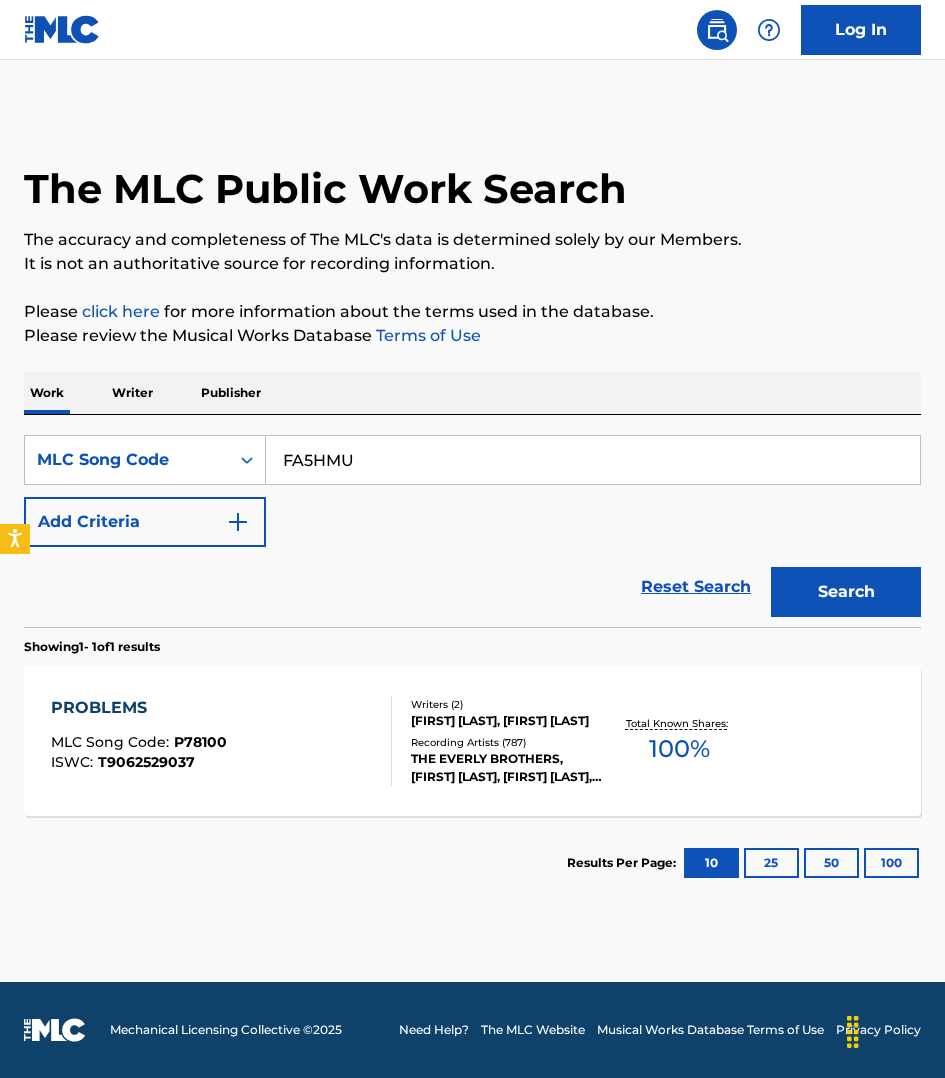 click on "Search" at bounding box center [846, 592] 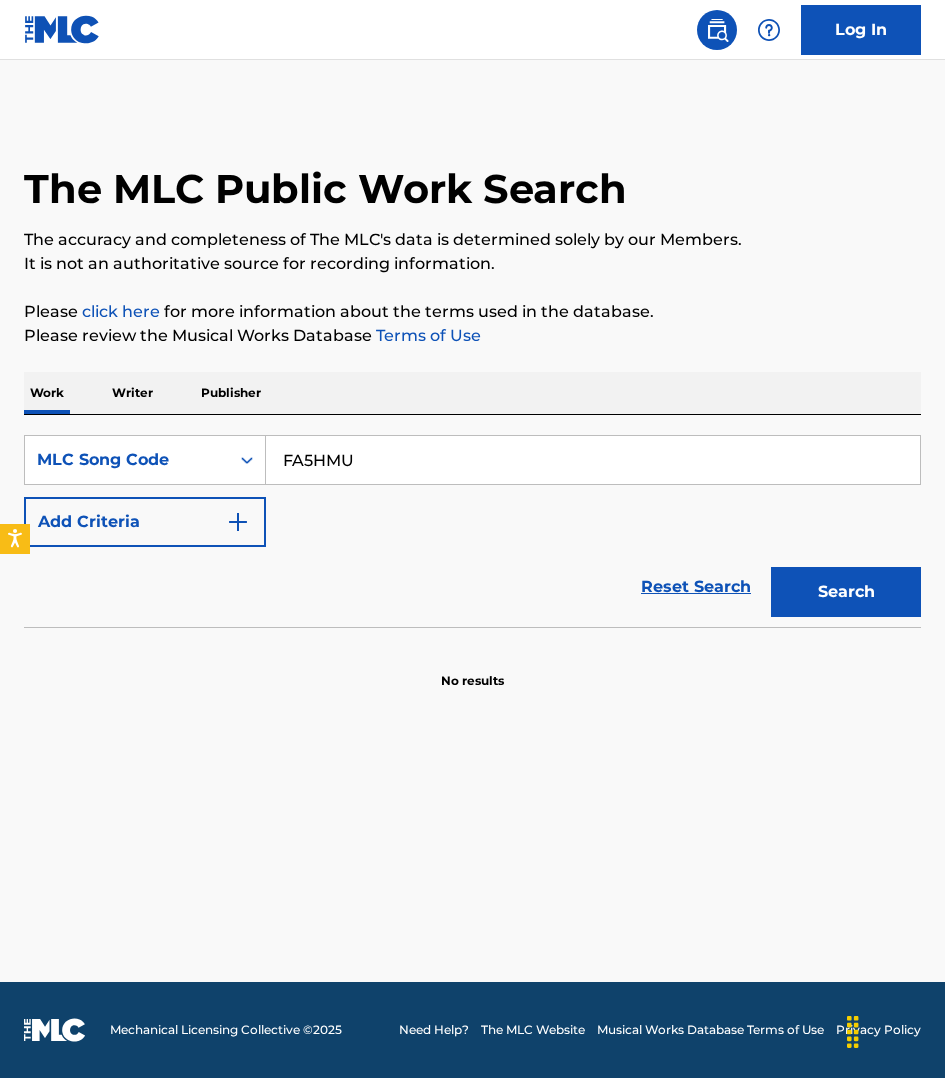 type on "FA5HMU" 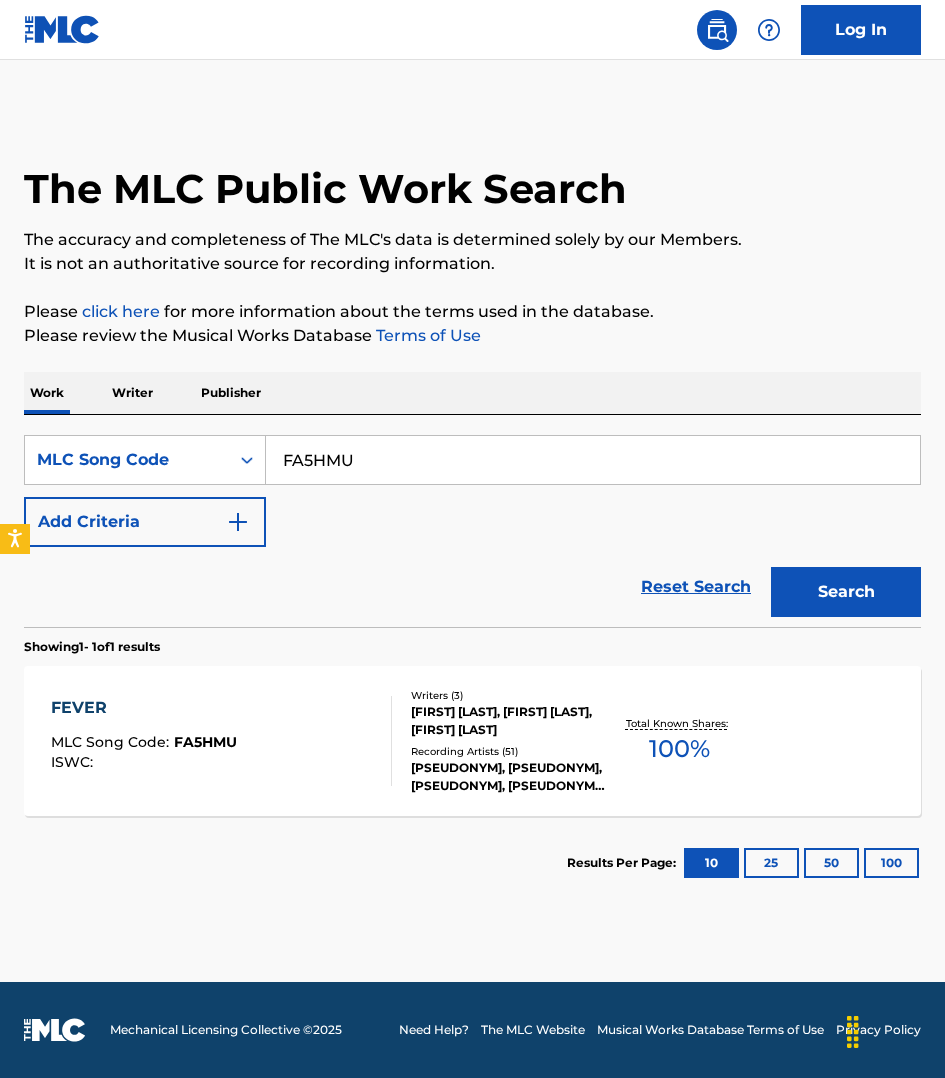 click on "FEVER MLC Song Code : FA5HMU ISWC :" at bounding box center [221, 741] 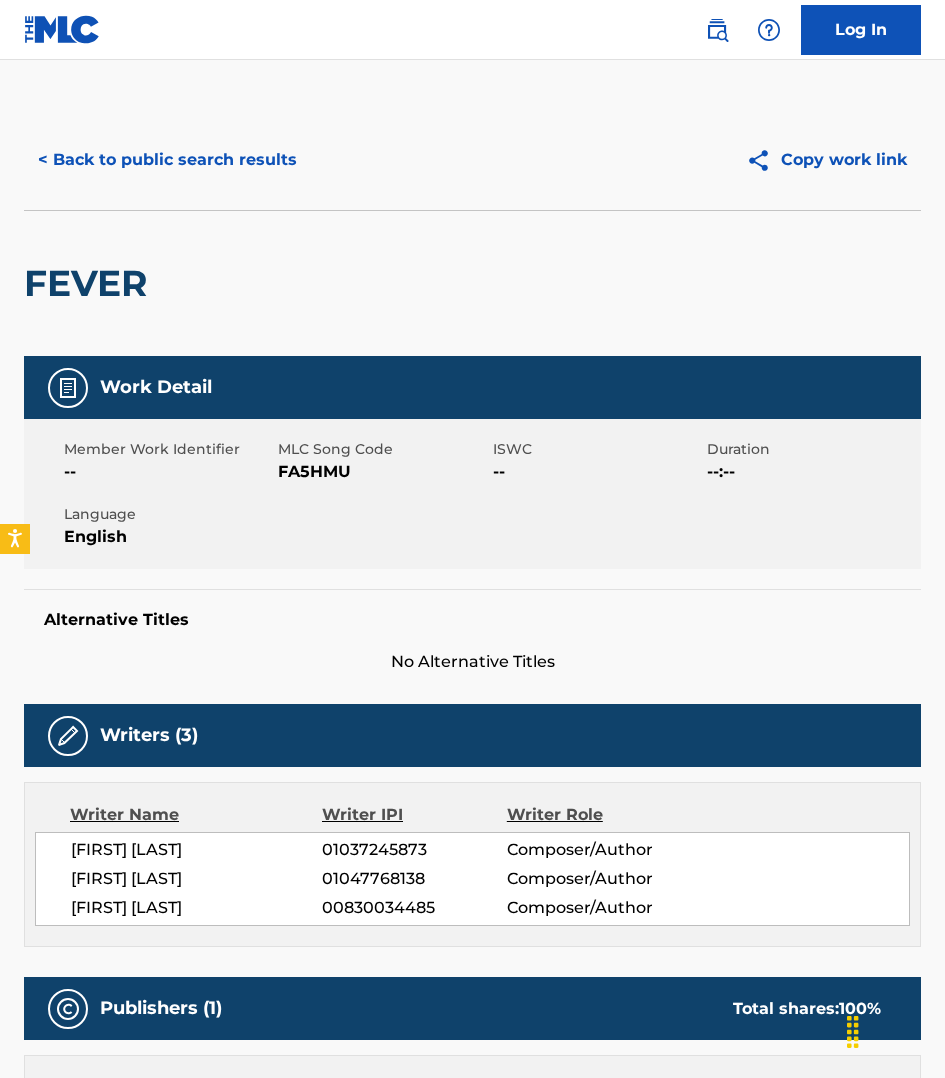 click on "Alternative Titles No Alternative Titles" at bounding box center [472, 631] 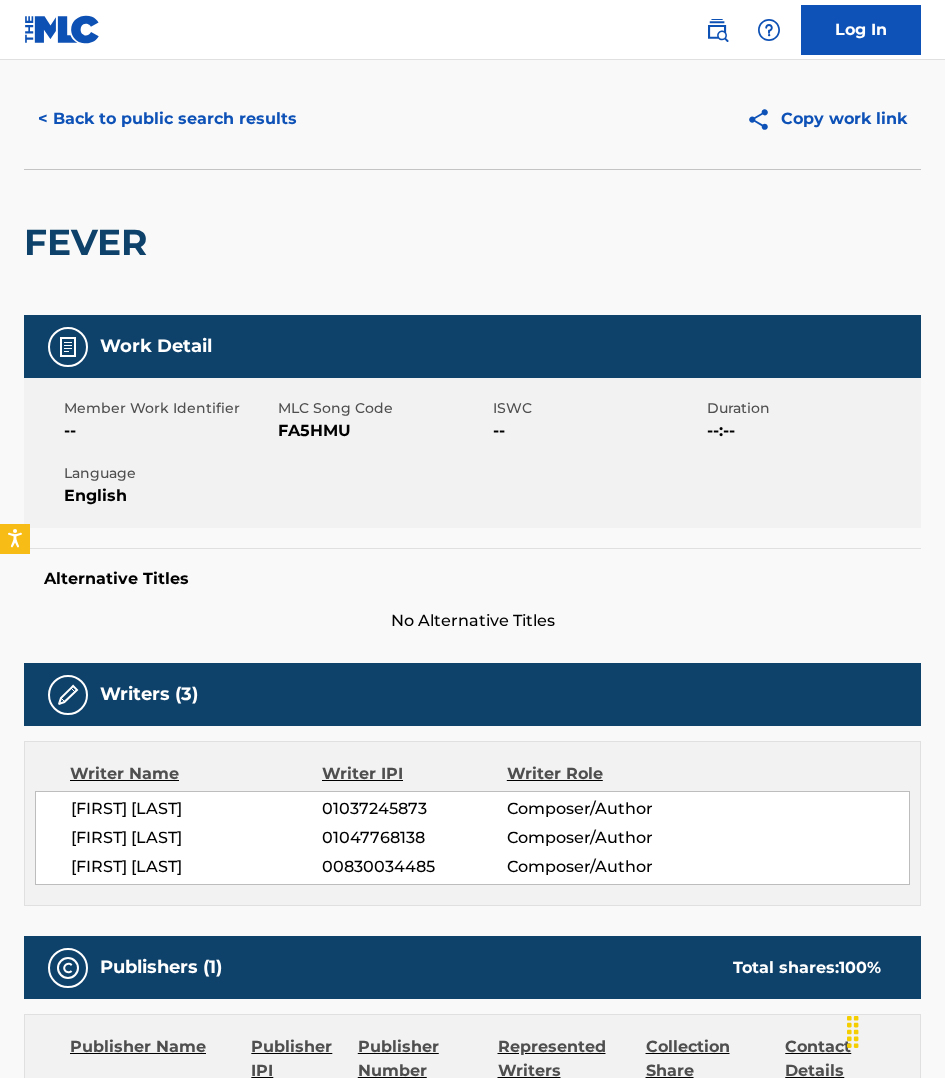 scroll, scrollTop: 93, scrollLeft: 0, axis: vertical 